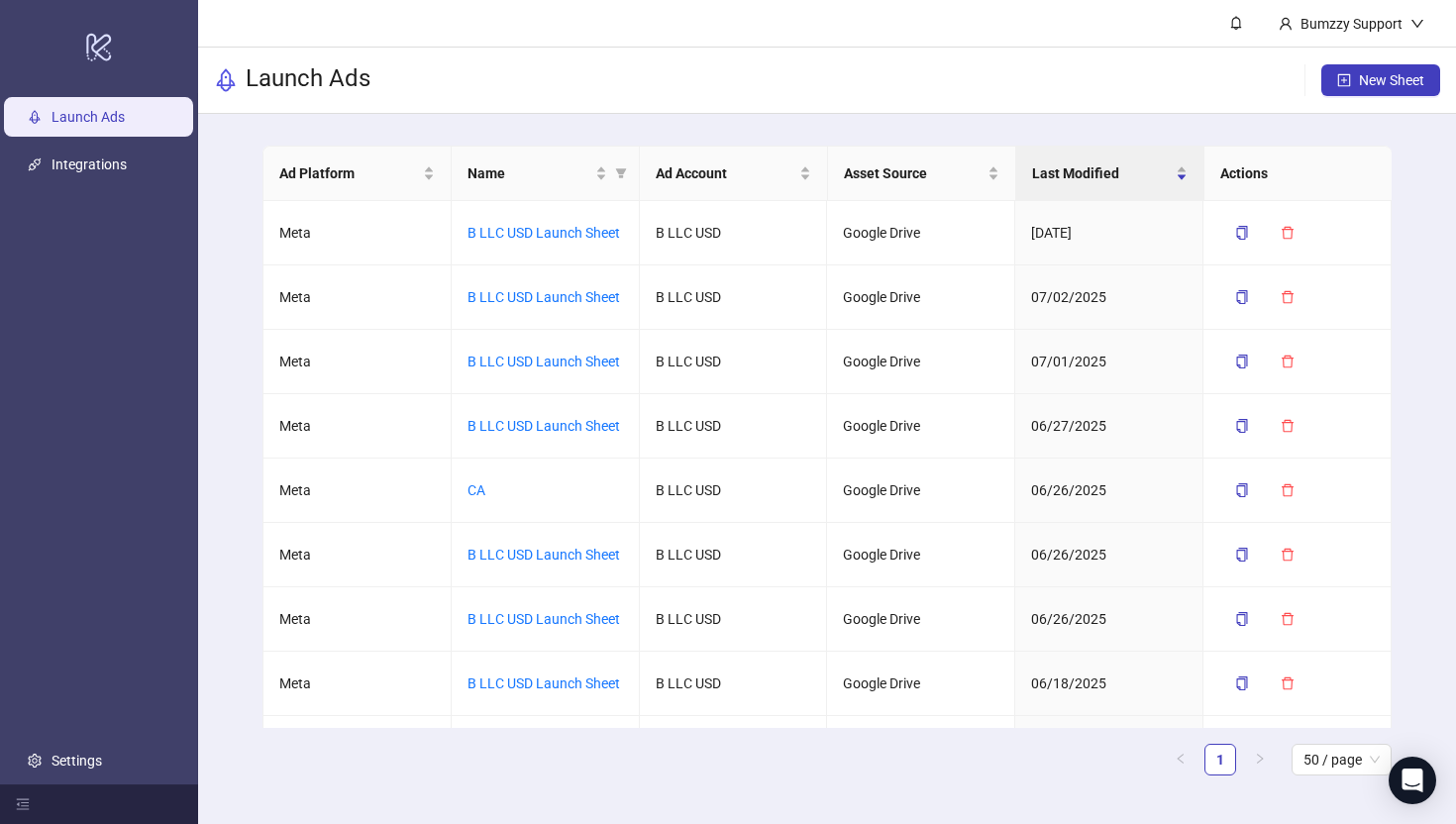 scroll, scrollTop: 0, scrollLeft: 0, axis: both 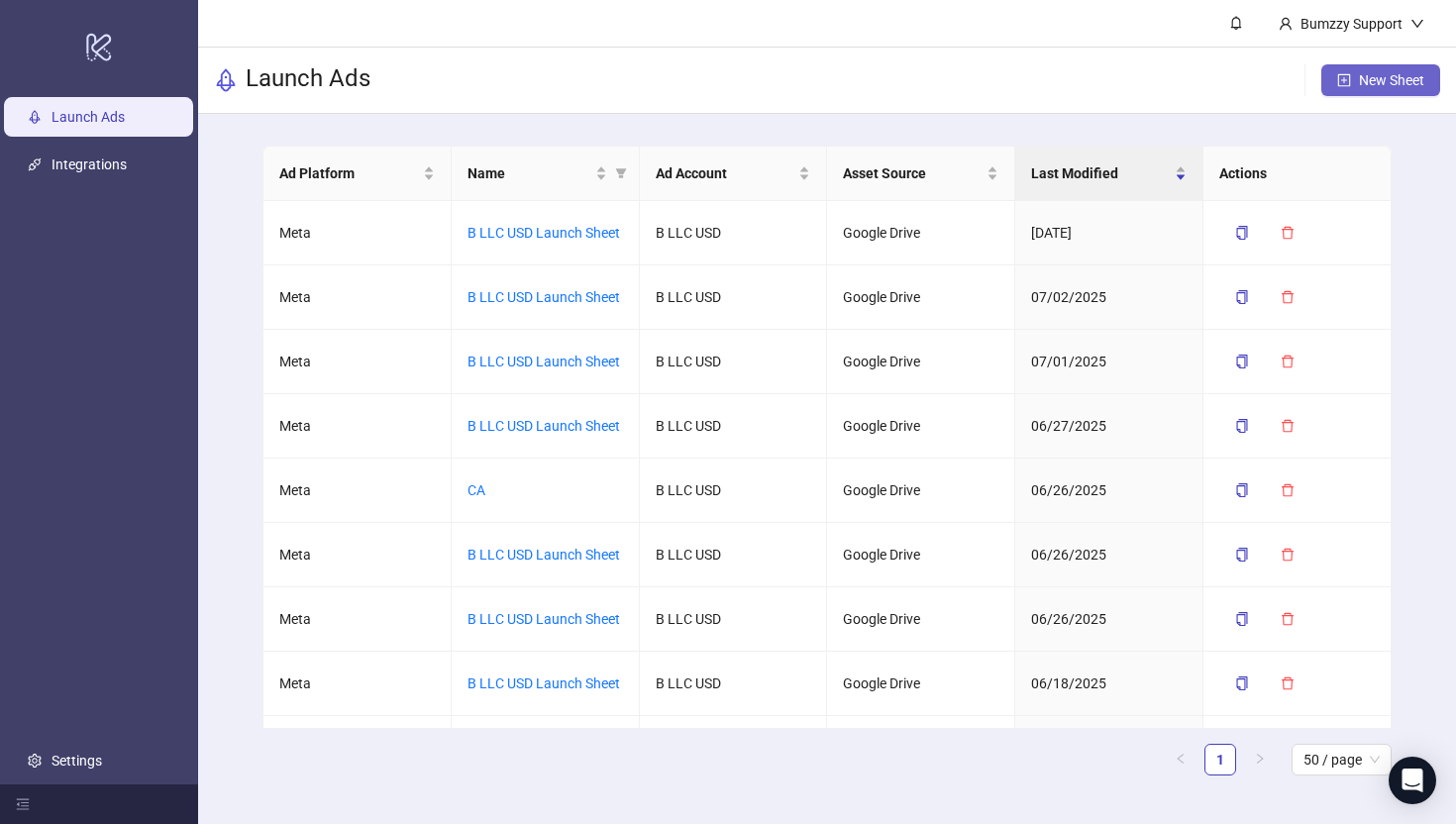 click at bounding box center [1344, 80] 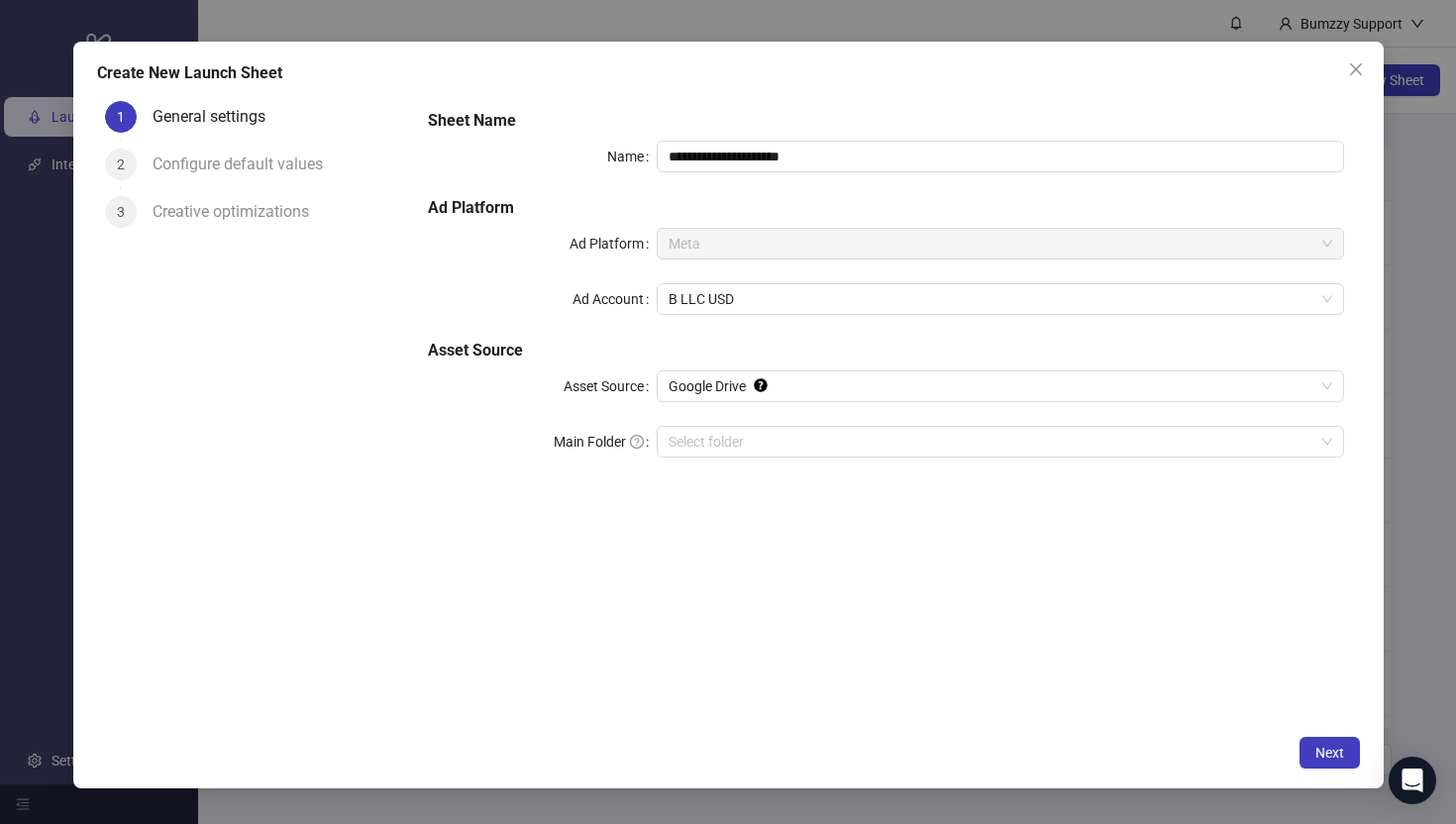 click on "**********" at bounding box center [885, 295] 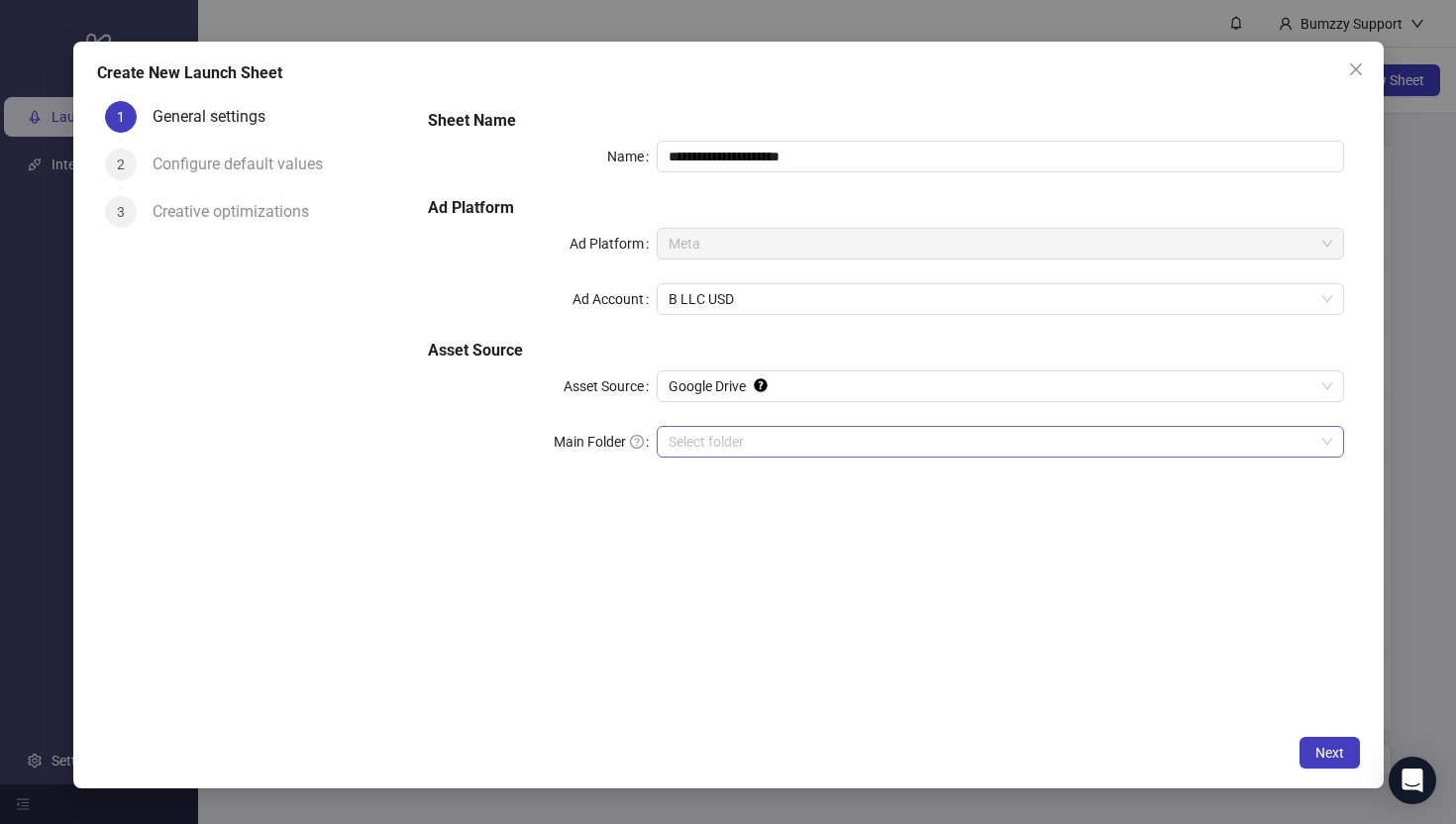 click on "Main Folder" at bounding box center [990, 442] 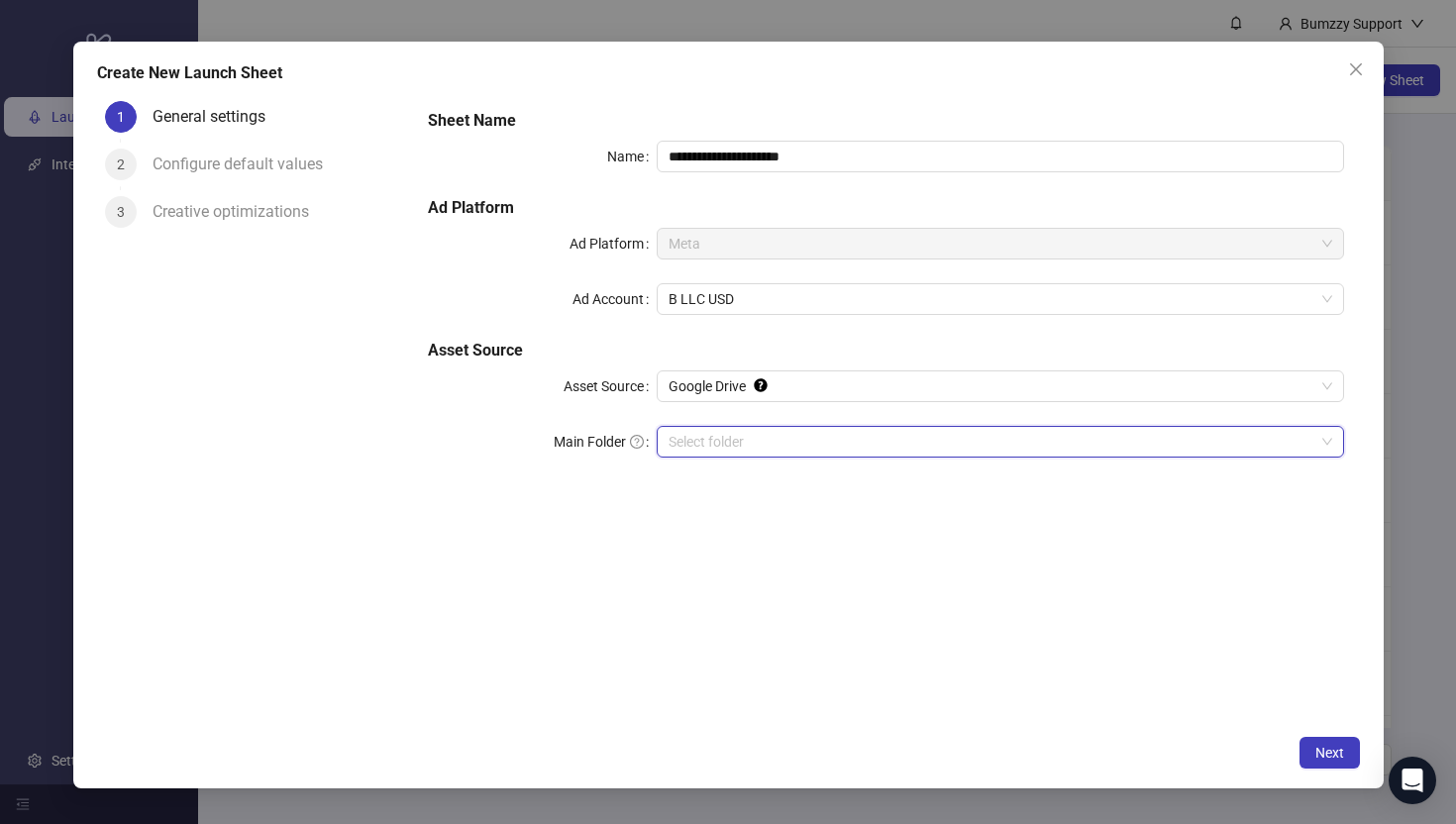 click on "Main Folder" at bounding box center [990, 442] 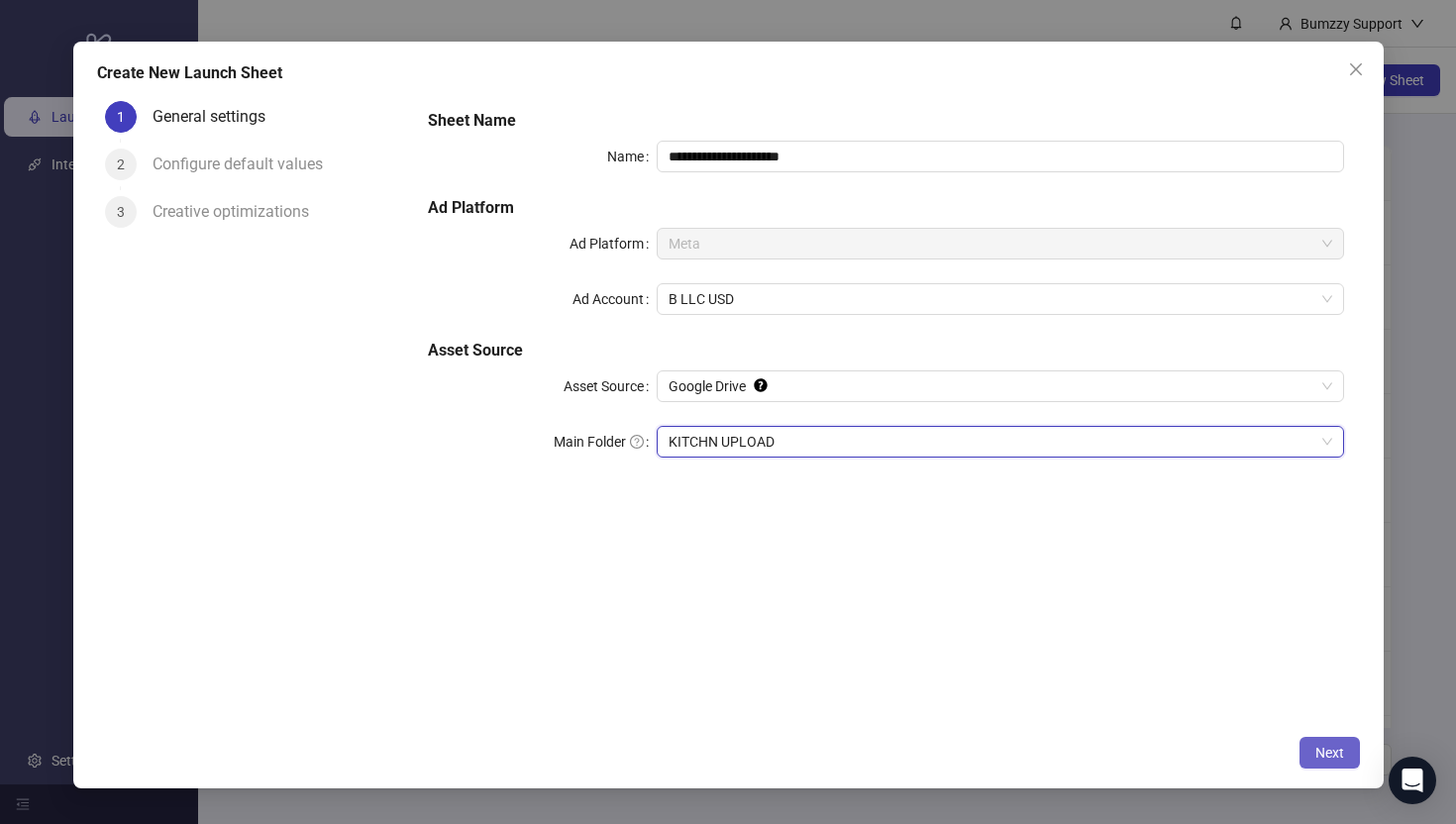 click on "Next" at bounding box center [1329, 753] 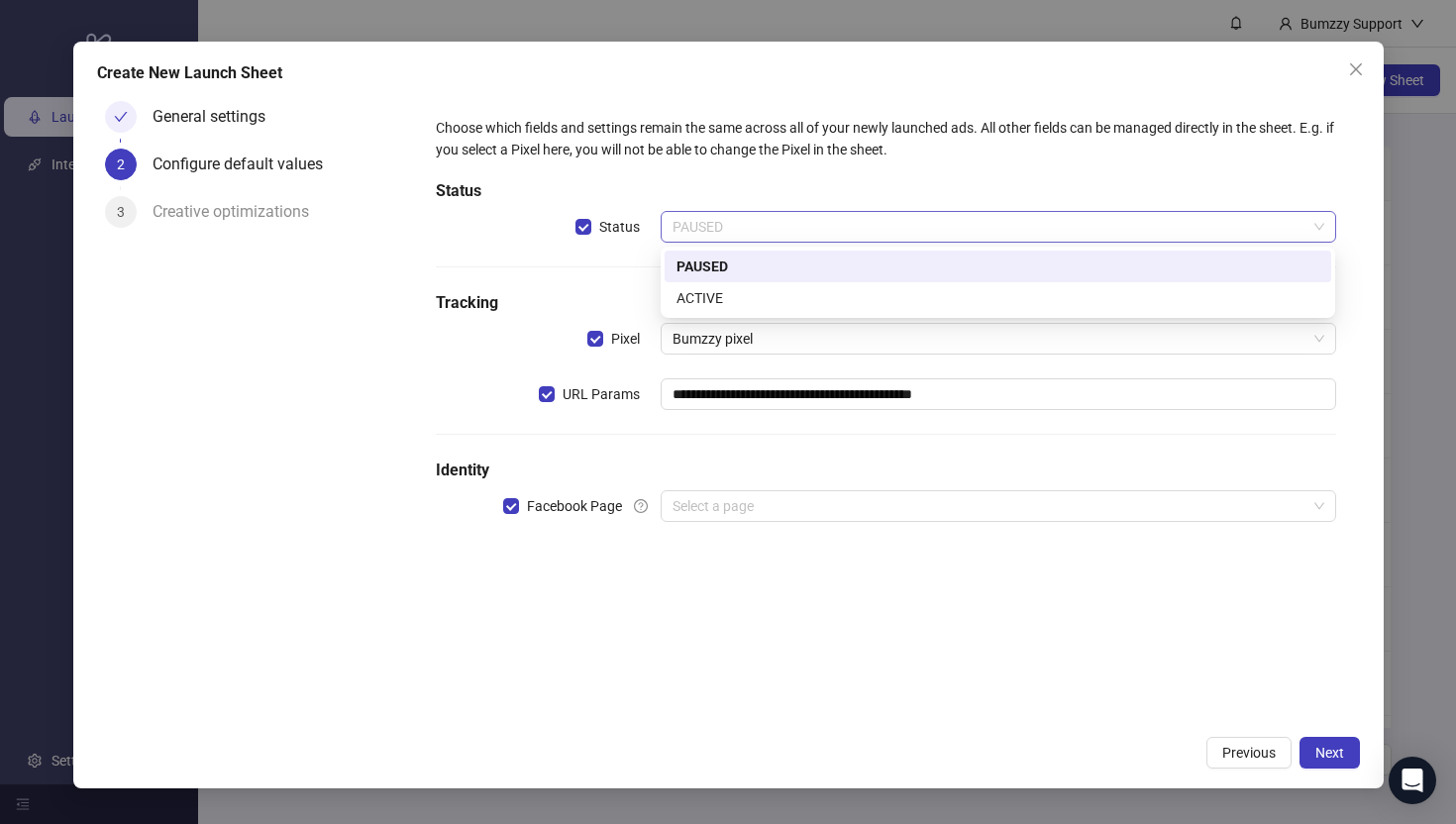 click on "PAUSED" at bounding box center (997, 227) 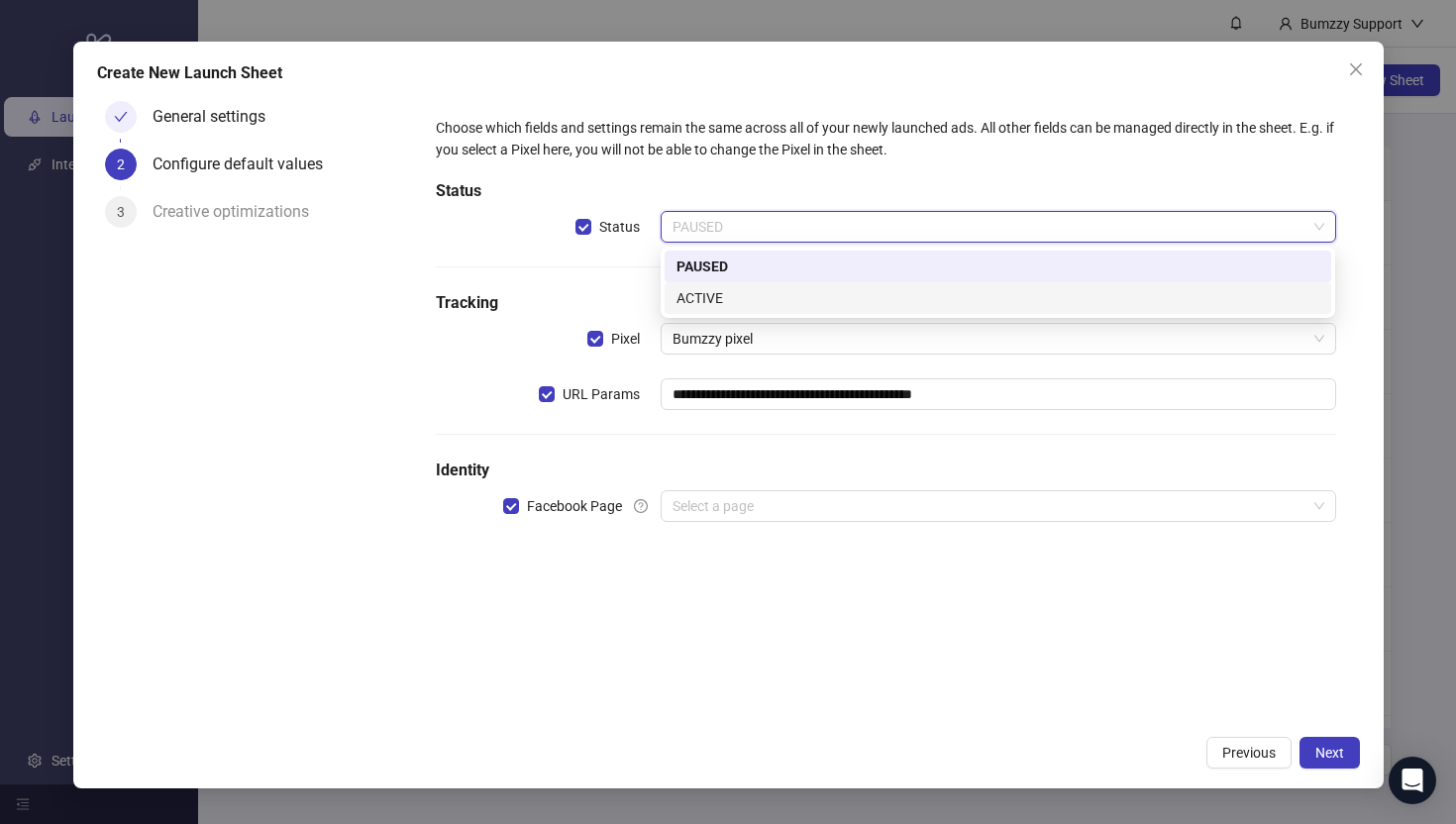 click on "ACTIVE" at bounding box center (997, 298) 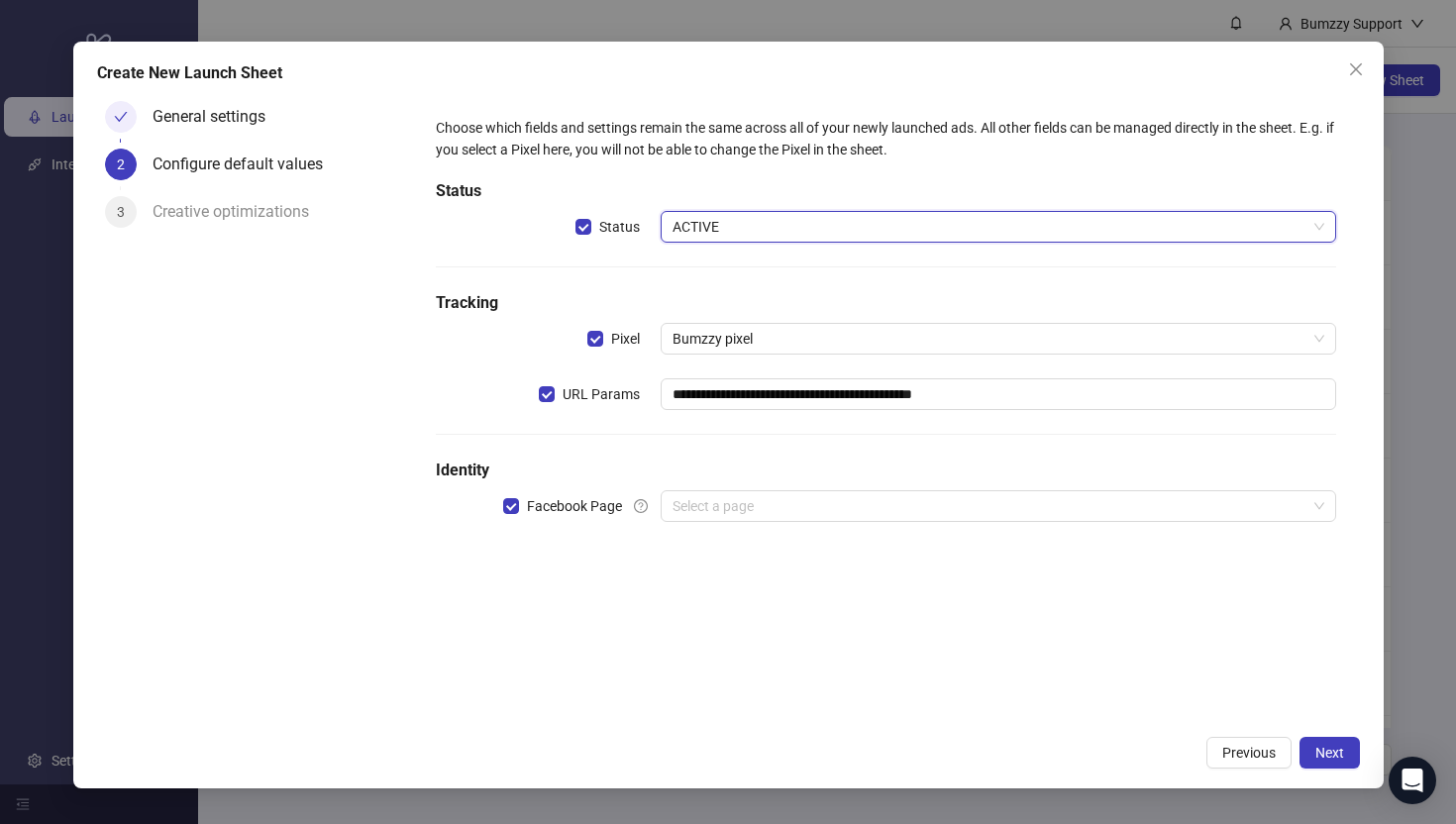 click on "**********" at bounding box center [885, 331] 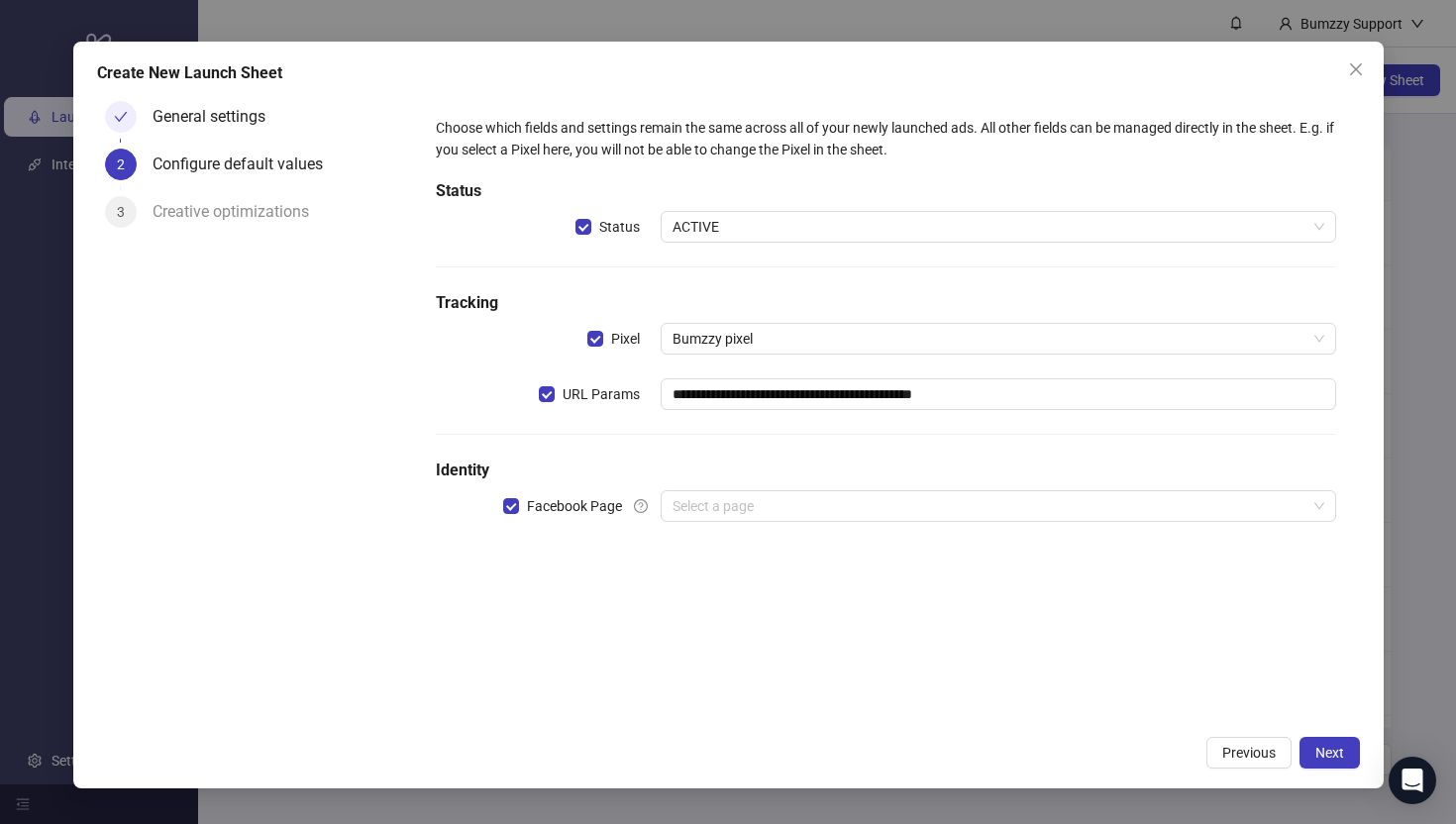 click on "**********" at bounding box center [885, 331] 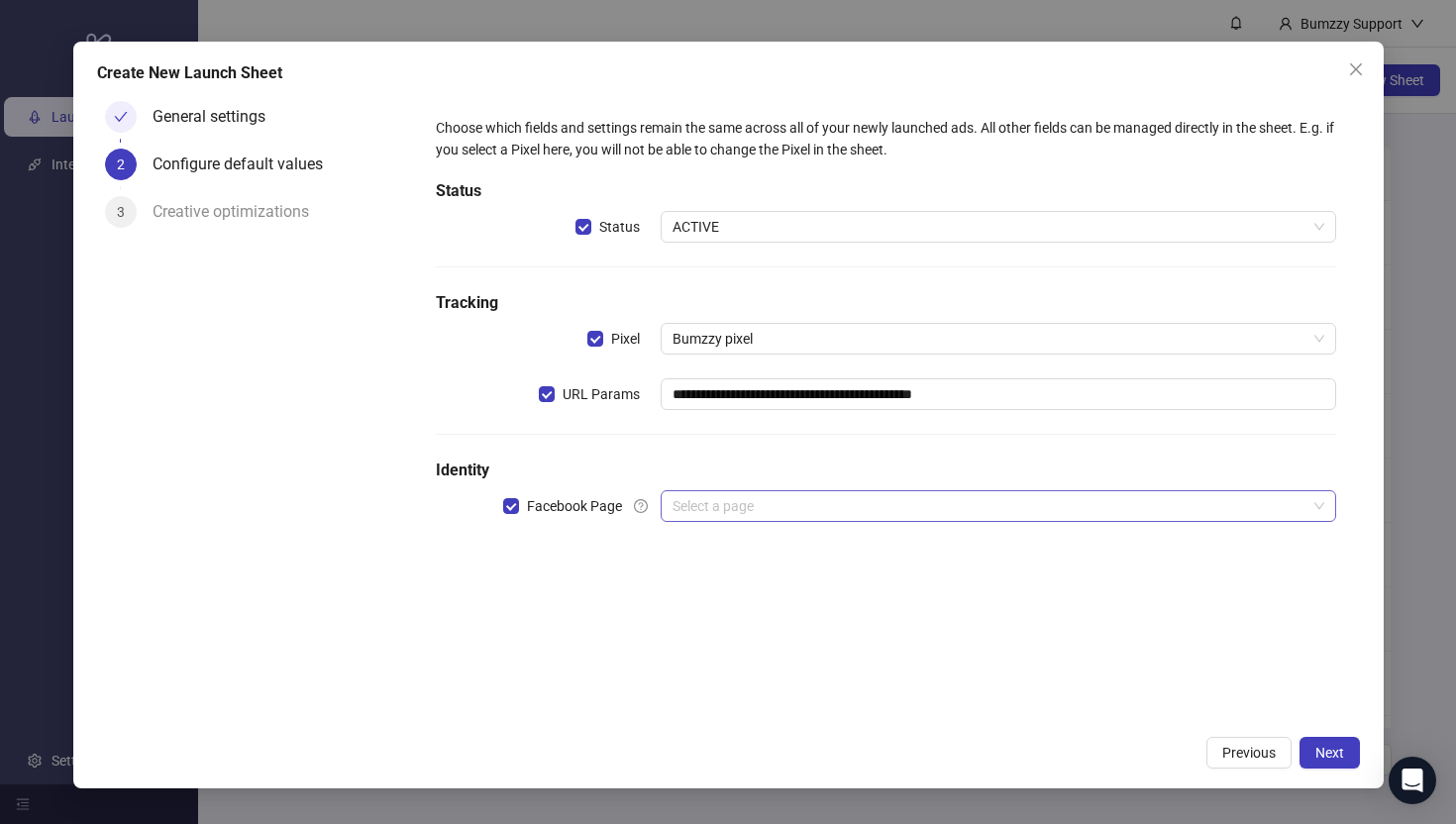 click at bounding box center [988, 506] 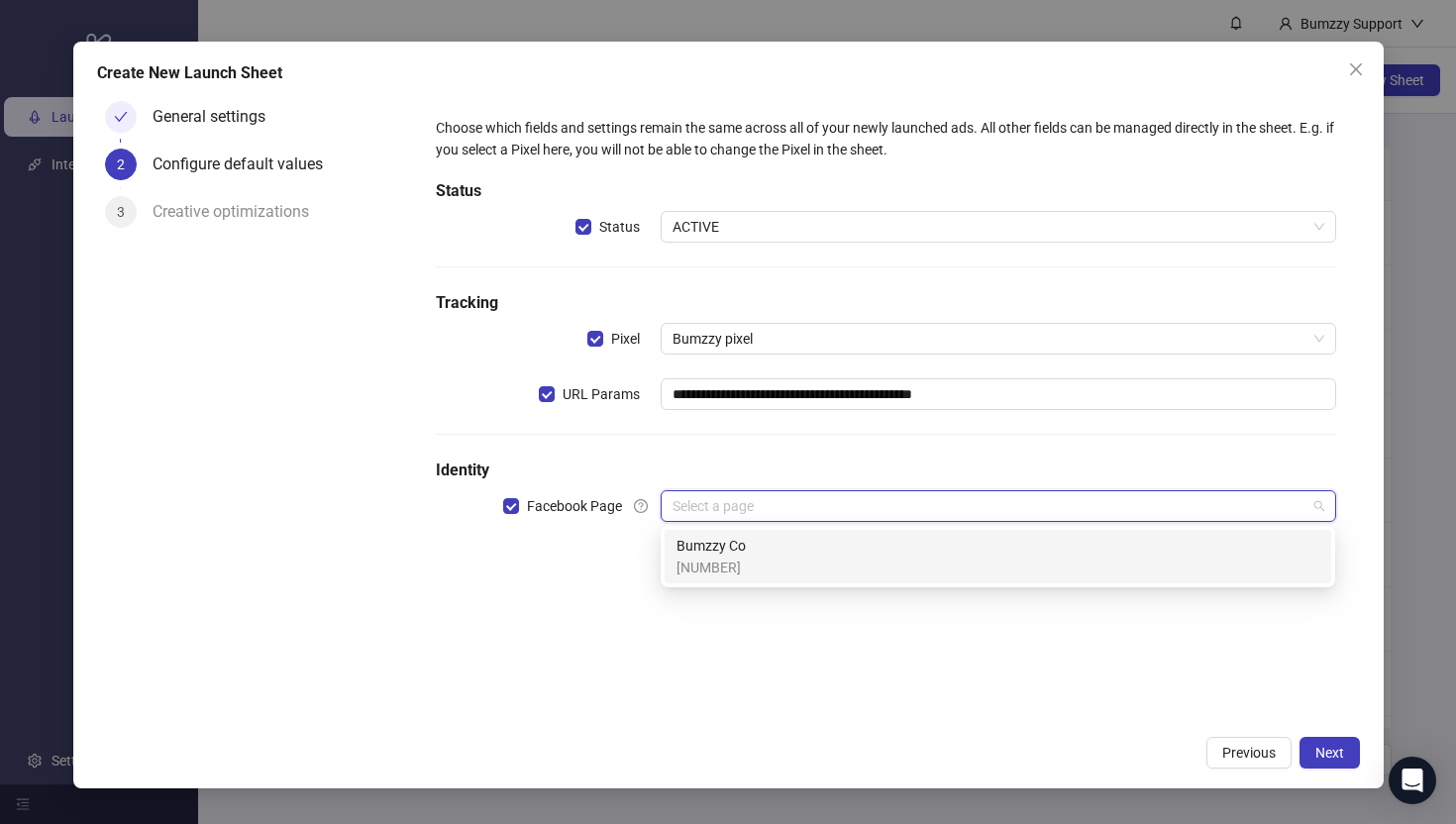 click on "Bumzzy Co [PHONE]" at bounding box center (997, 557) 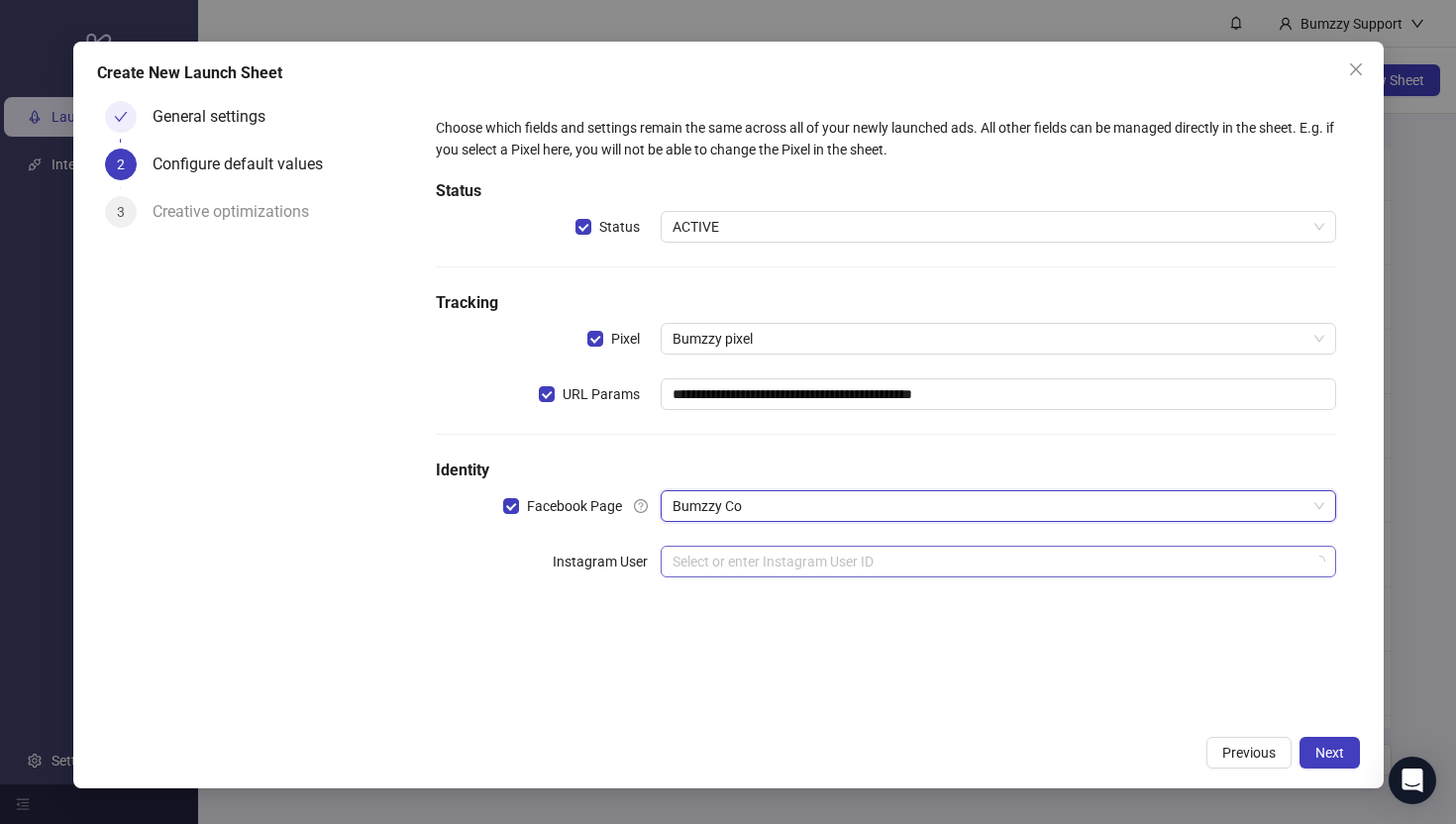 click at bounding box center (988, 562) 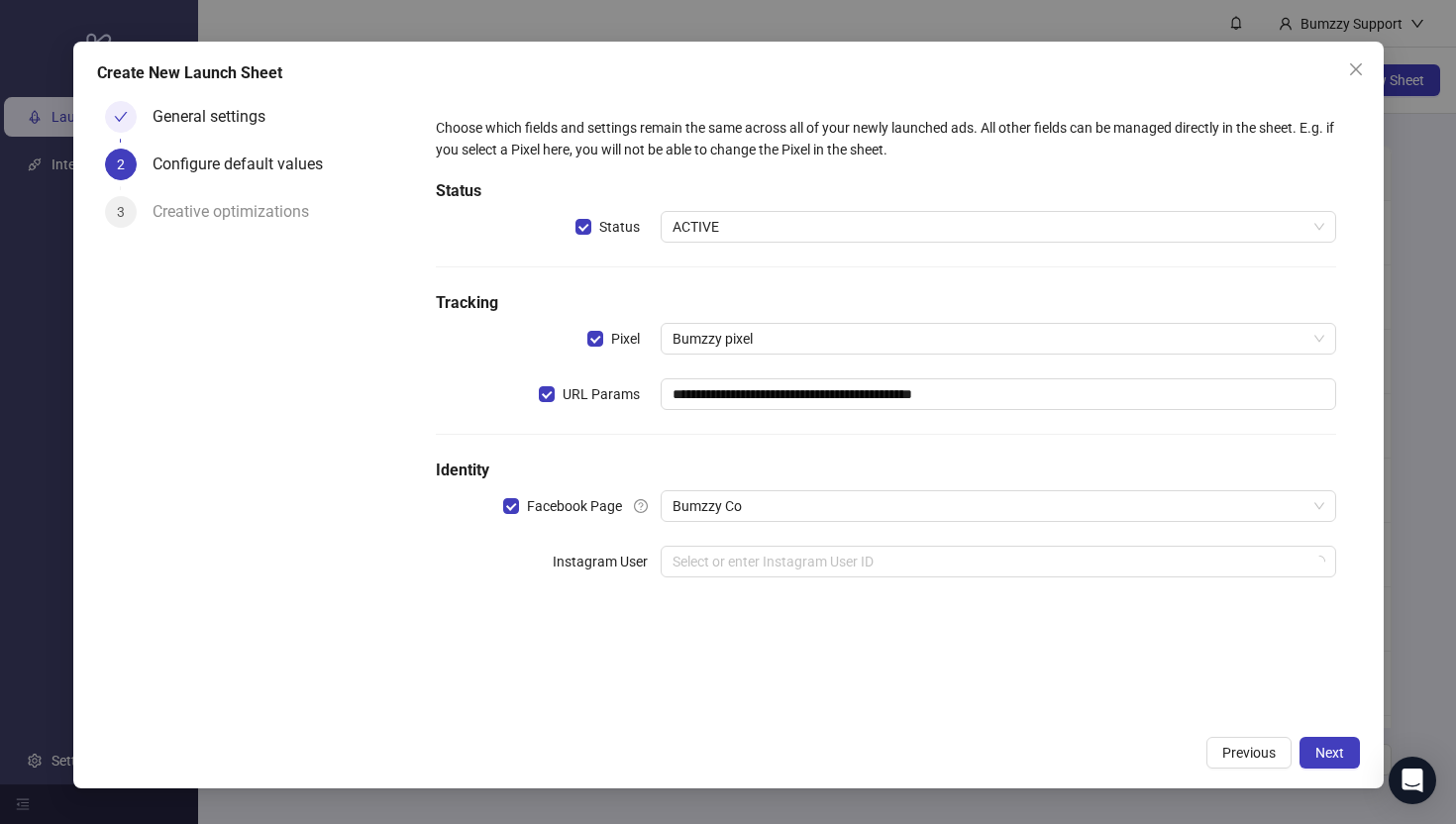 click on "**********" at bounding box center [885, 359] 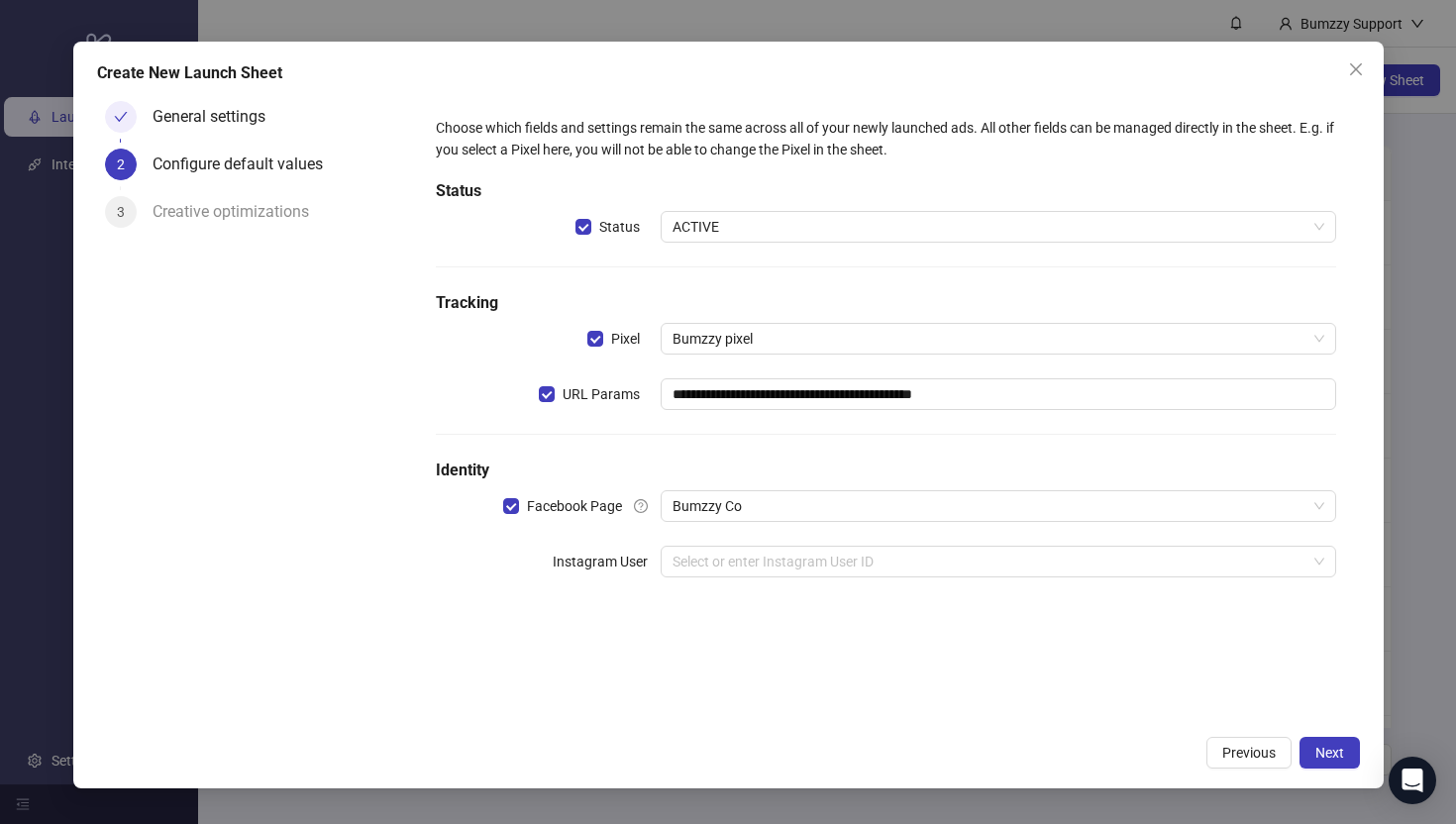 click on "**********" at bounding box center [885, 359] 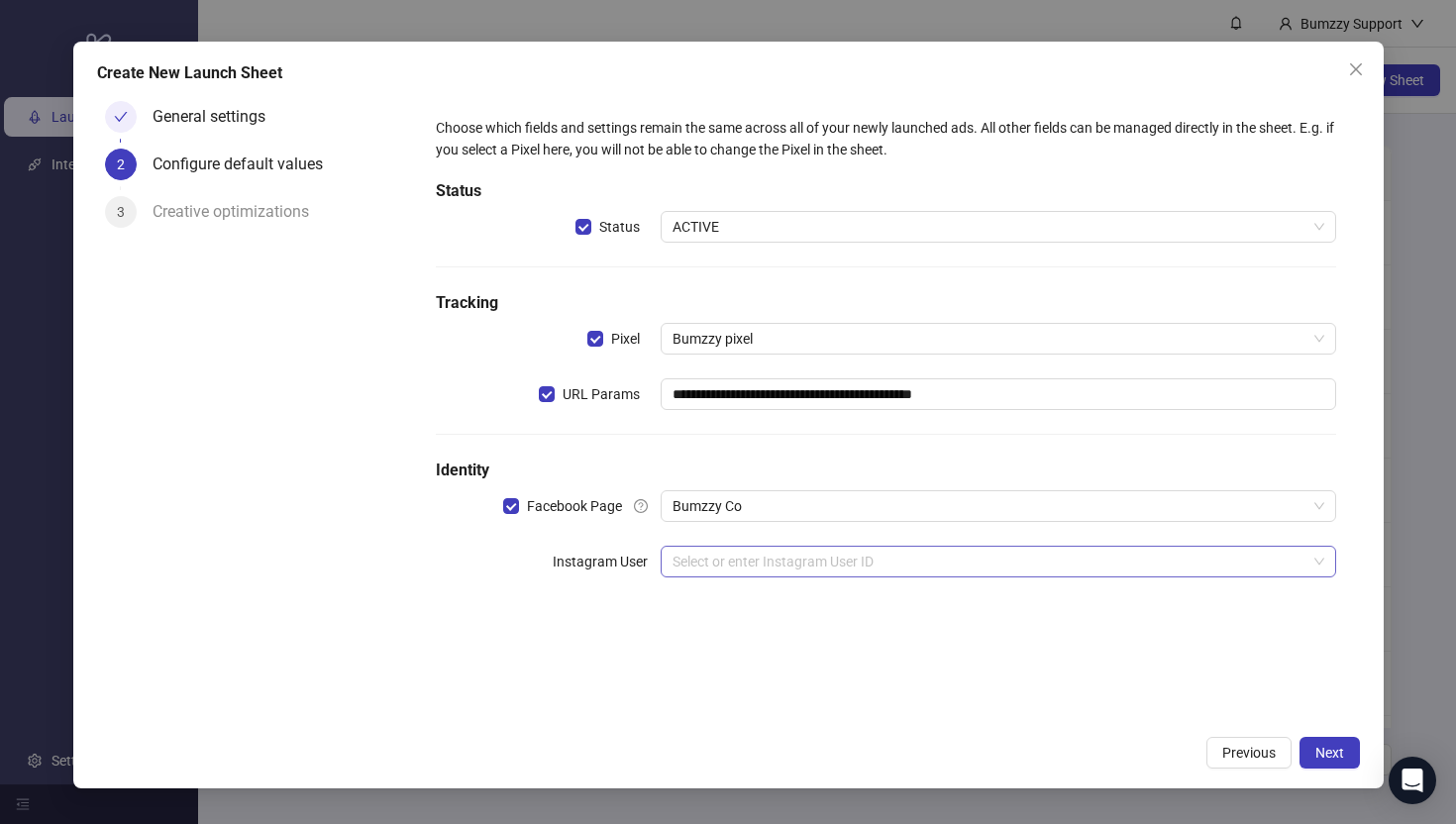 click at bounding box center (988, 562) 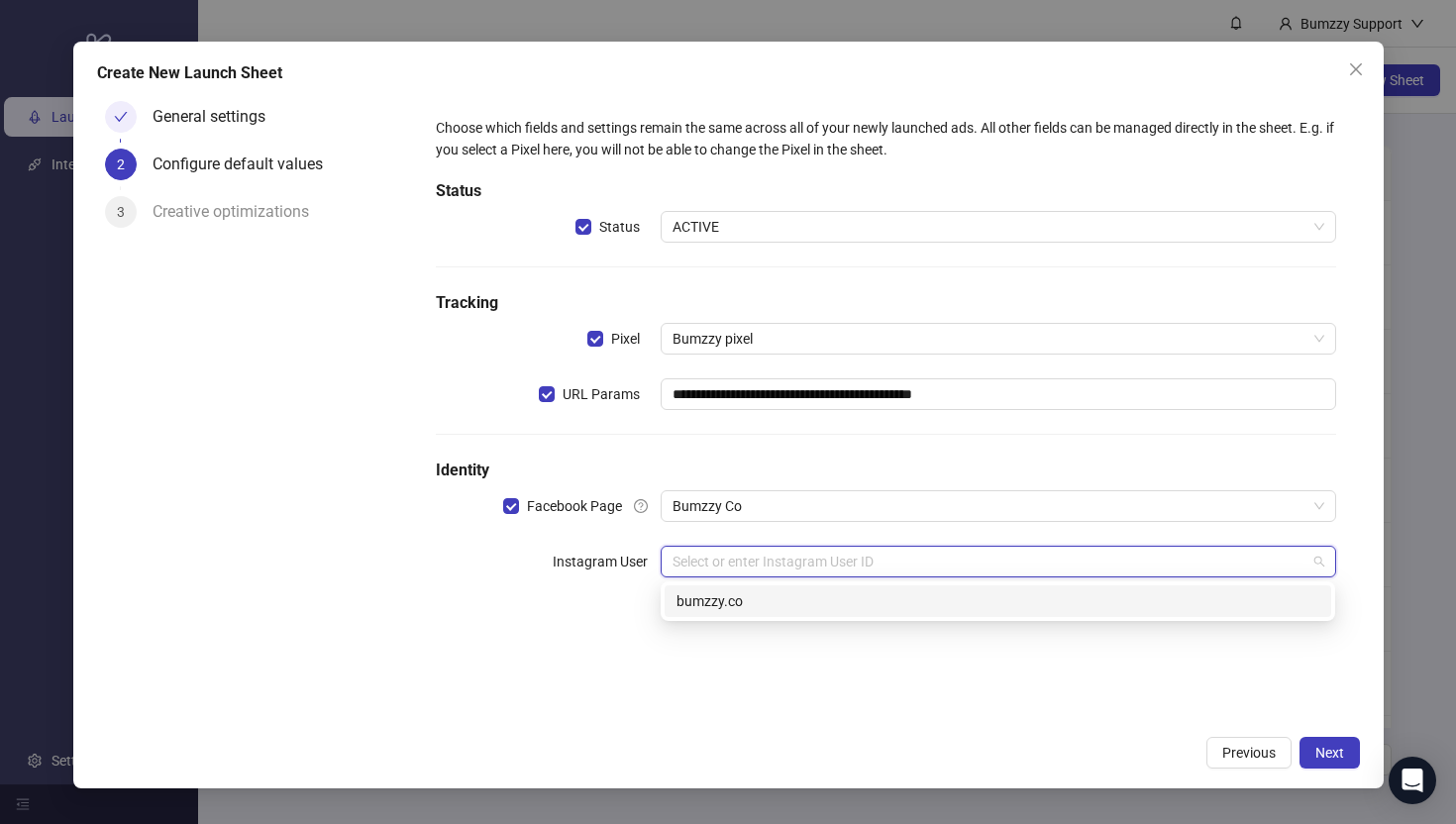 click on "bumzzy.co" at bounding box center [0, 0] 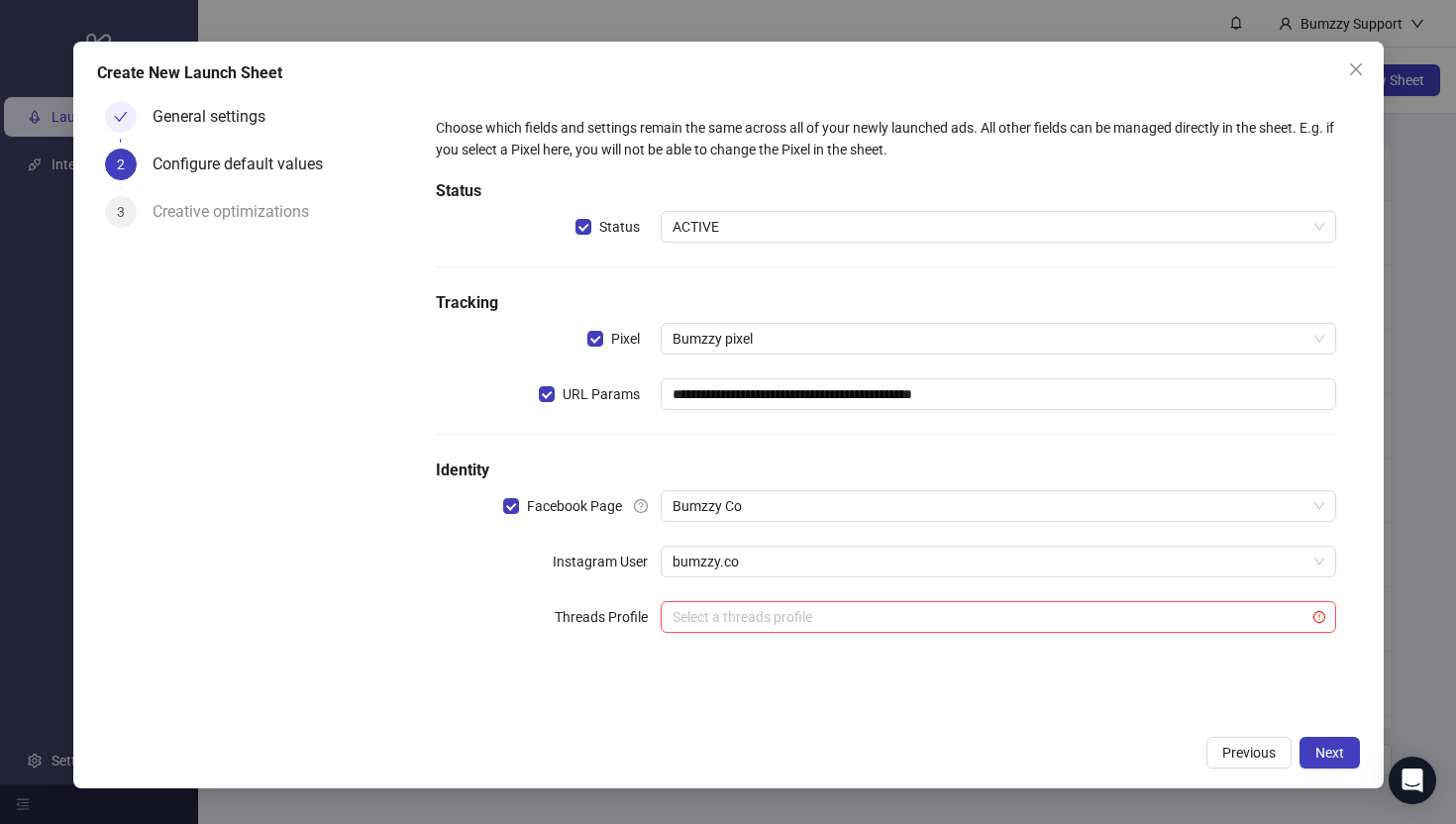 click on "**********" at bounding box center [885, 386] 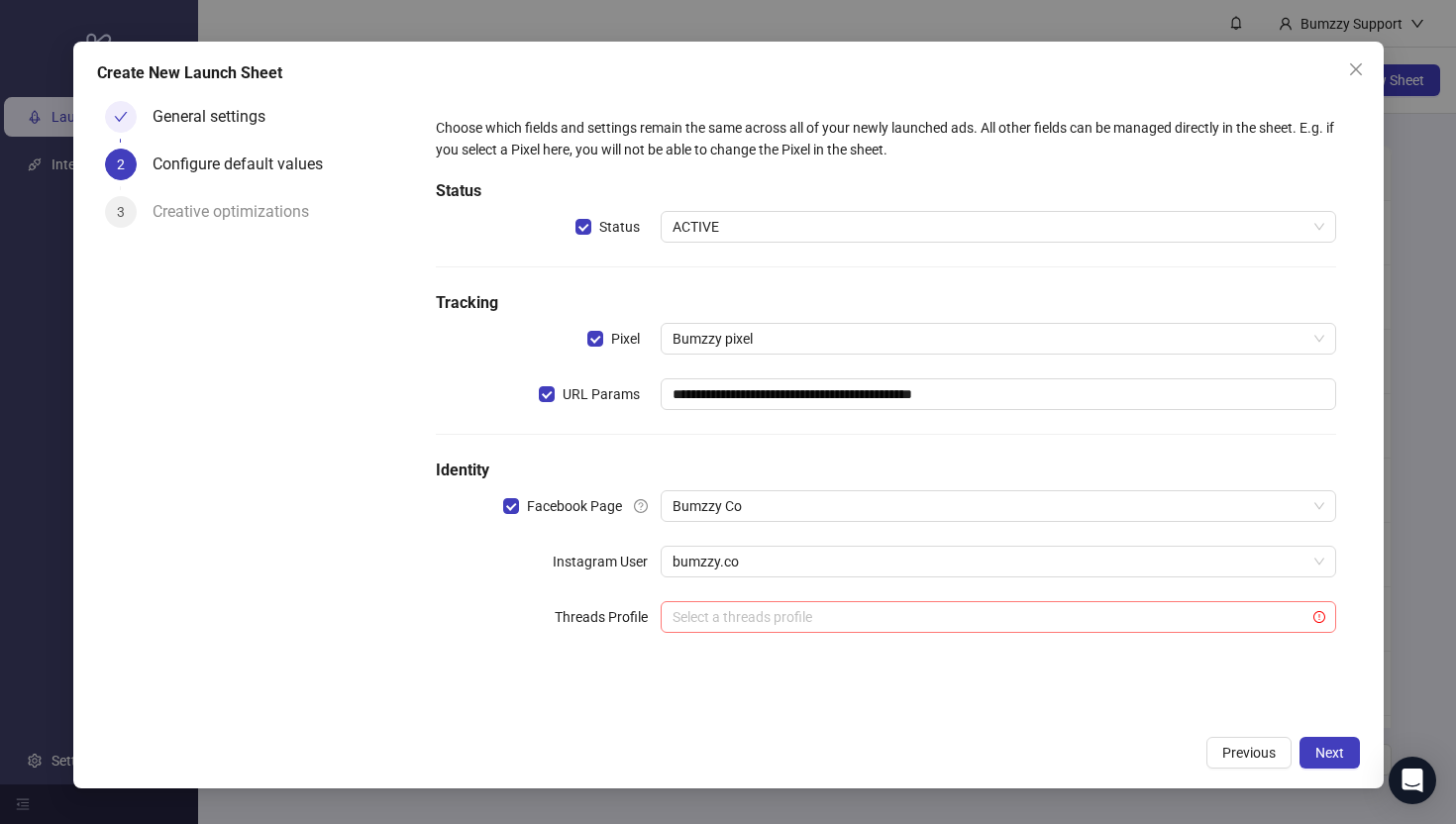 click at bounding box center (988, 617) 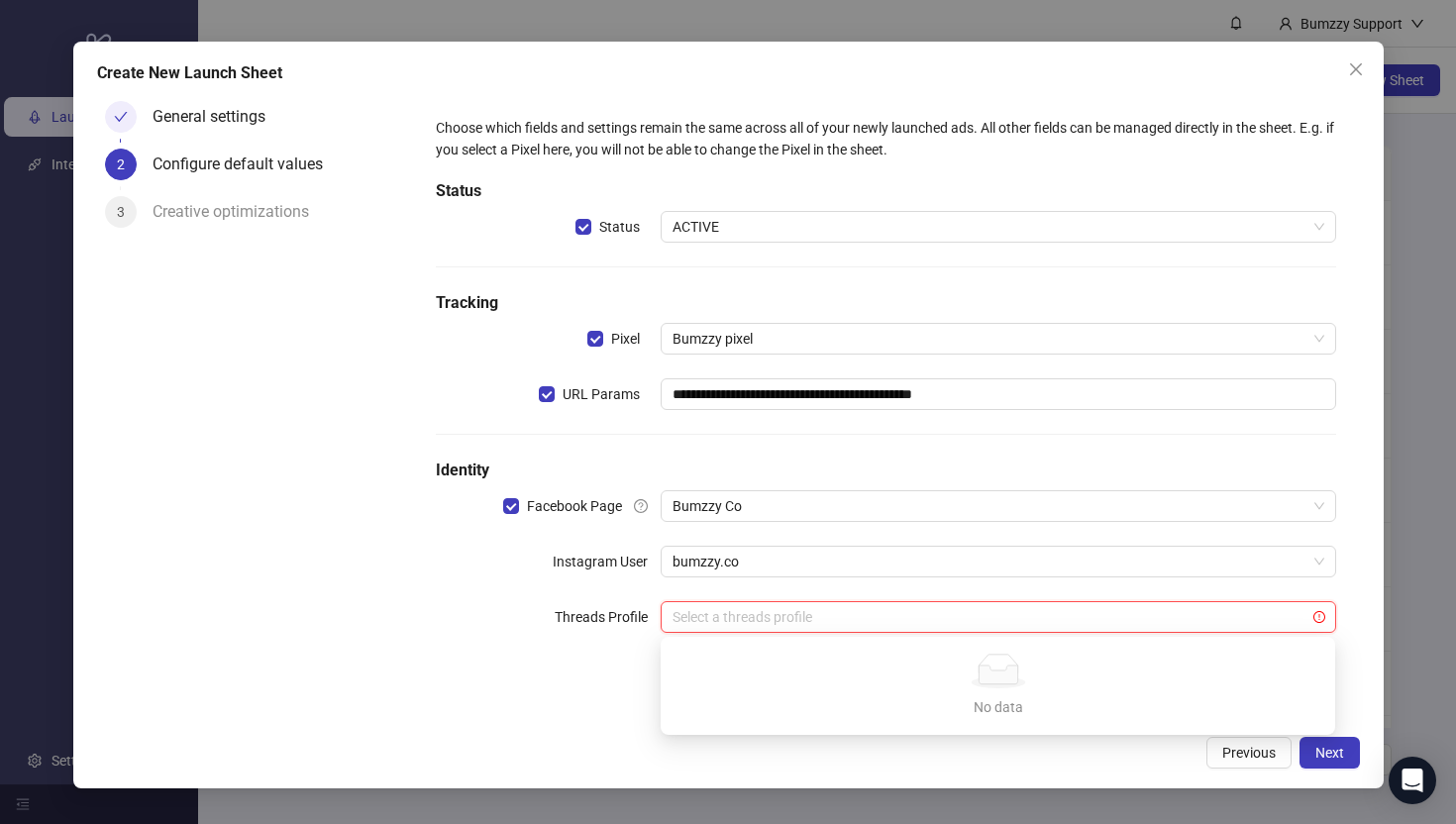 click at bounding box center [988, 617] 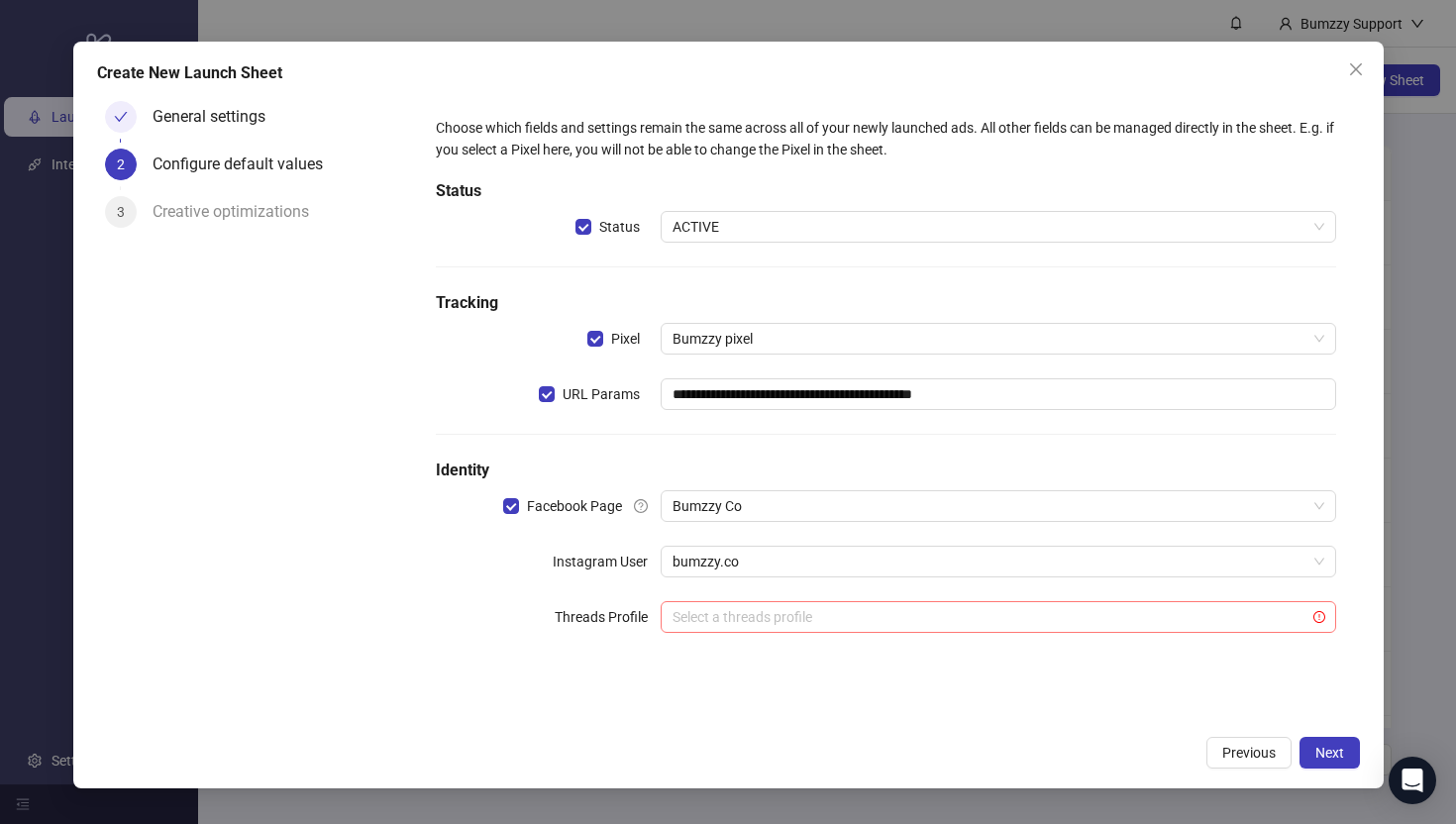 click at bounding box center (988, 617) 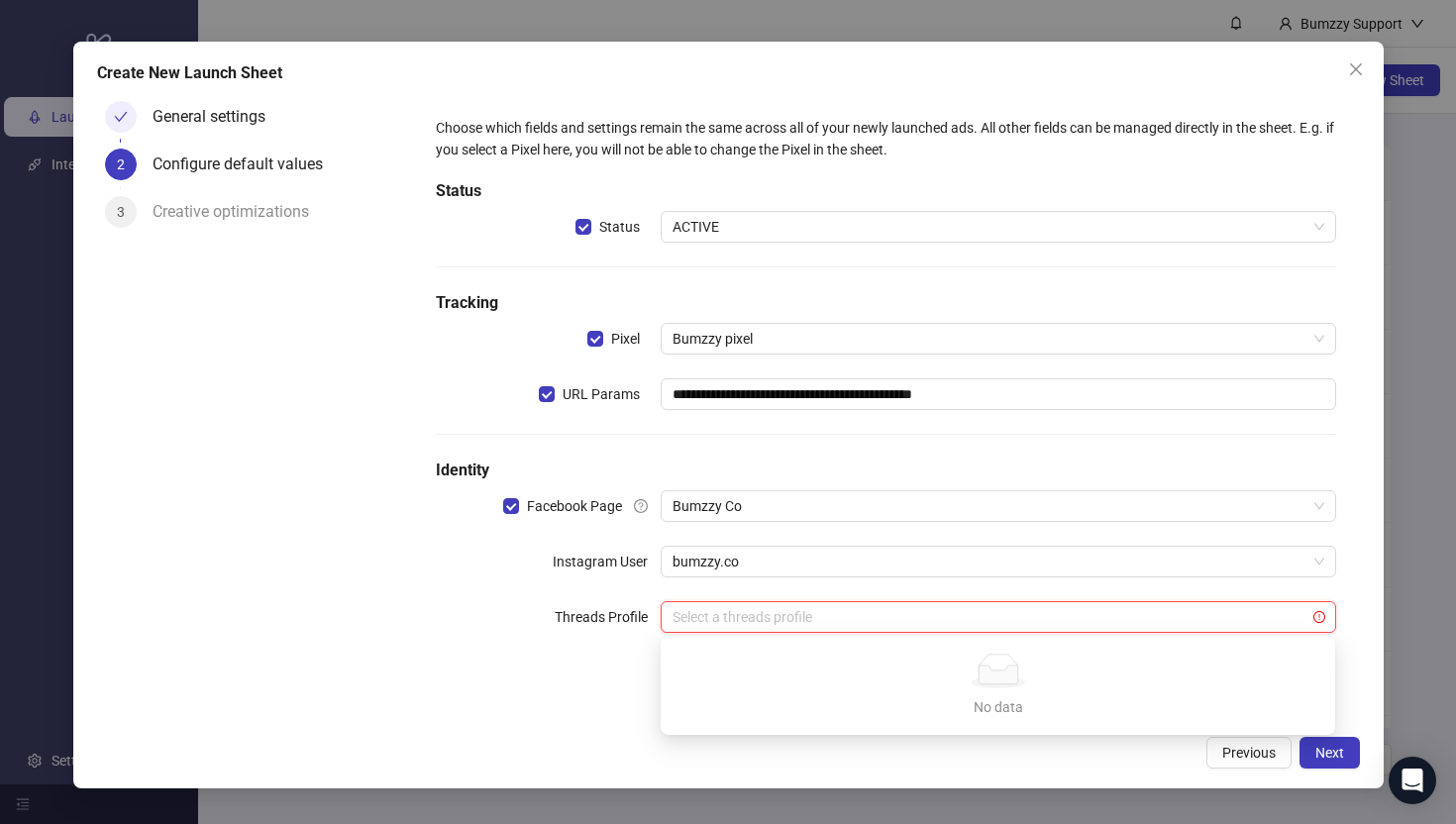 click on "**********" at bounding box center [885, 386] 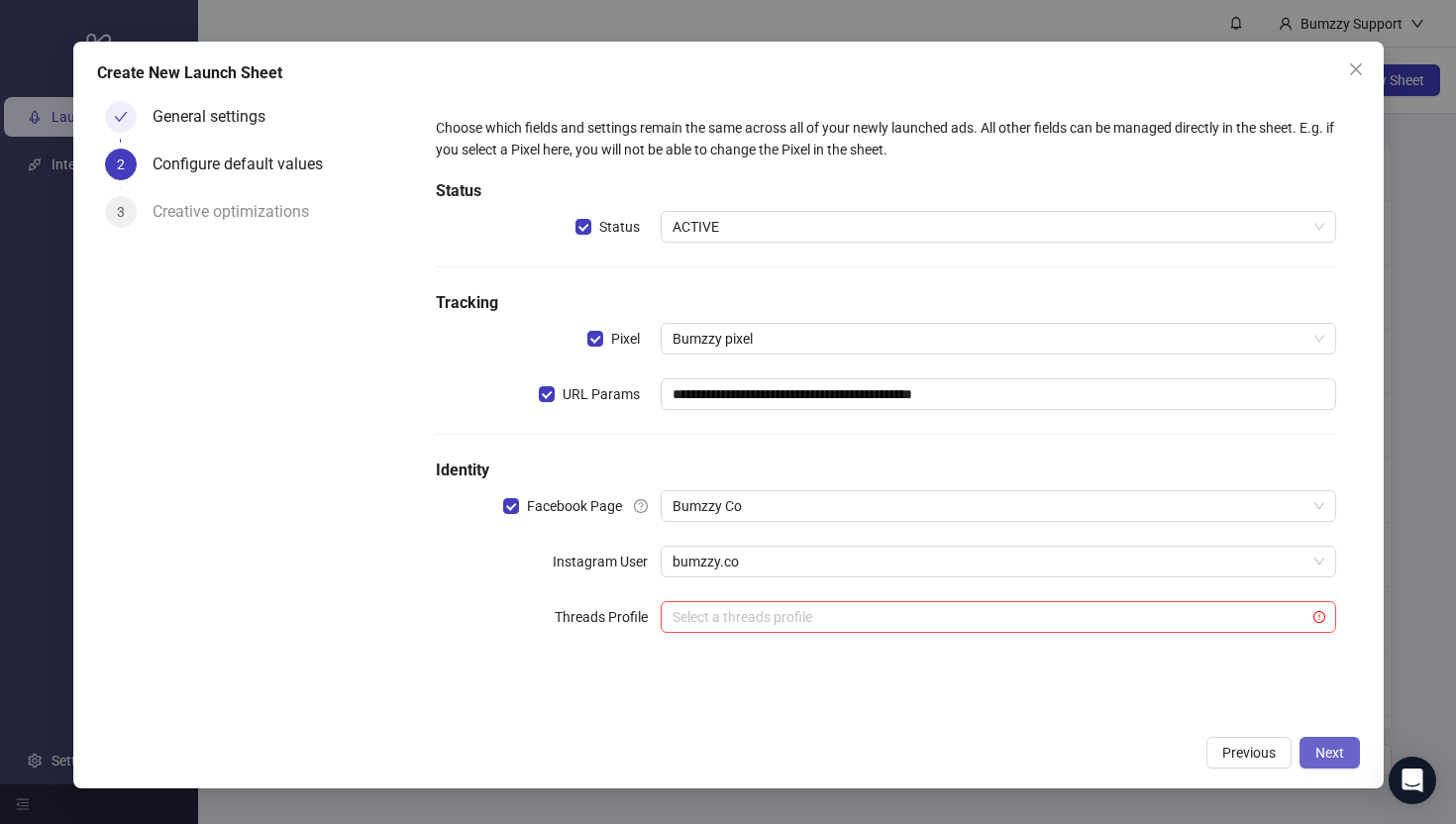 click on "Next" at bounding box center (1329, 753) 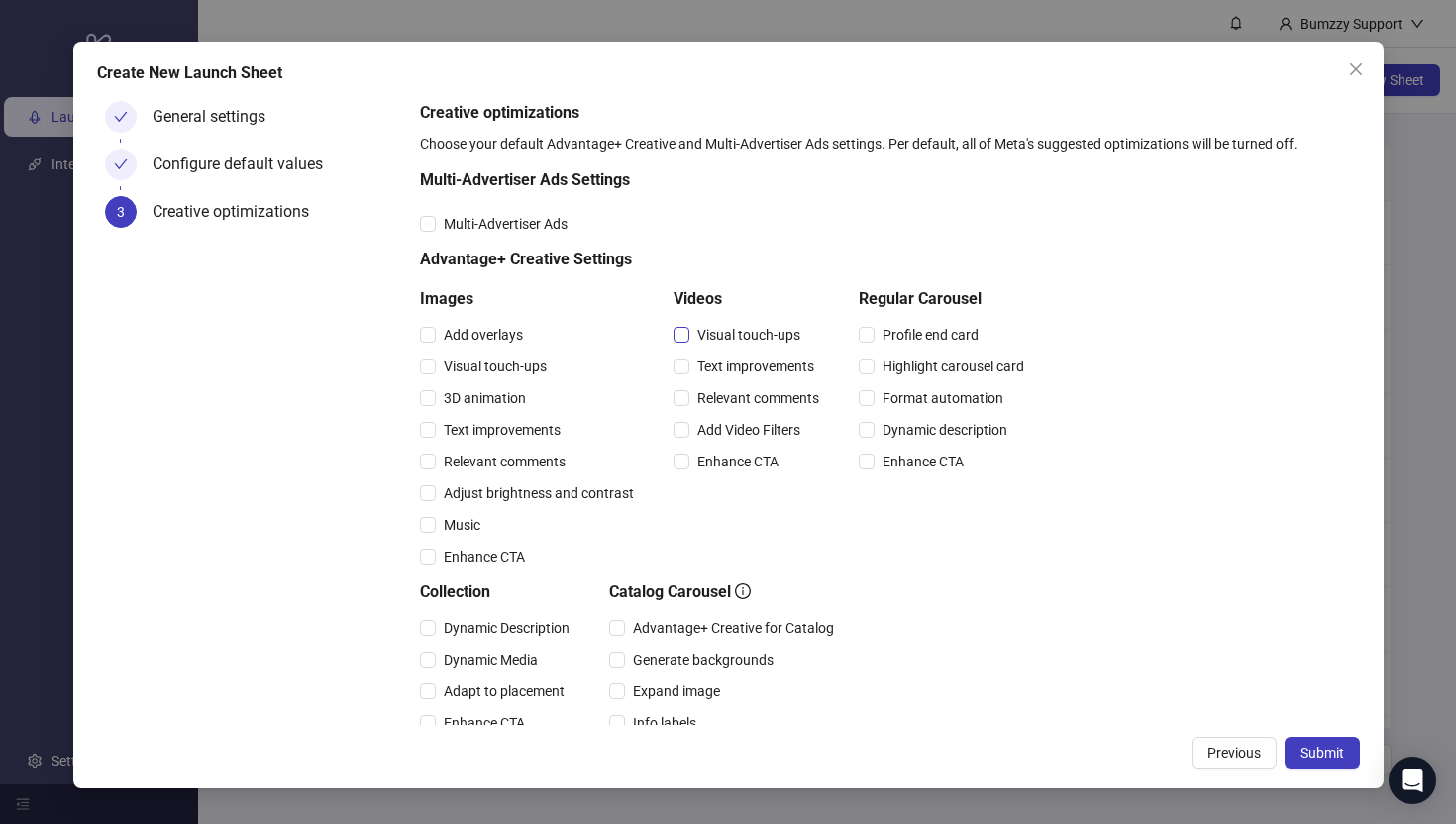 click on "Visual touch-ups" at bounding box center (483, 335) 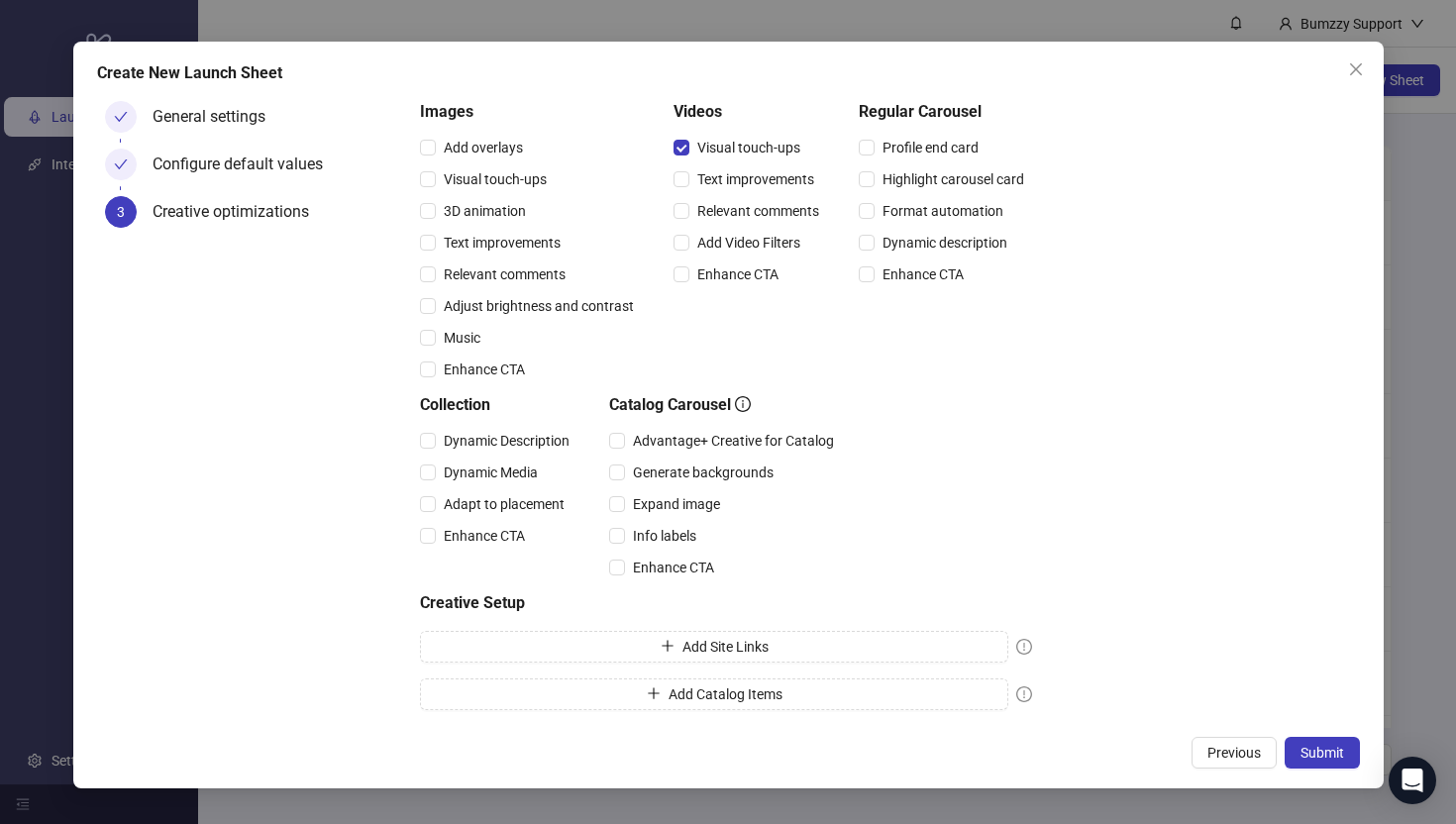 scroll, scrollTop: 0, scrollLeft: 0, axis: both 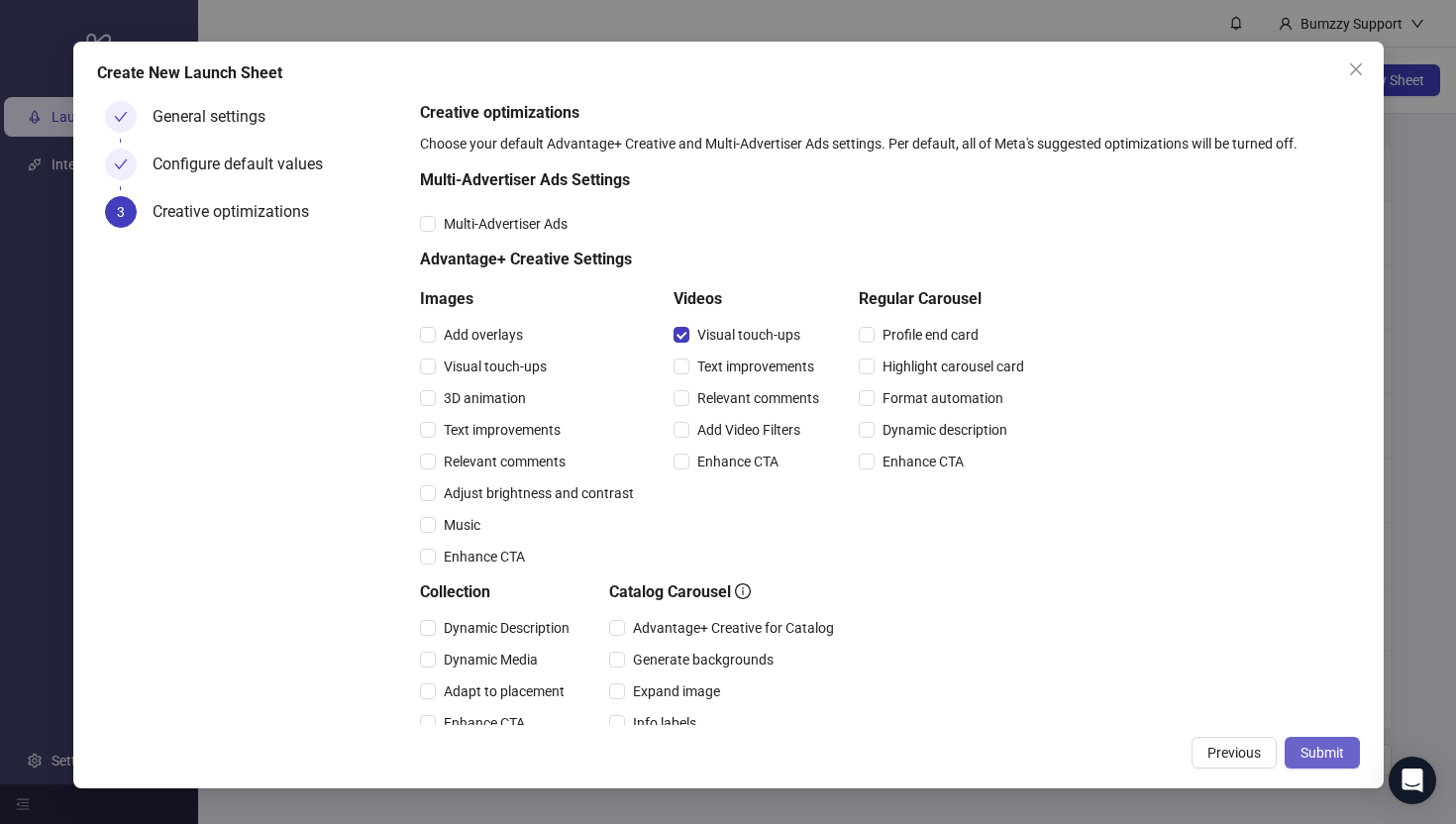 click on "Submit" at bounding box center (1322, 753) 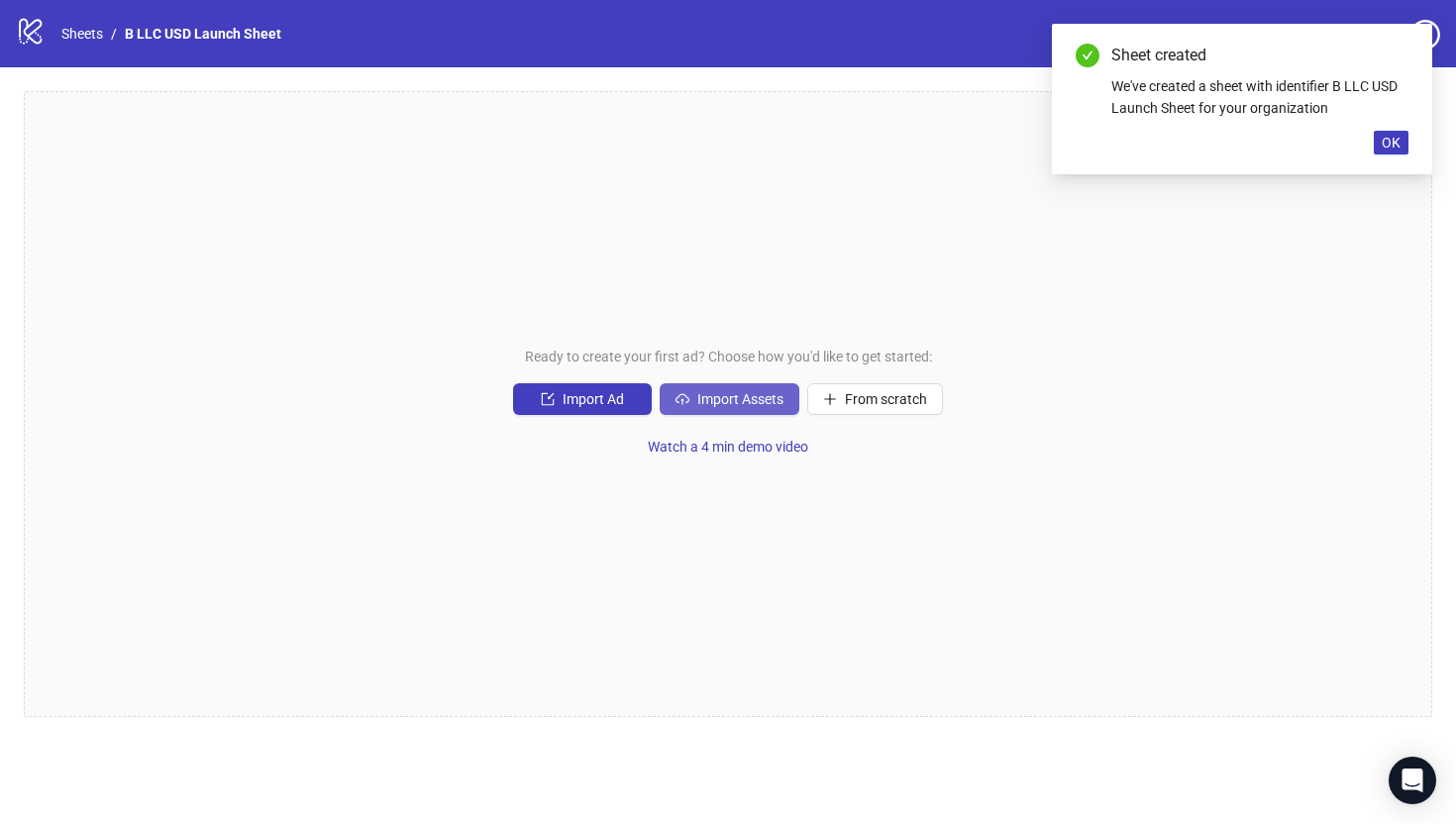 click on "Import Assets" at bounding box center (593, 399) 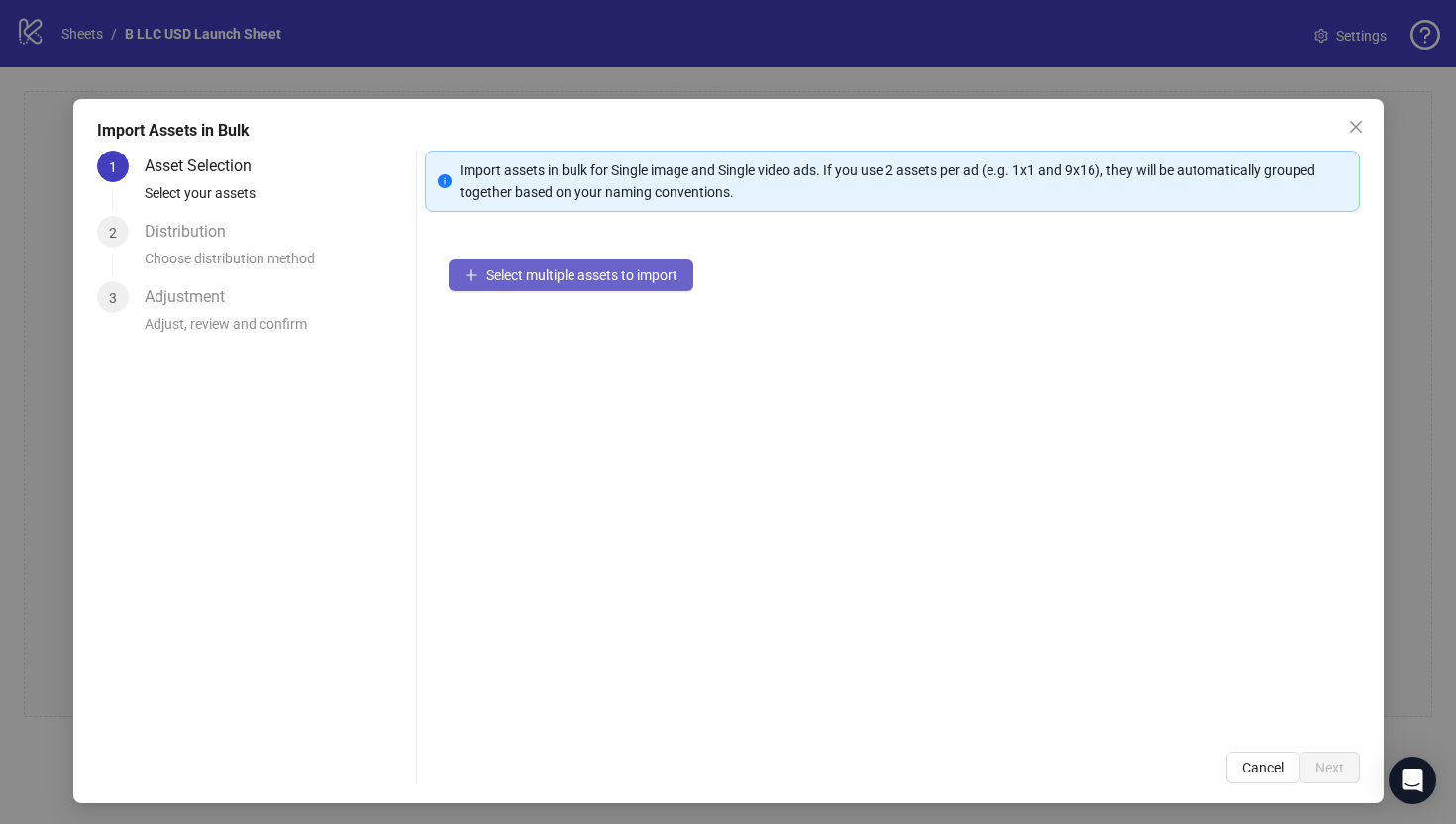click on "Select multiple assets to import" at bounding box center (581, 275) 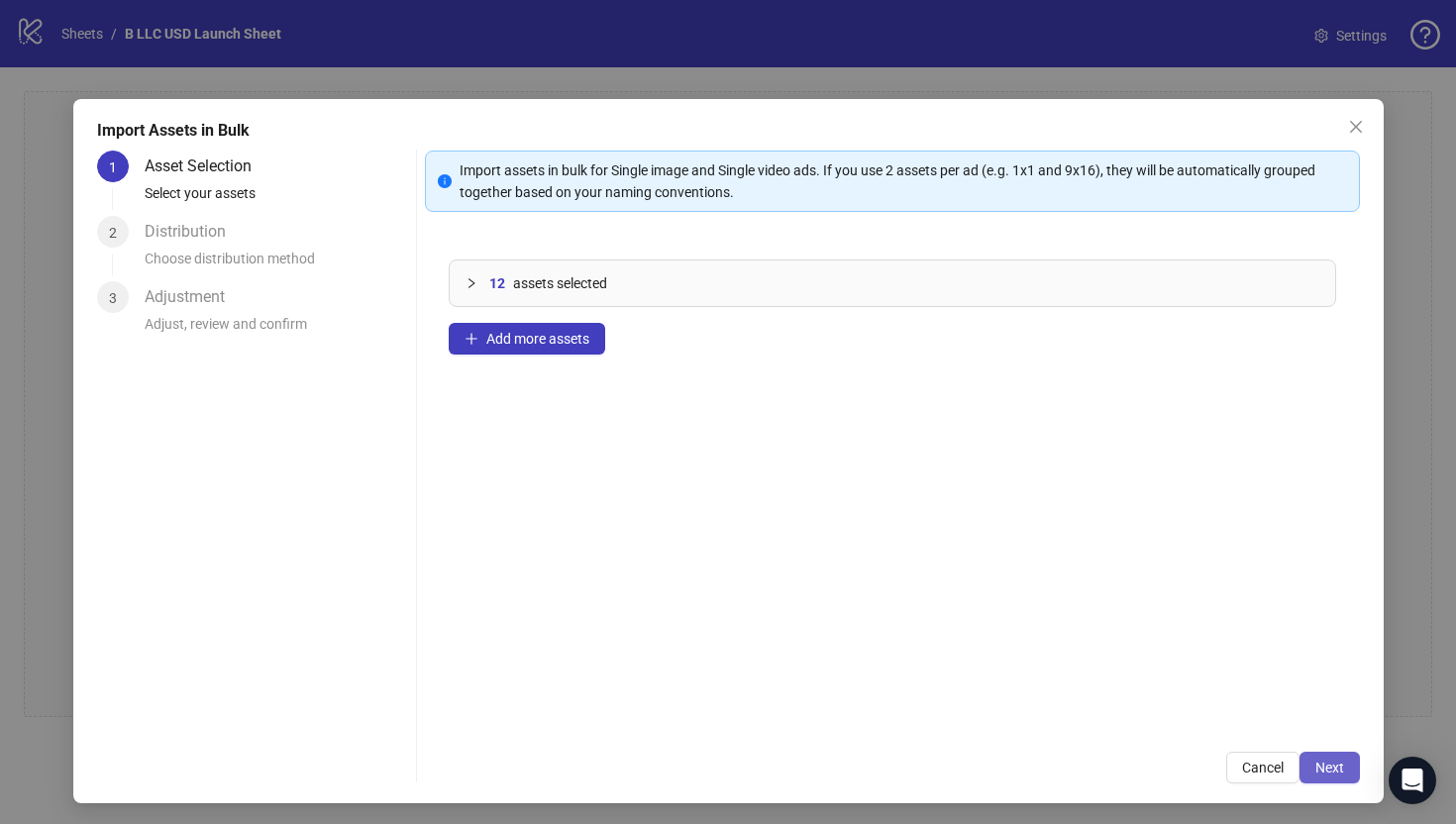 click on "Next" at bounding box center [1329, 768] 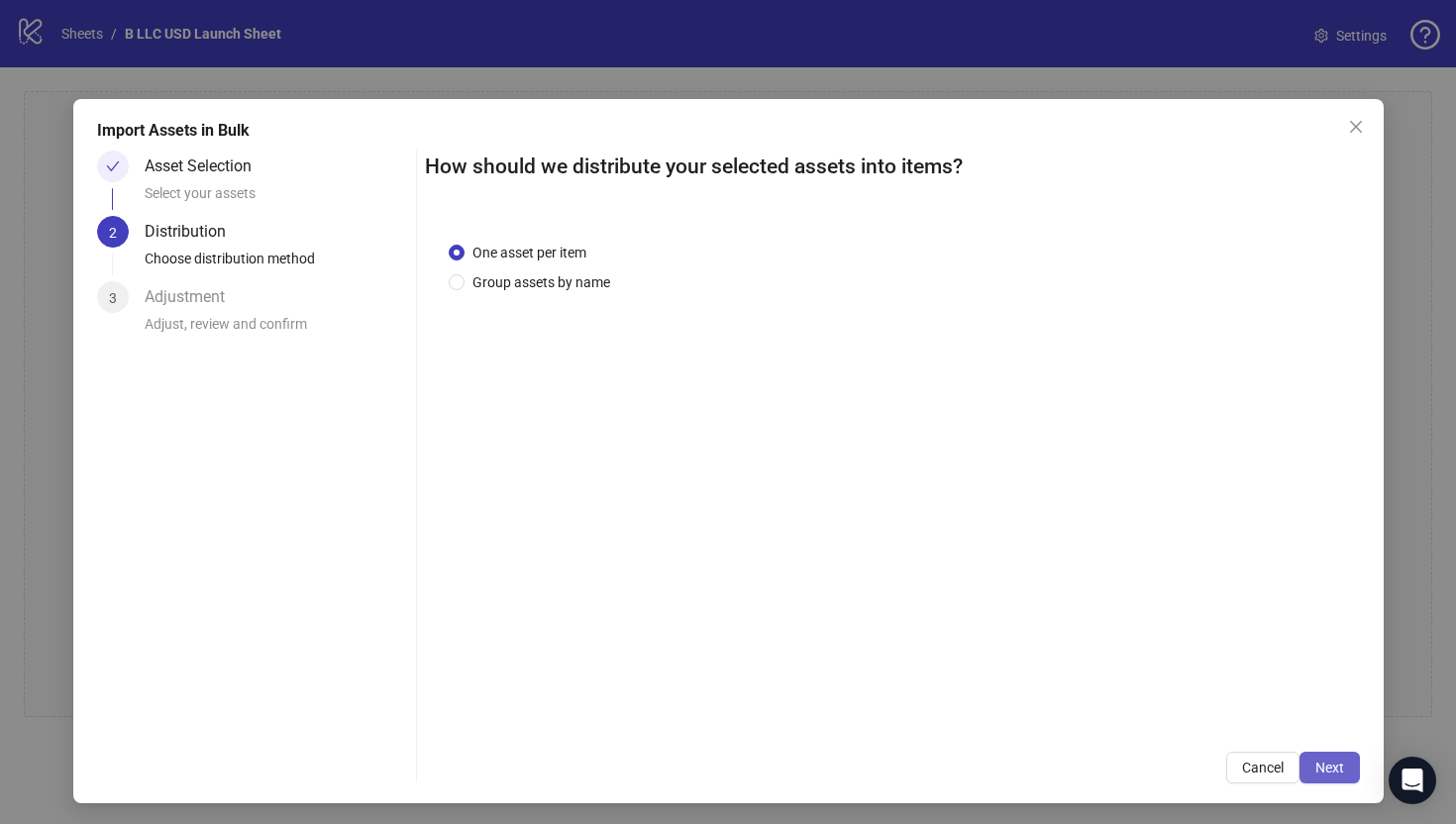 click on "Next" at bounding box center [1329, 768] 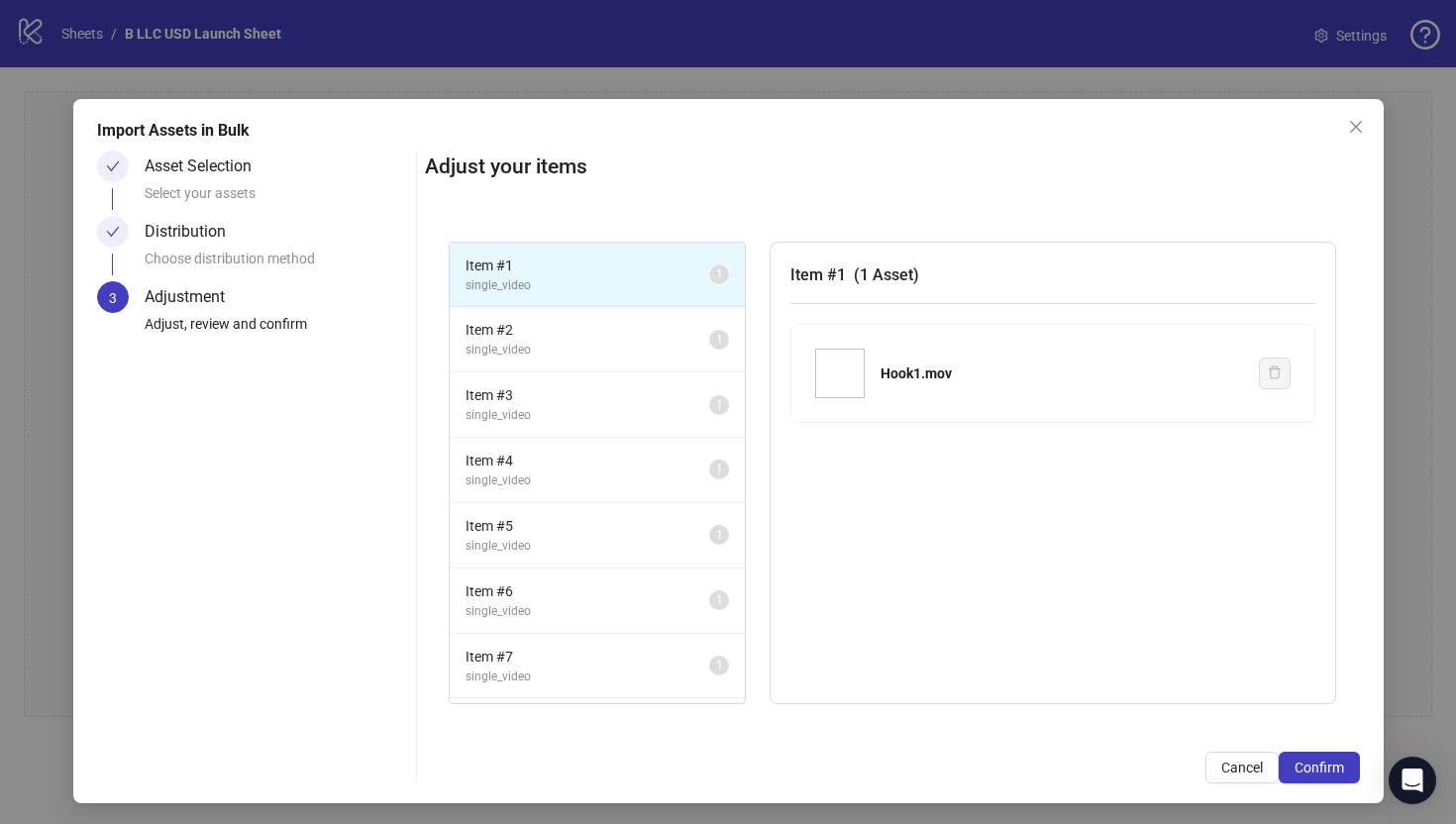 click on "Confirm" at bounding box center [1319, 768] 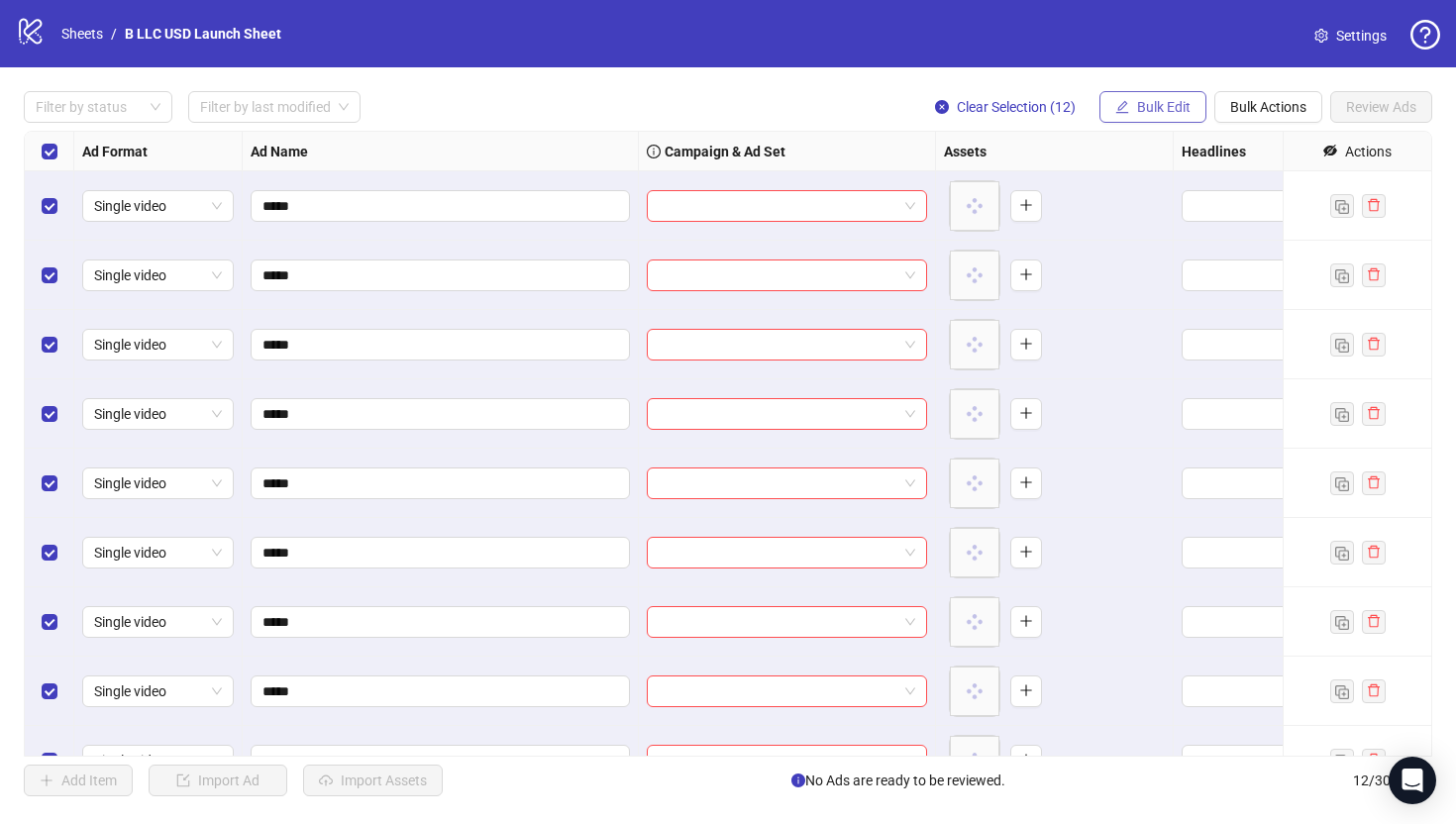 click on "Bulk Edit" at bounding box center [1164, 107] 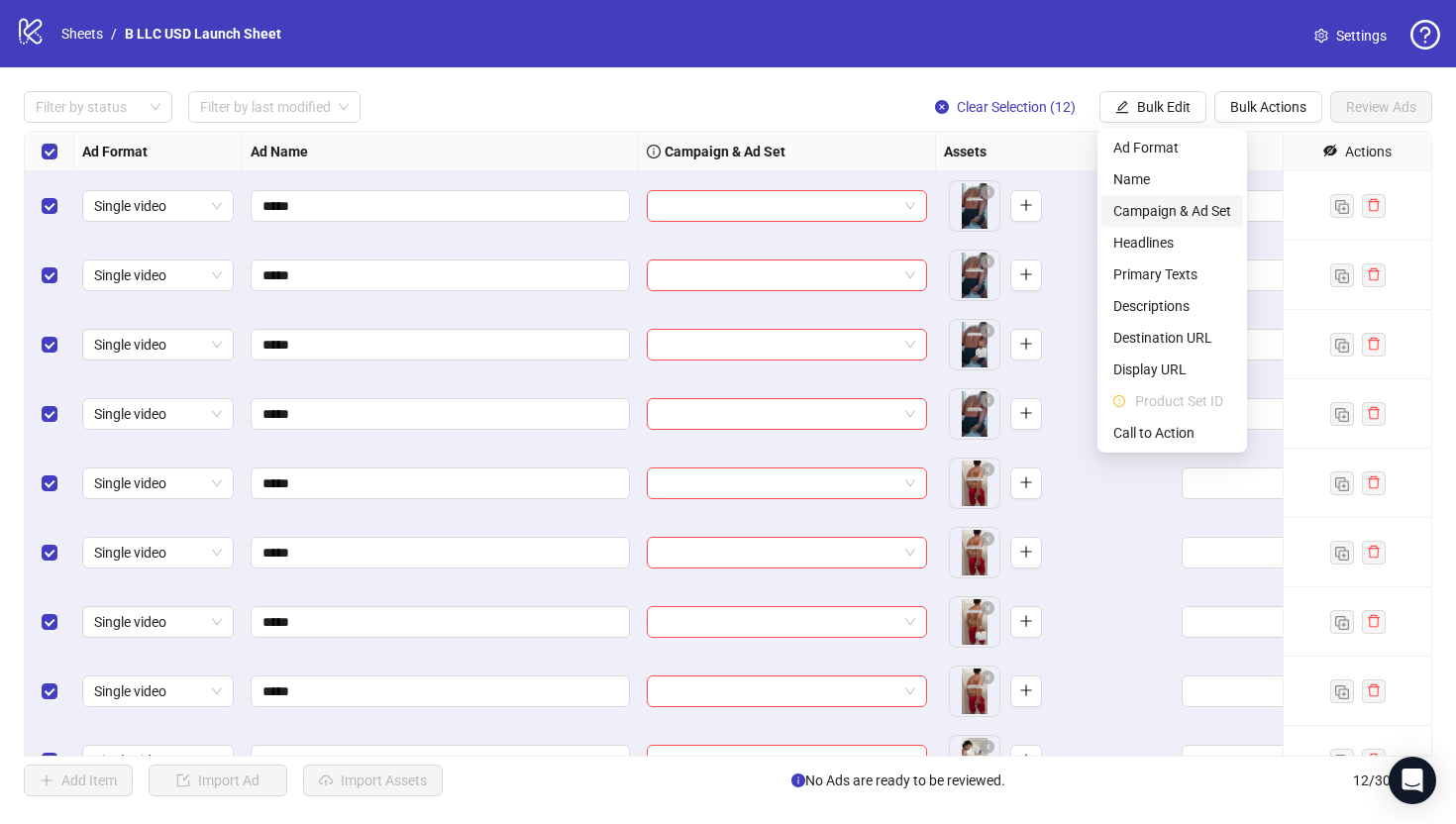 click on "Campaign & Ad Set" at bounding box center [1172, 211] 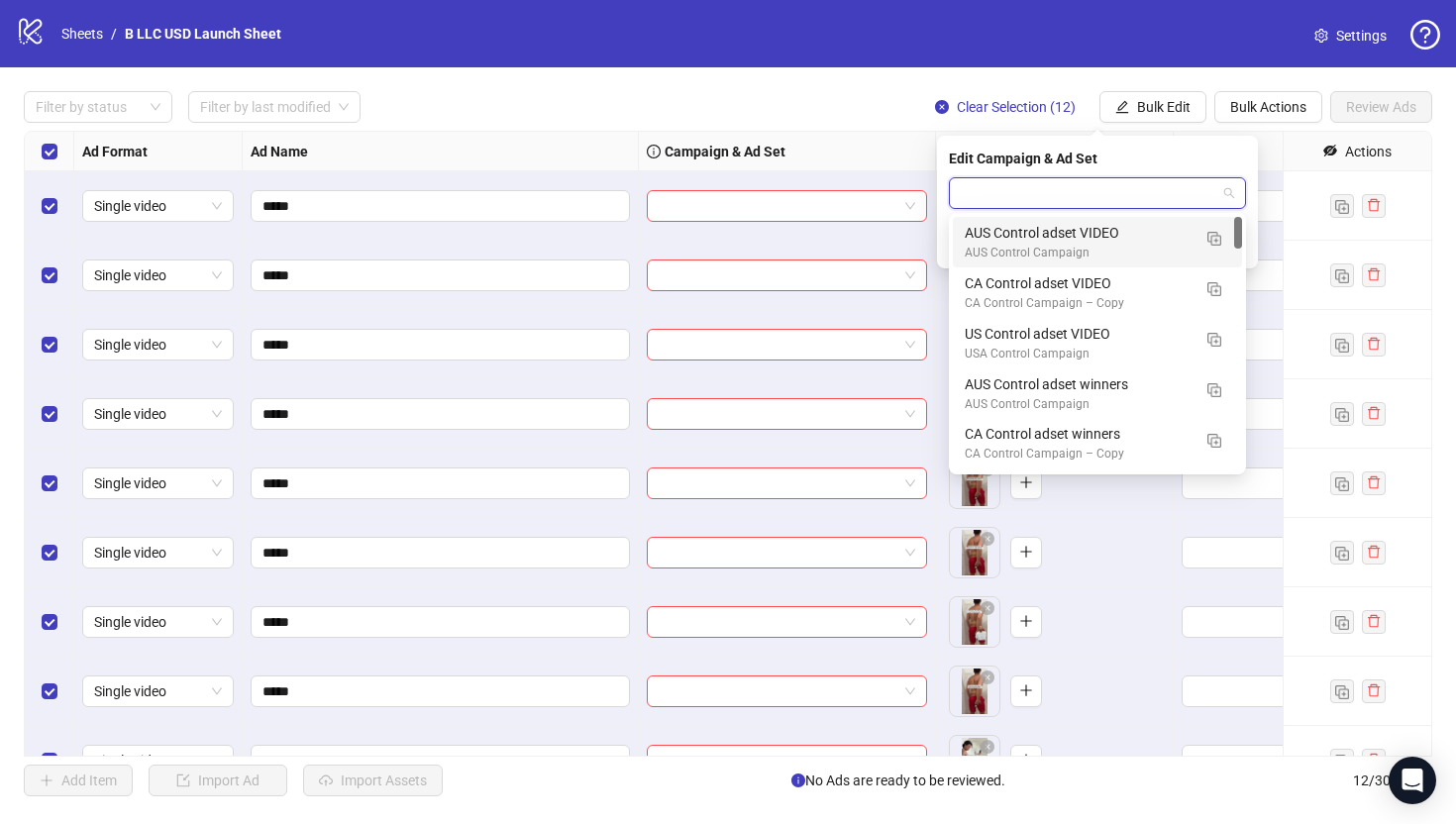 click at bounding box center [1089, 193] 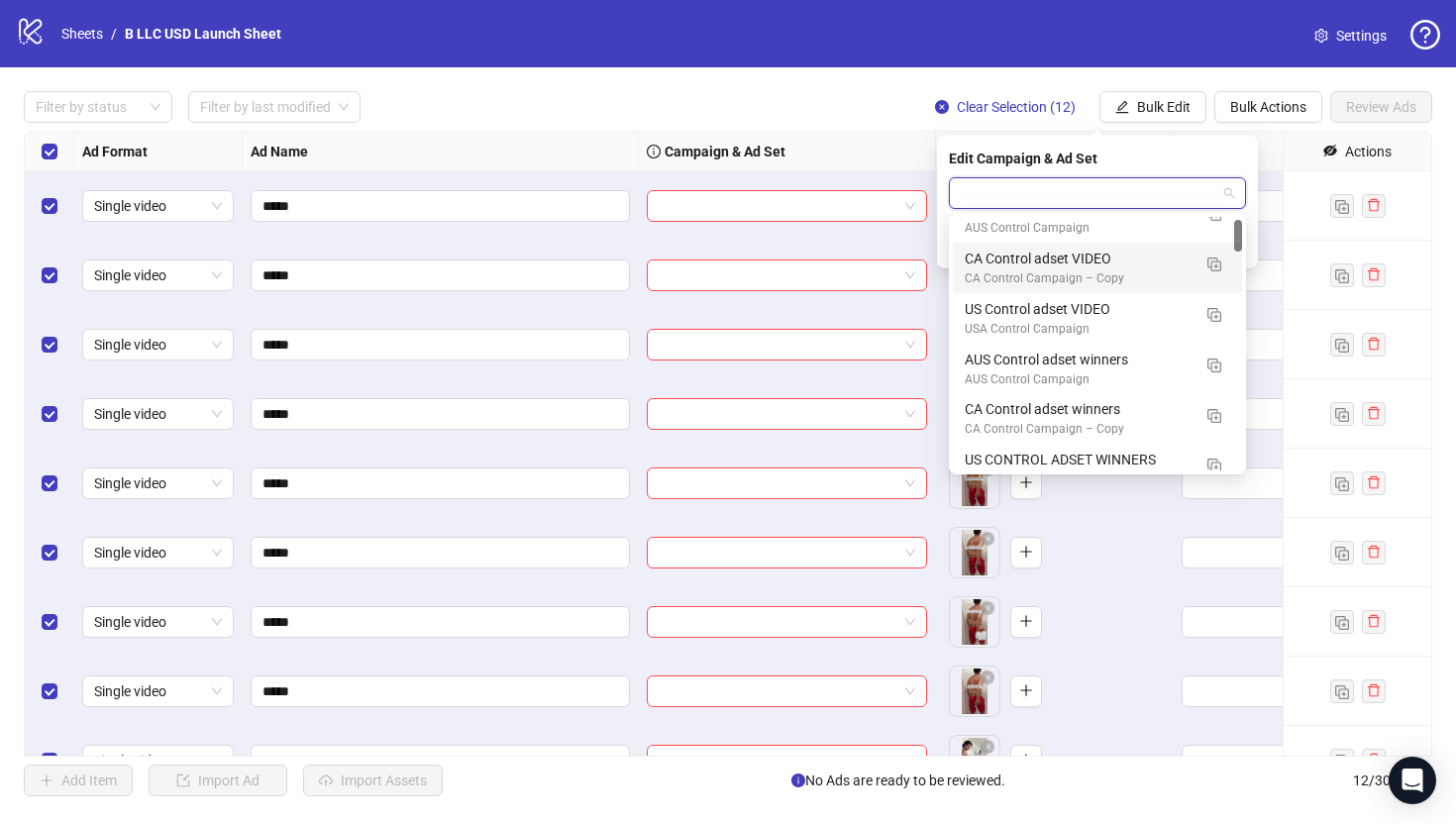 scroll, scrollTop: 23, scrollLeft: 0, axis: vertical 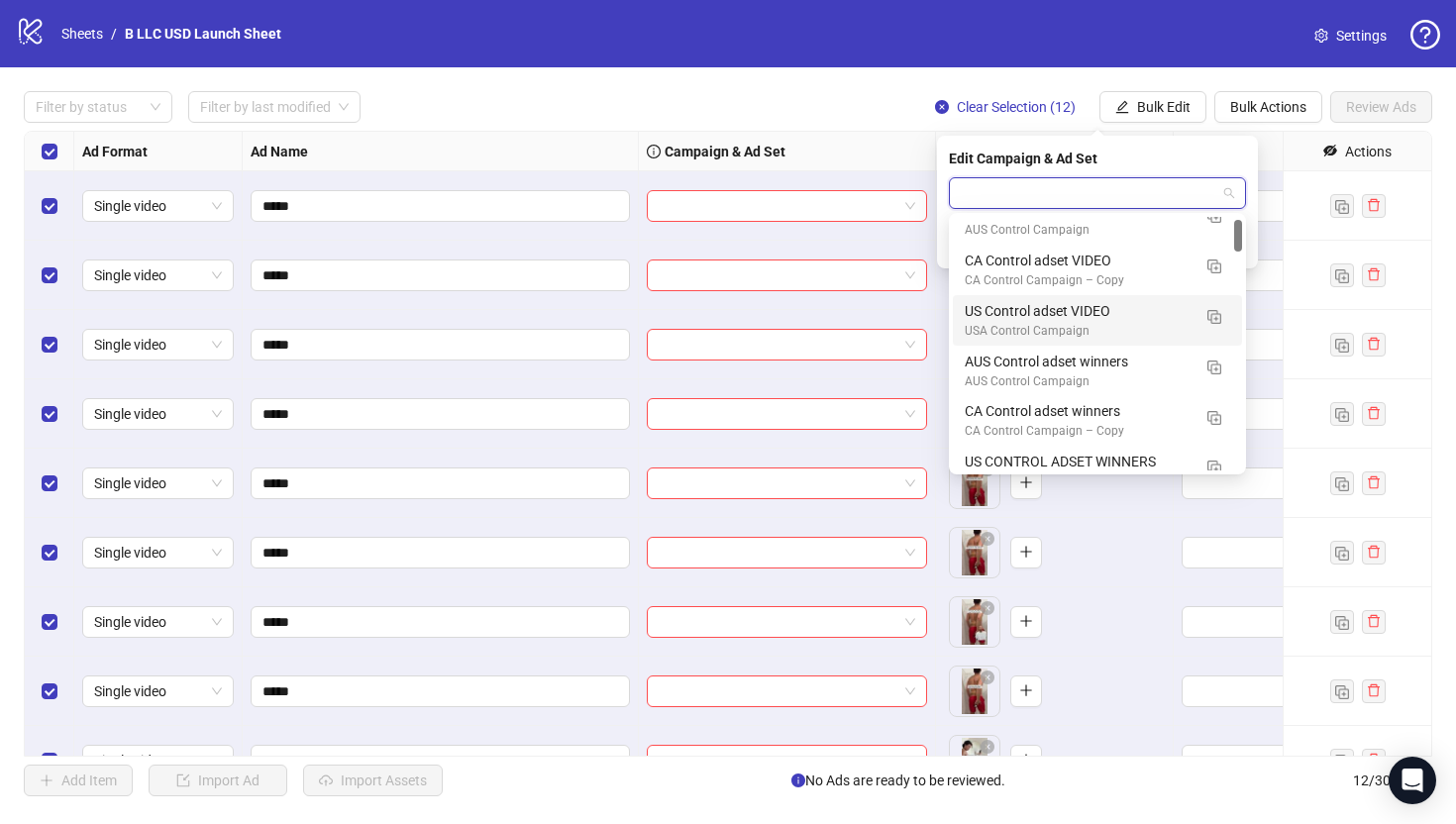 click on "US Control adset VIDEO" at bounding box center [1078, 311] 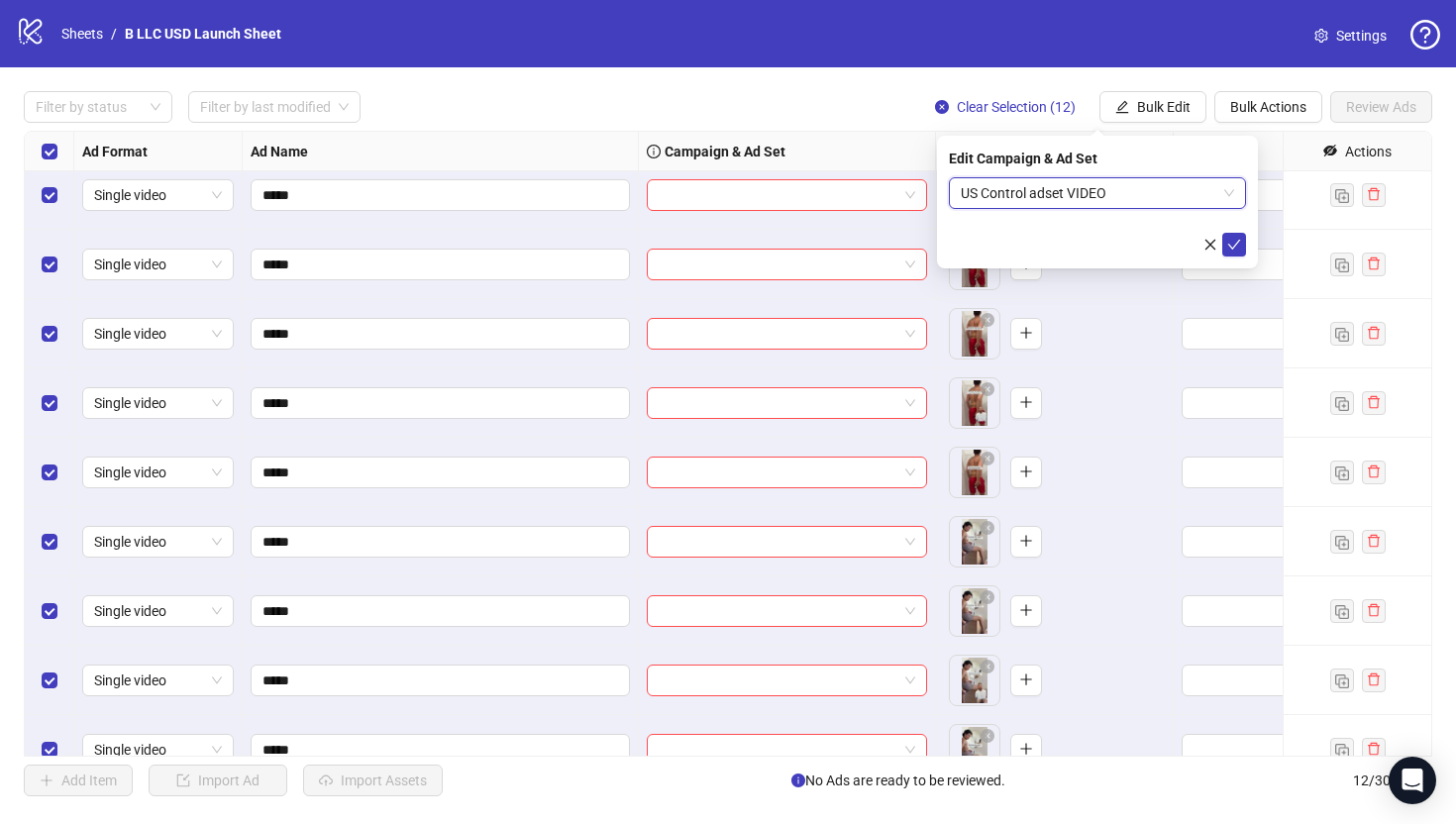 scroll, scrollTop: 248, scrollLeft: 0, axis: vertical 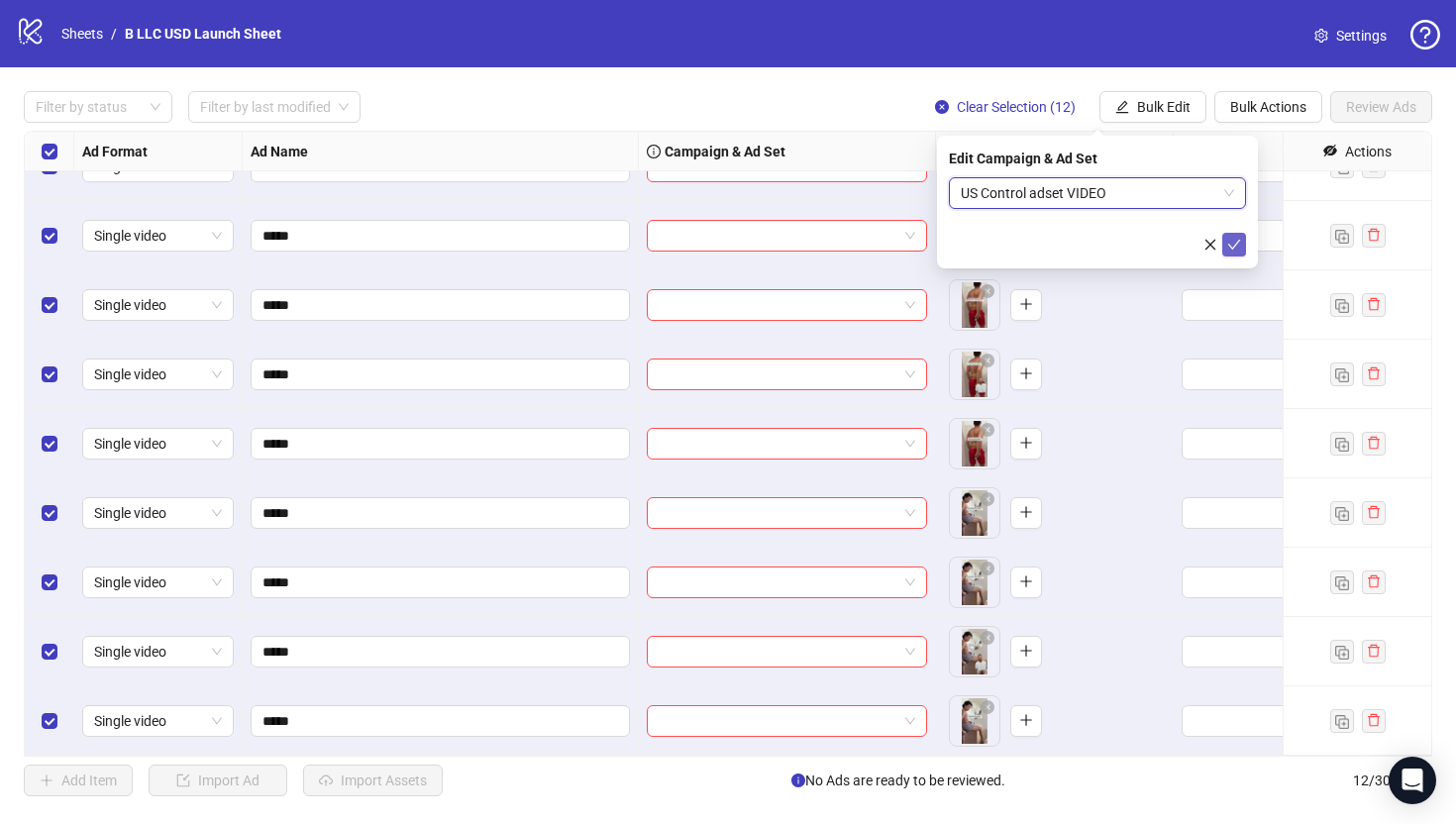 click at bounding box center [1234, 245] 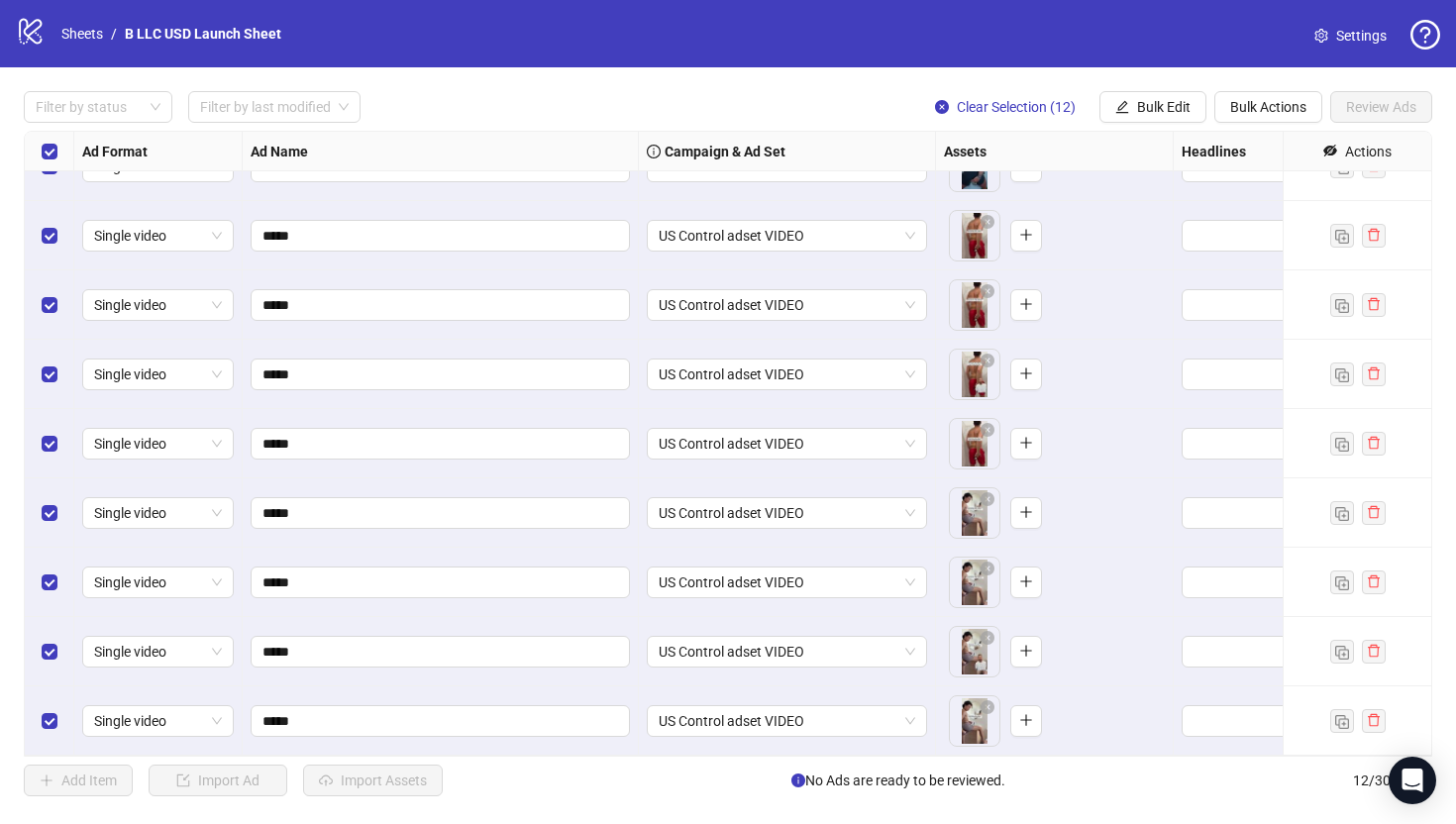 scroll, scrollTop: 0, scrollLeft: 0, axis: both 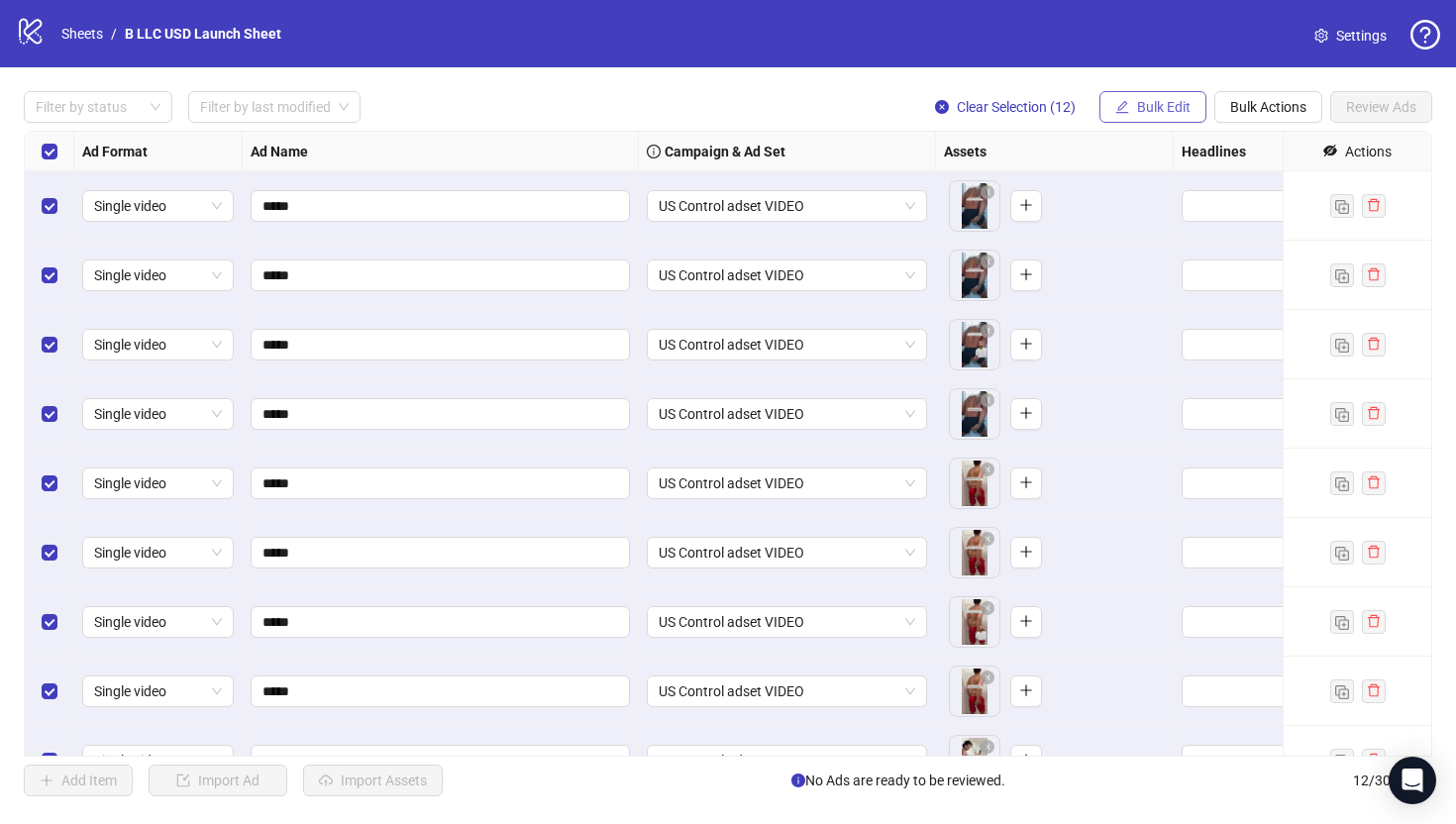 click on "Bulk Edit" at bounding box center (1164, 107) 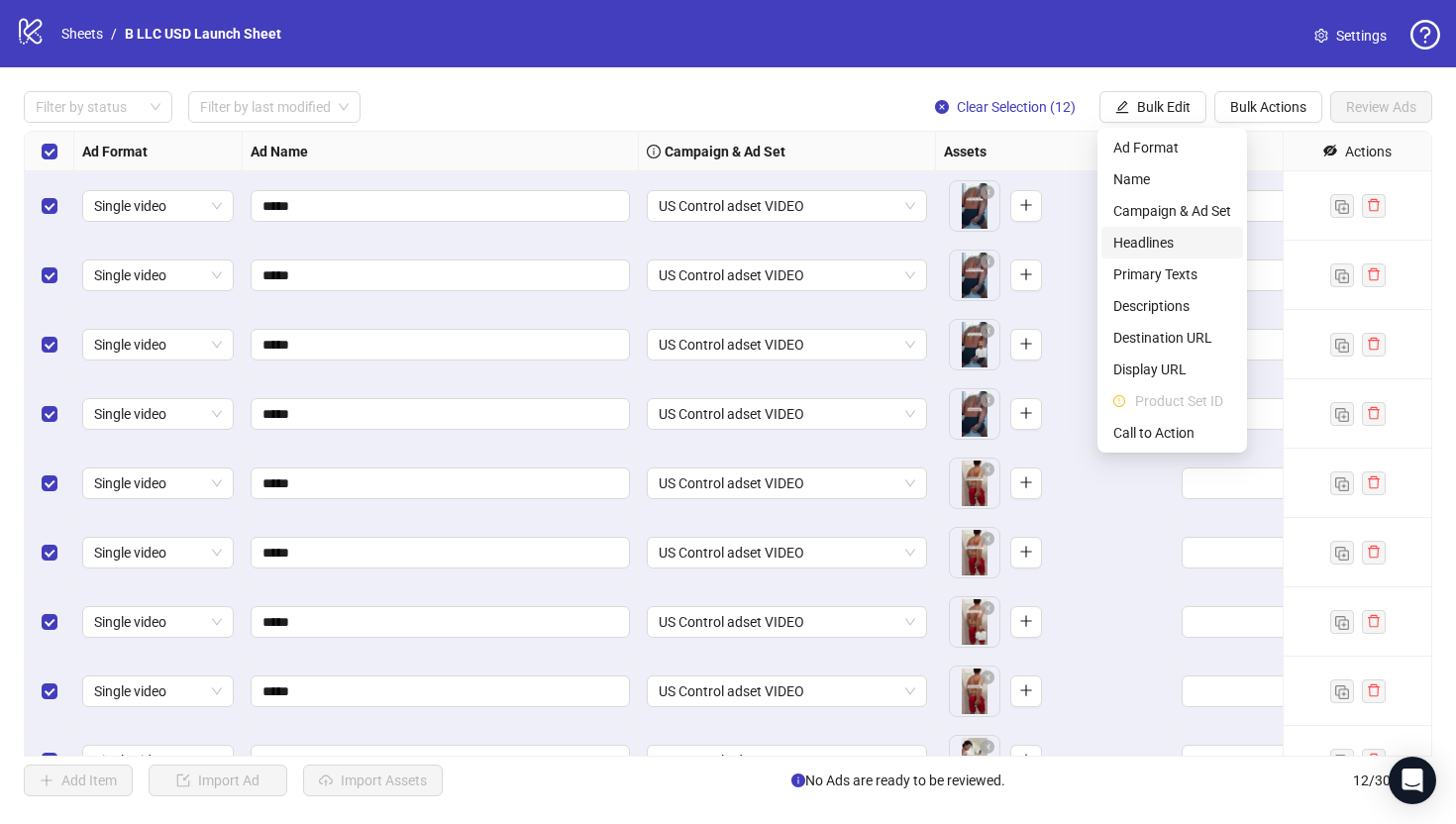 click on "Headlines" at bounding box center [1172, 243] 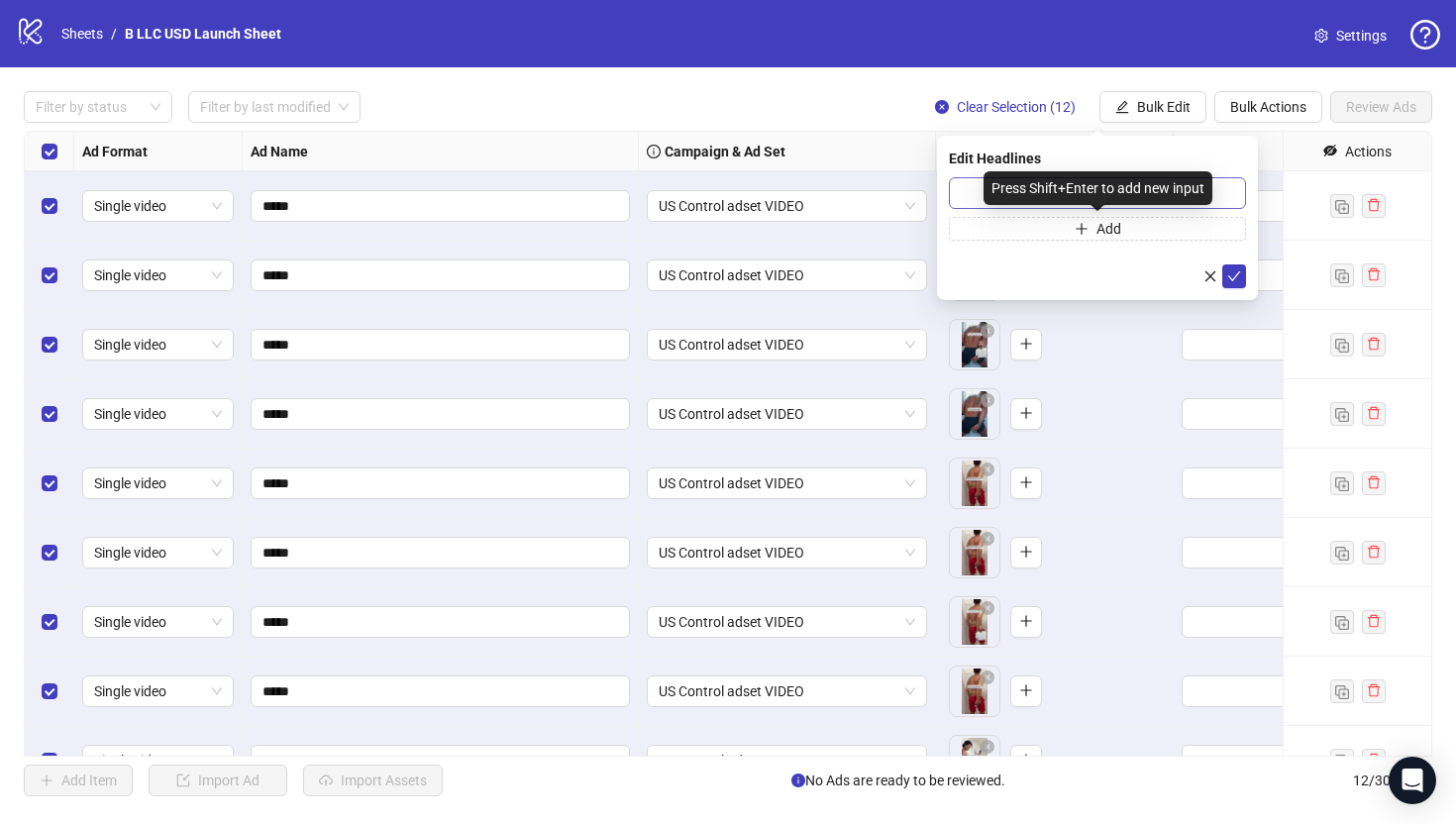 click on "Press Shift+Enter to add new input" at bounding box center (1097, 188) 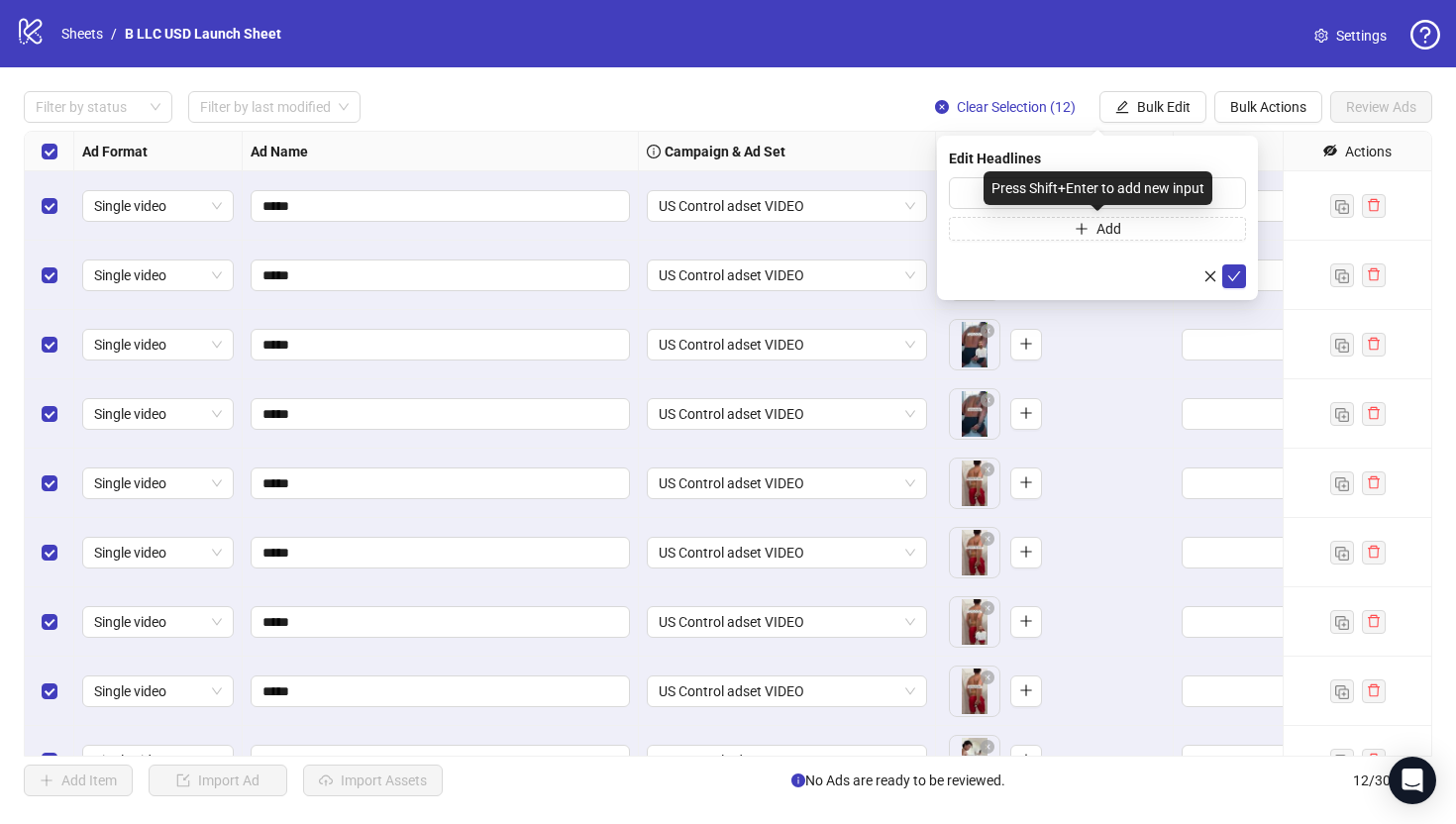 click on "Press Shift+Enter to add new input" at bounding box center (1097, 188) 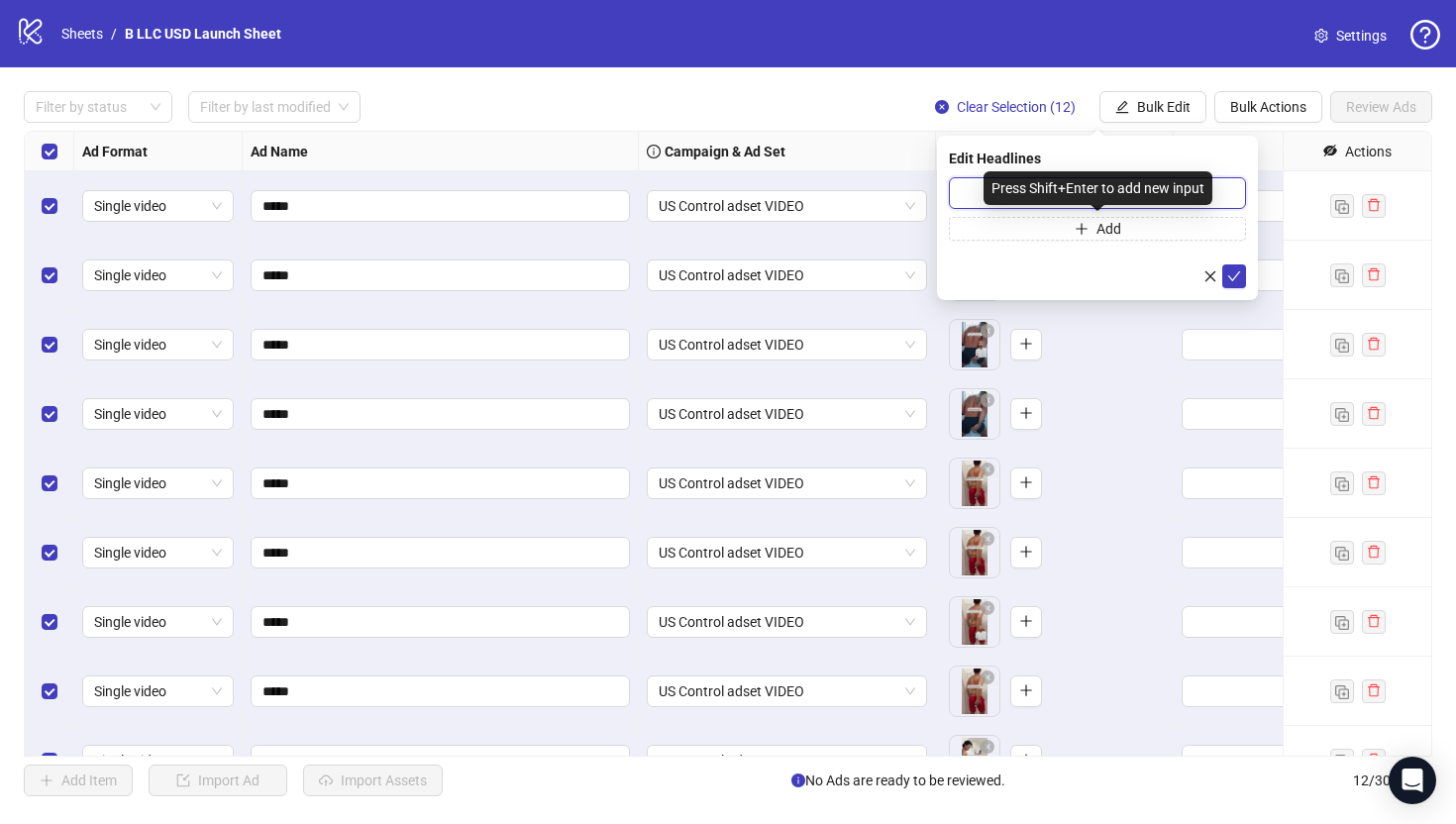 click at bounding box center (1097, 193) 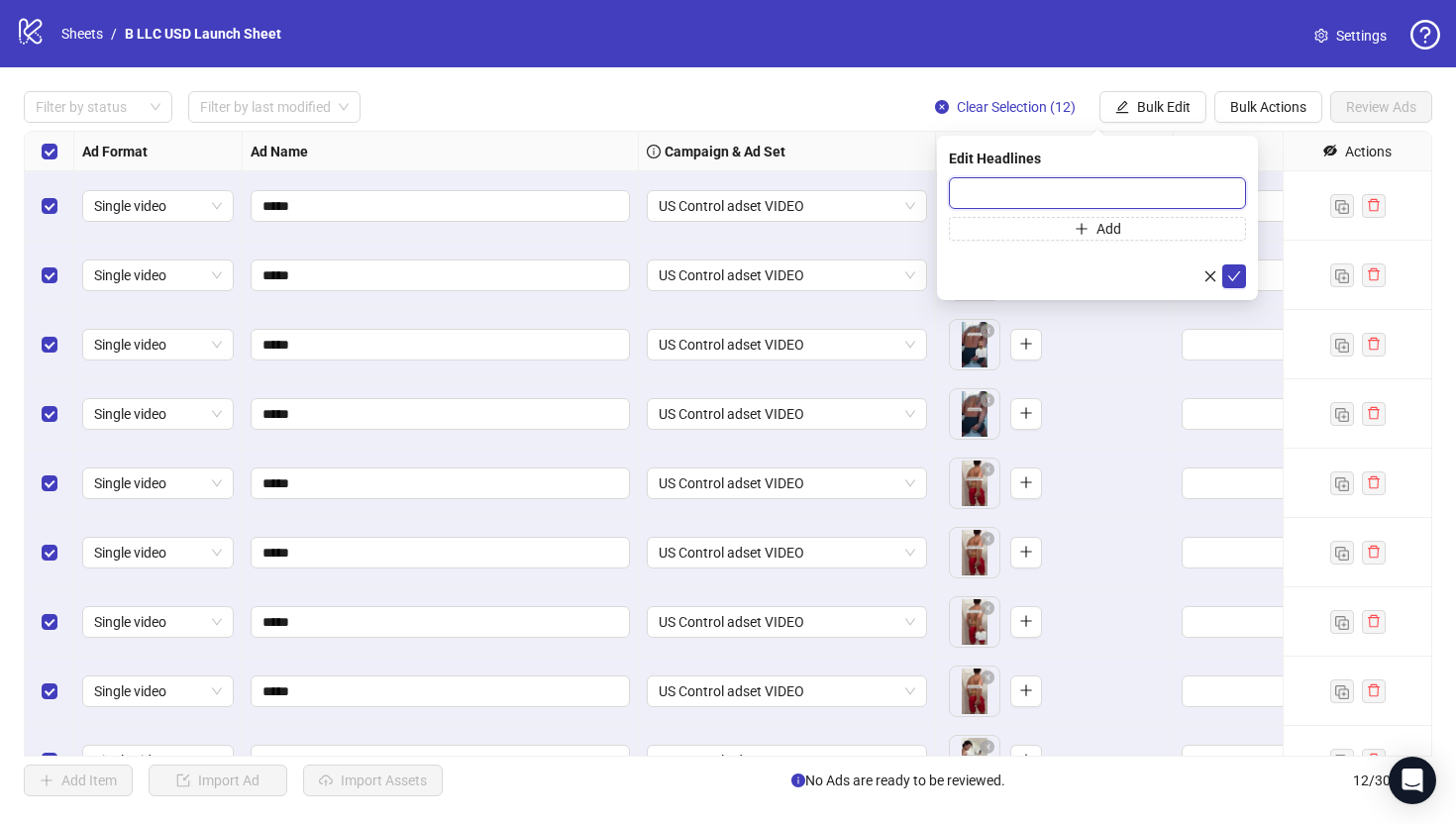 paste on "**********" 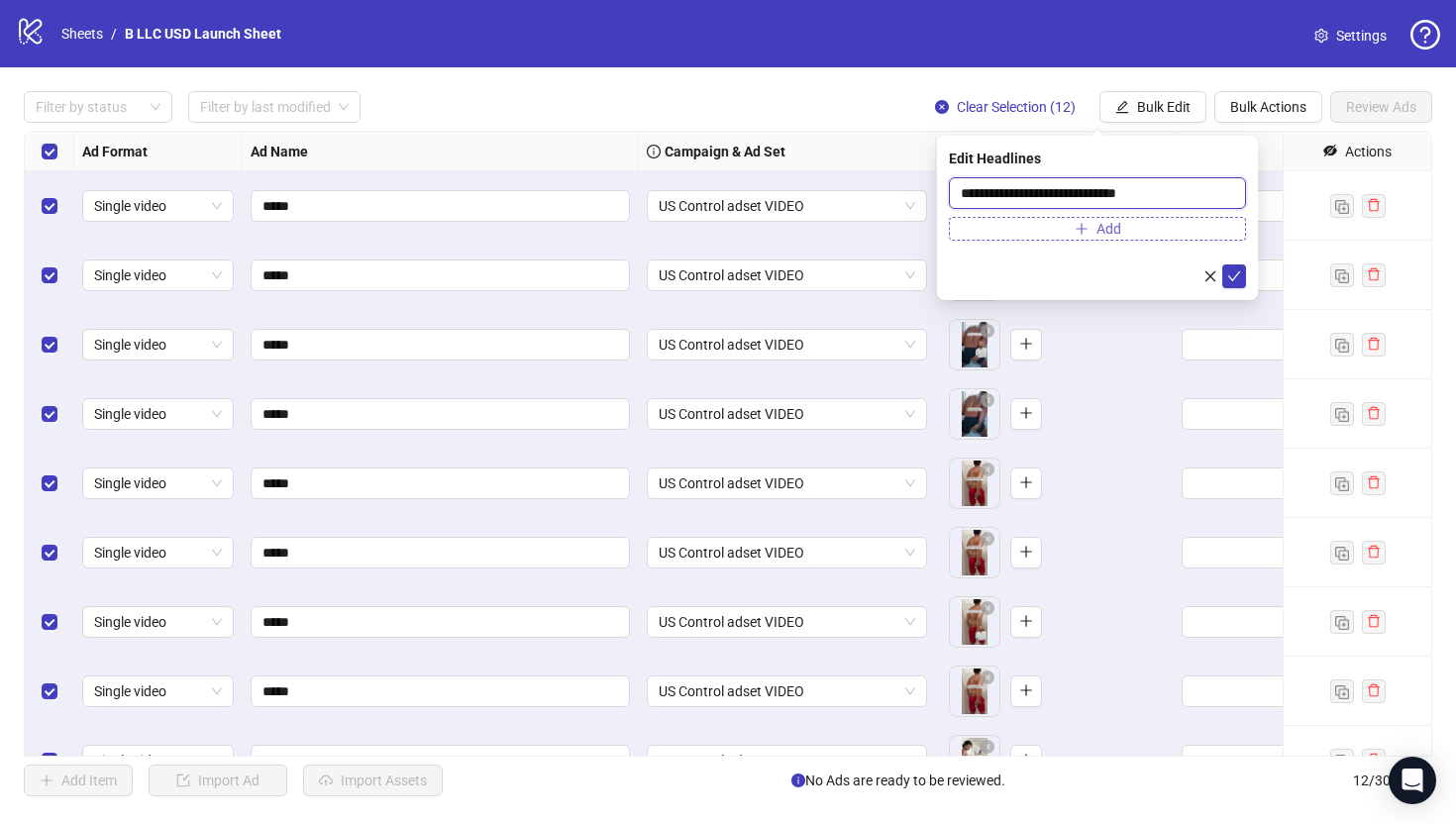 type on "**********" 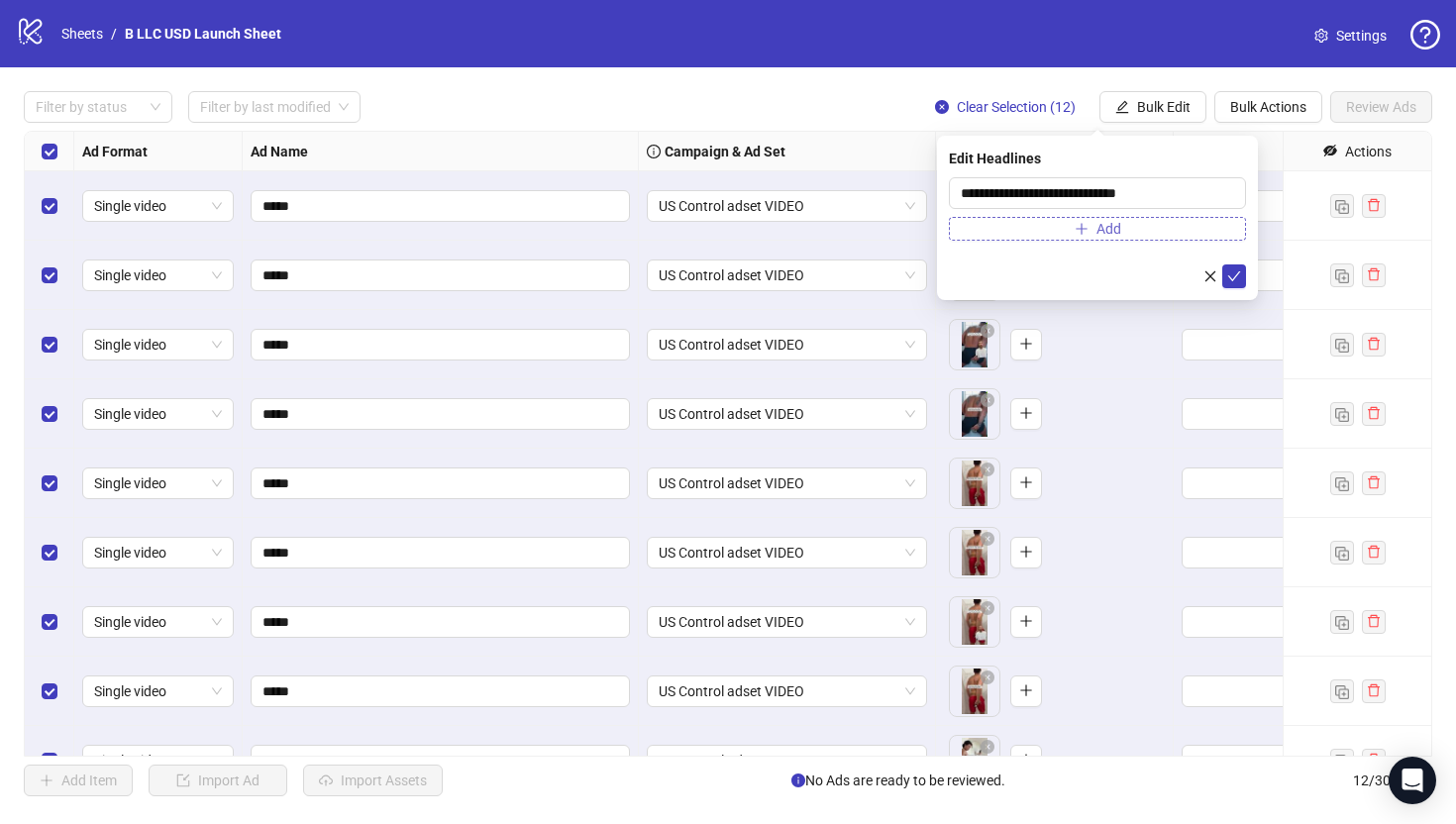 click on "Add" at bounding box center [1097, 229] 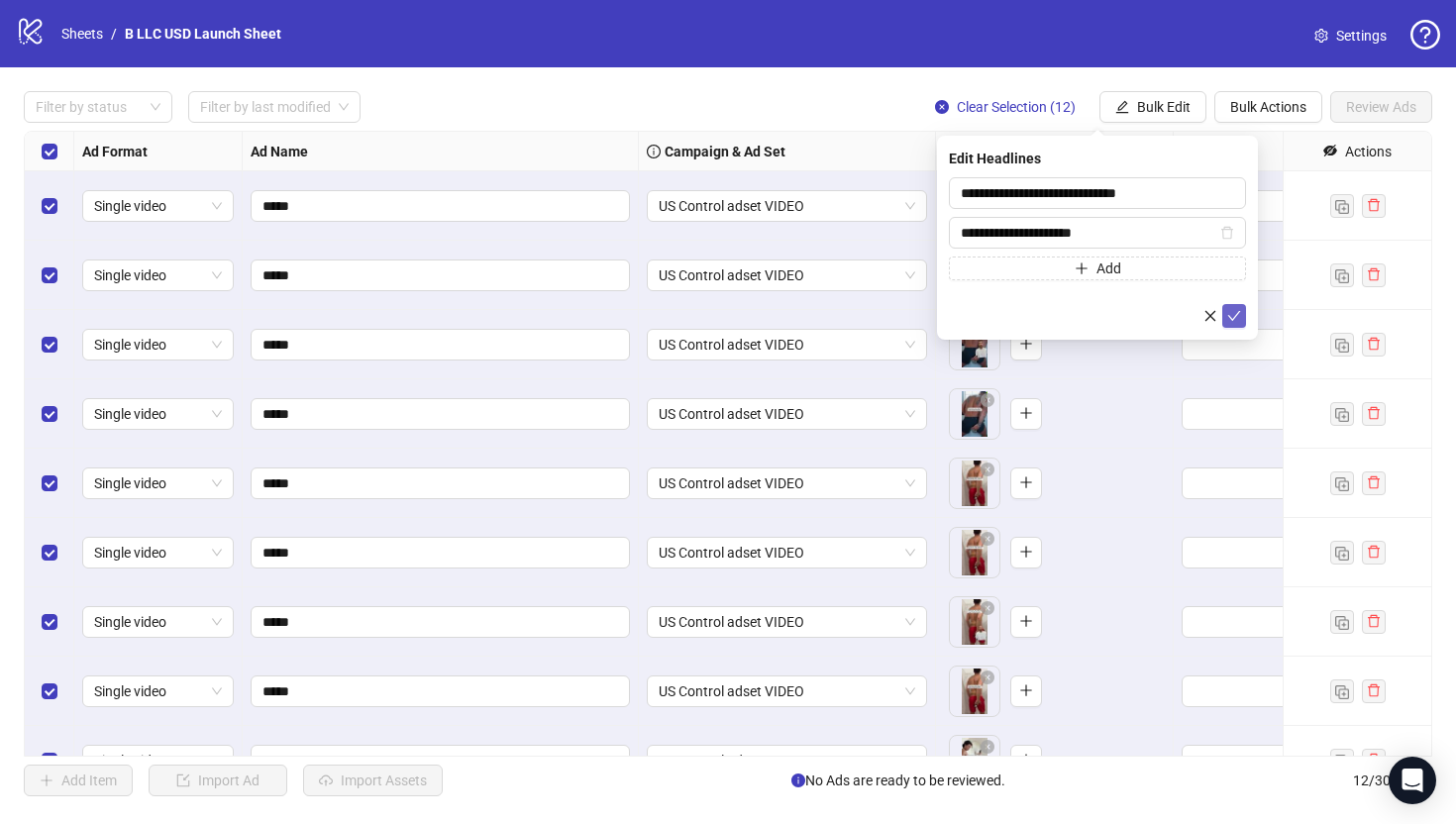 type on "**********" 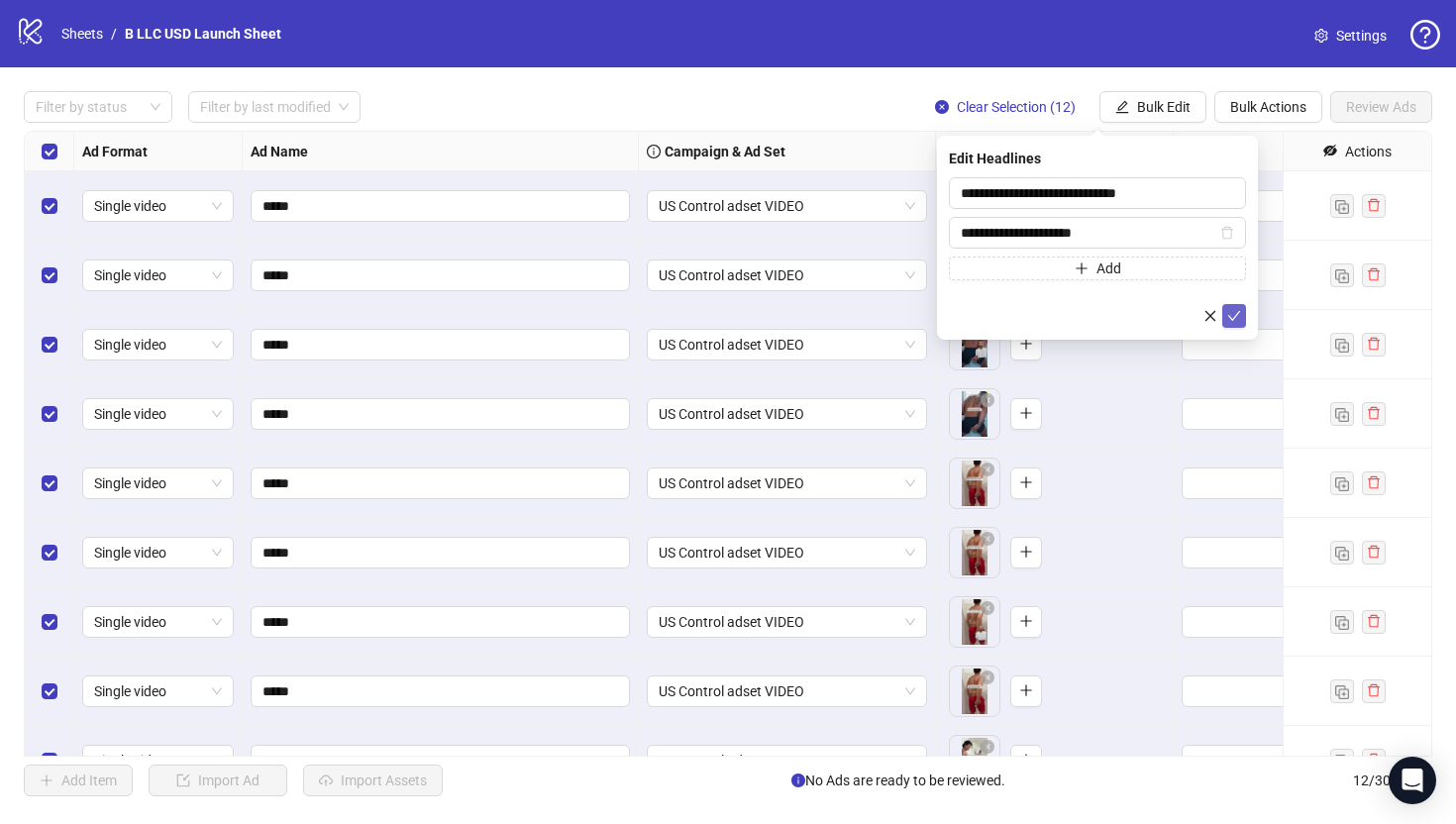 click at bounding box center [1234, 316] 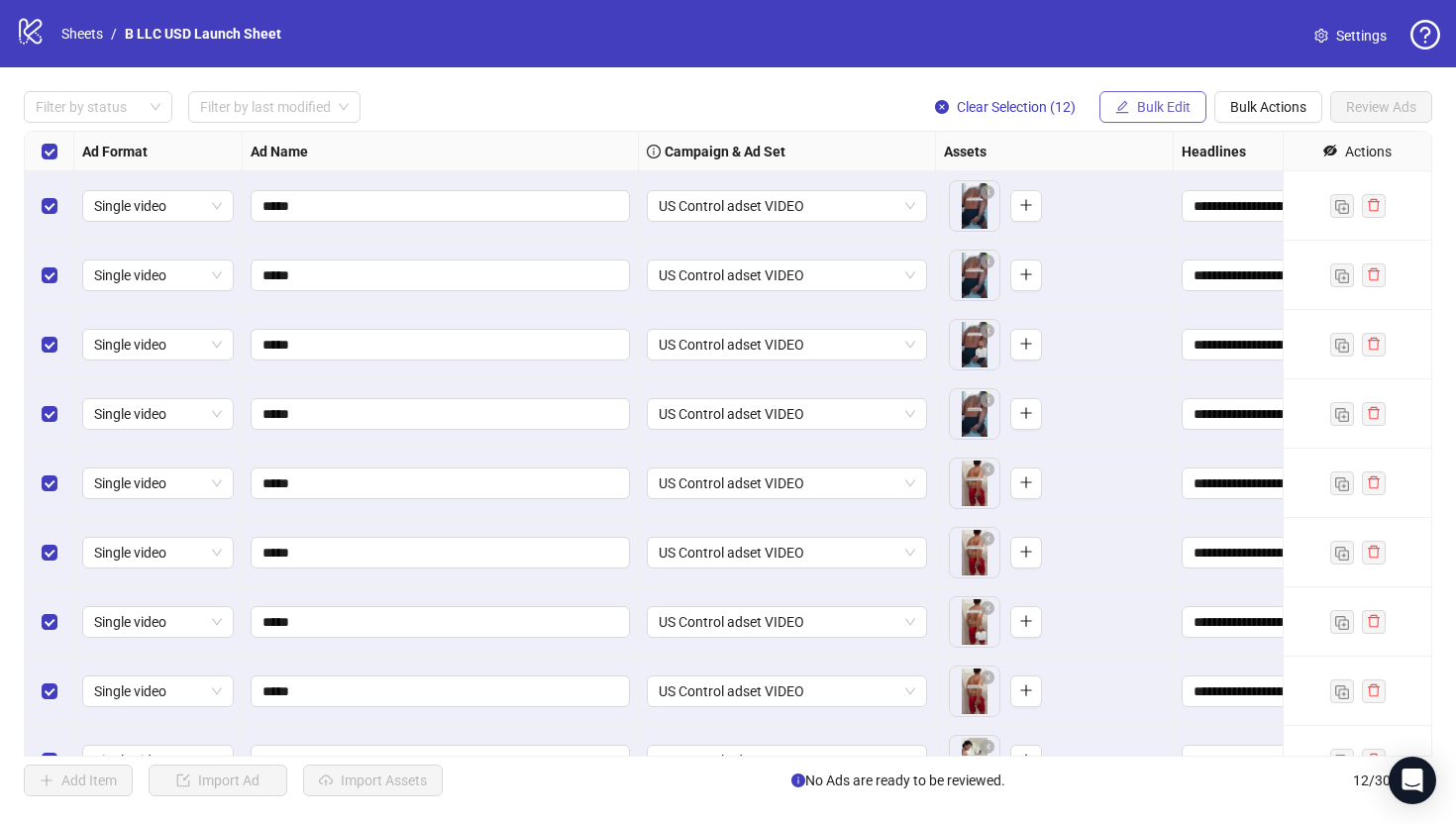 click on "Bulk Edit" at bounding box center [1164, 107] 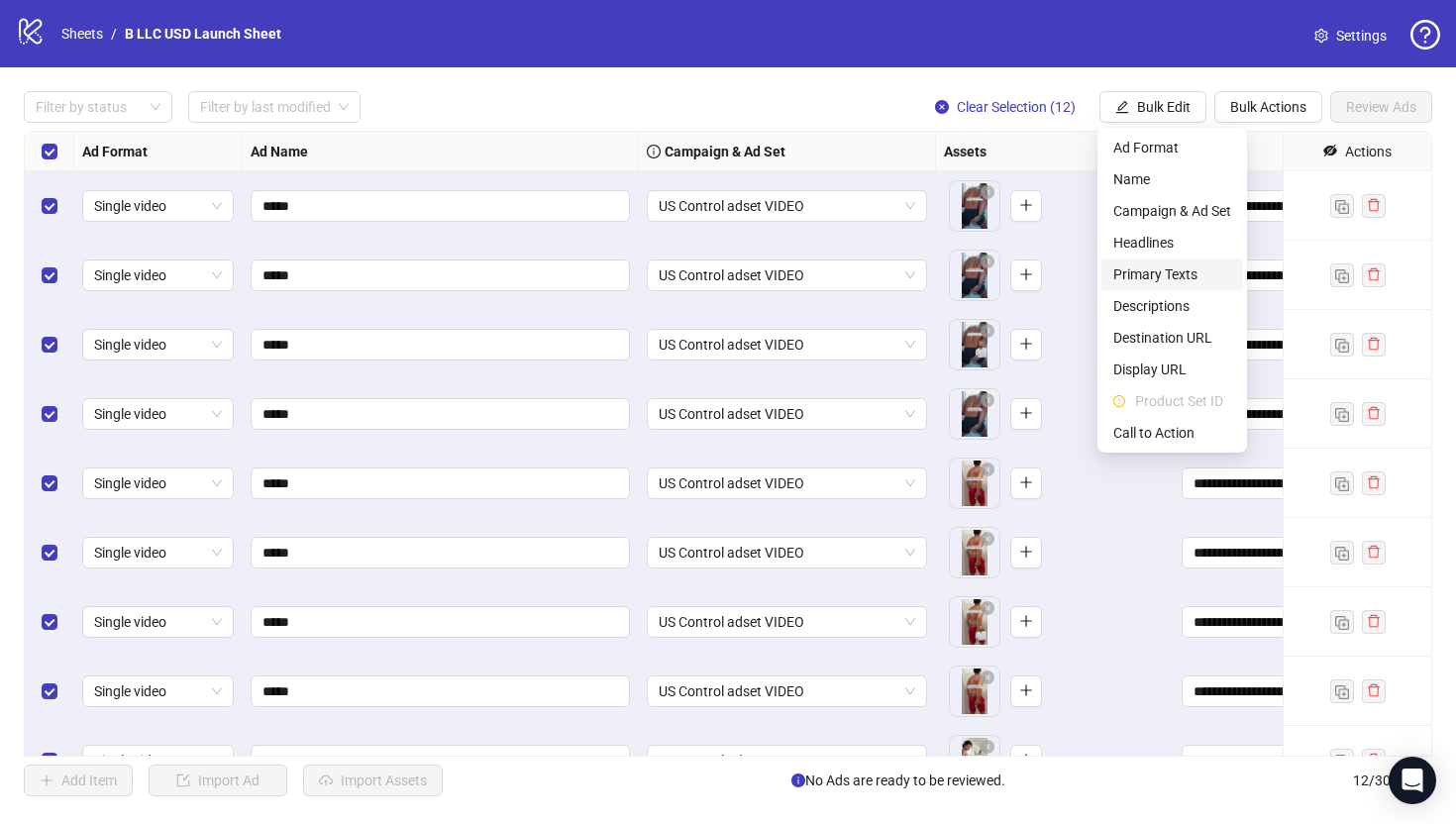 click on "Primary Texts" at bounding box center (1172, 274) 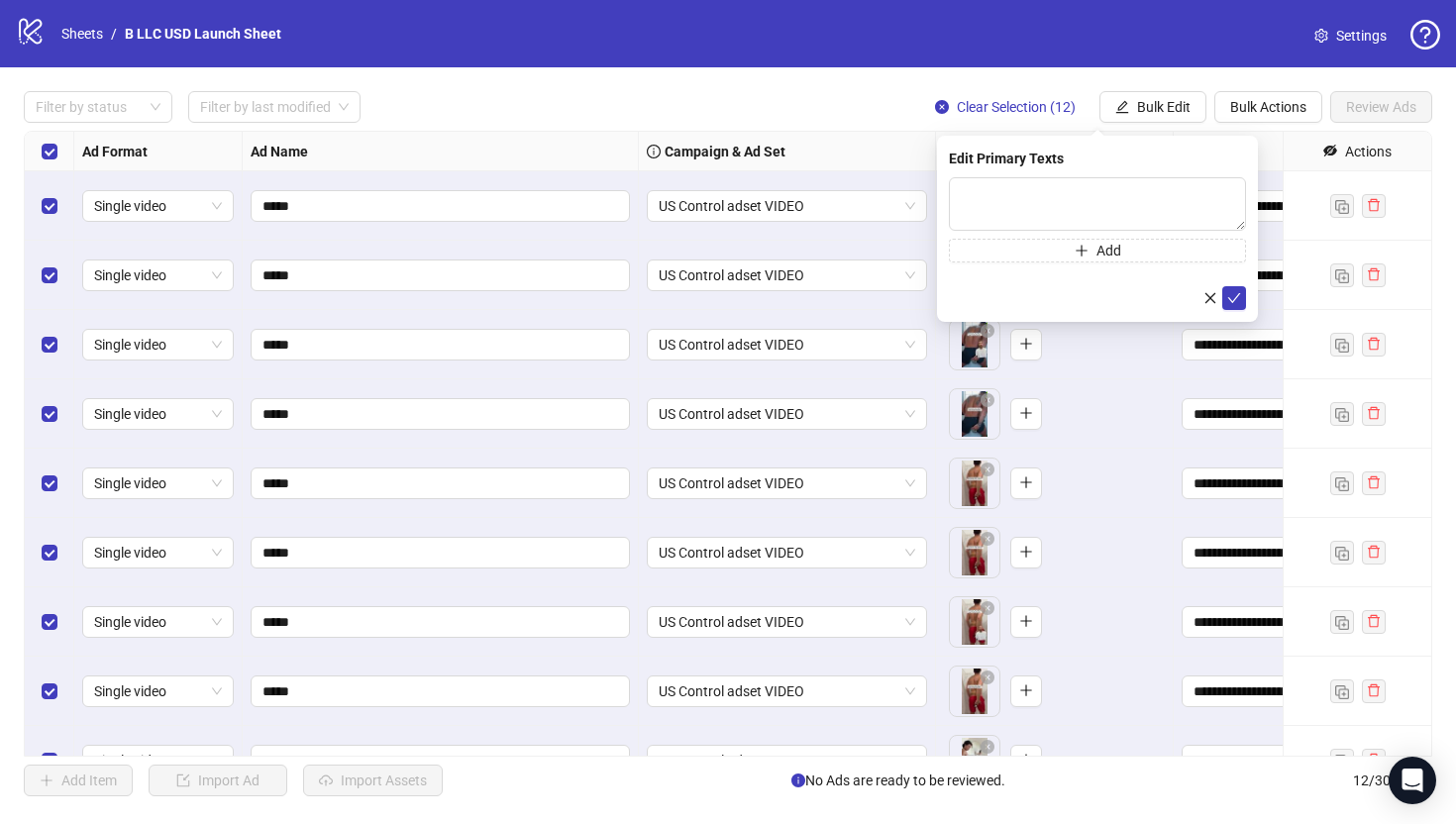 click on "Edit Primary Texts Add" at bounding box center (1097, 229) 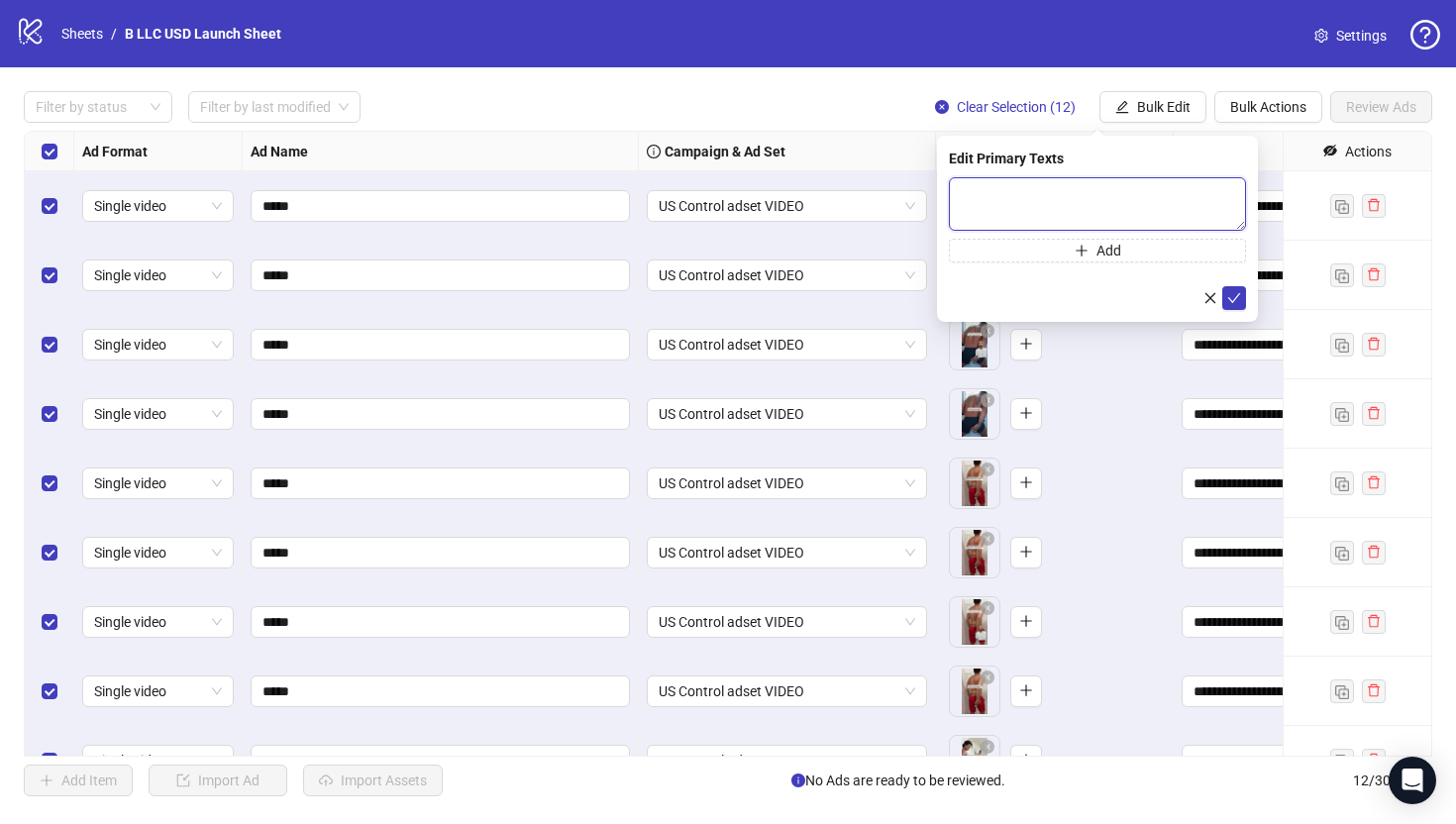click at bounding box center [1097, 204] 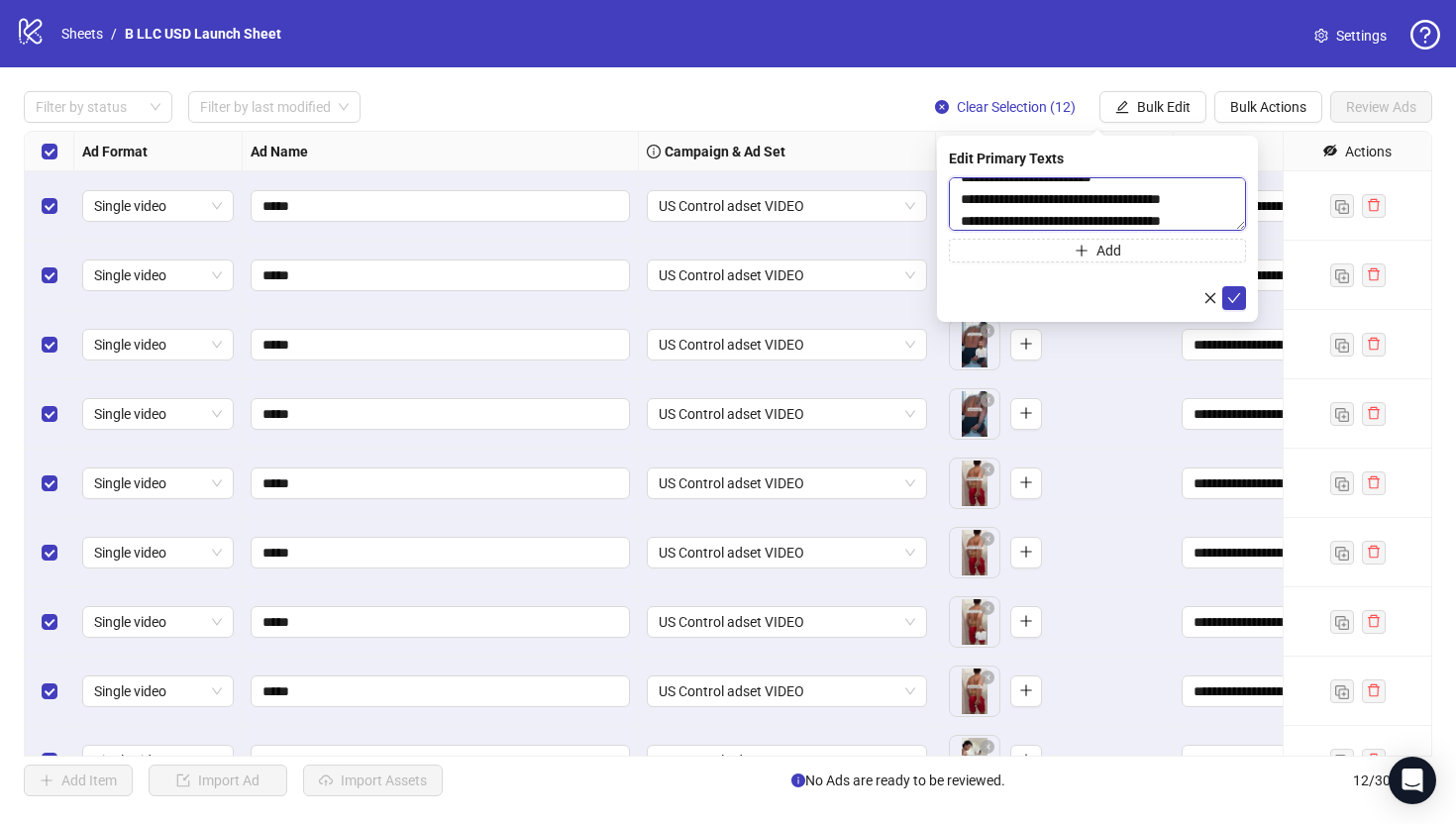 scroll, scrollTop: 82, scrollLeft: 0, axis: vertical 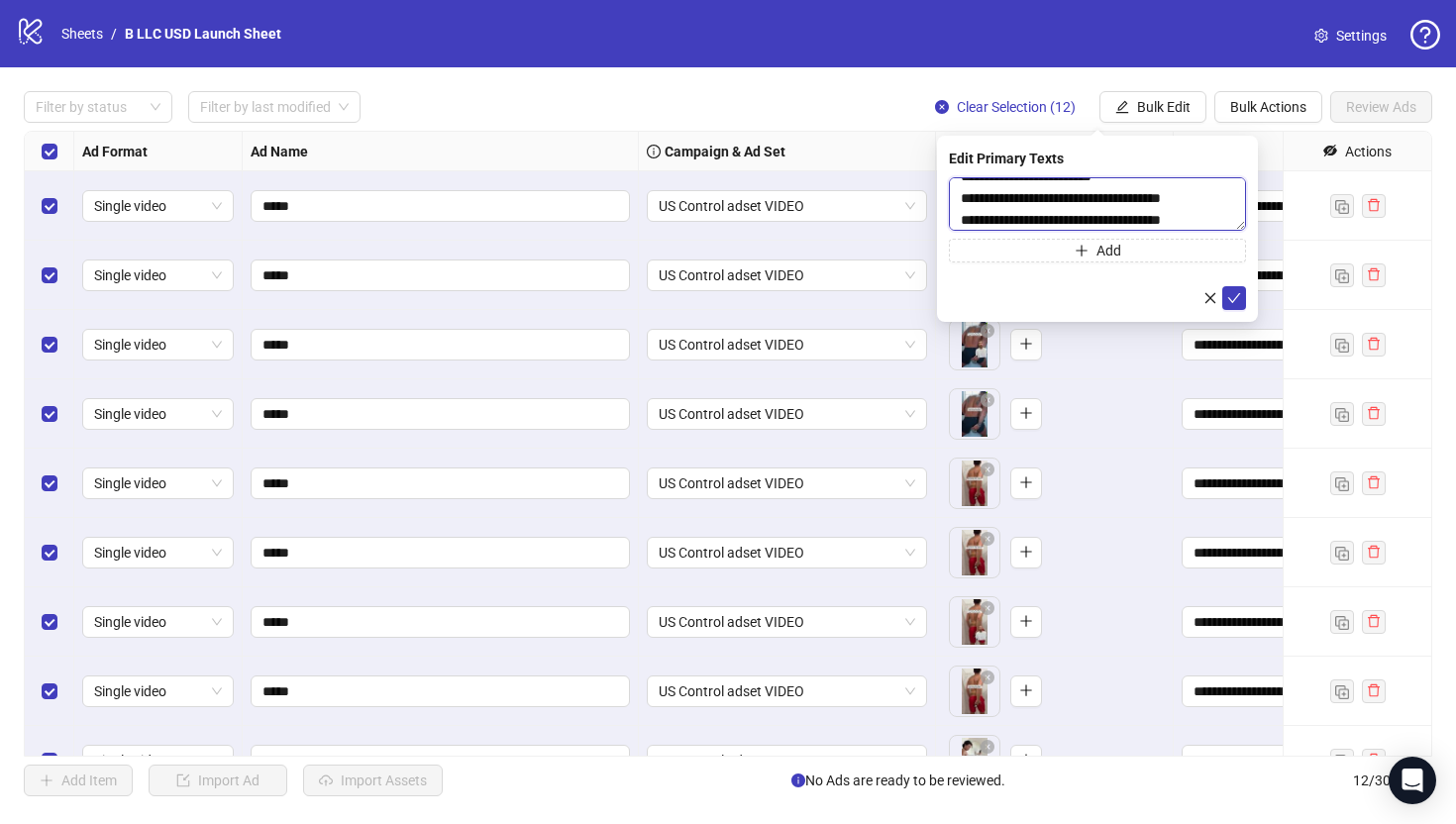 click on "**********" at bounding box center (1097, 204) 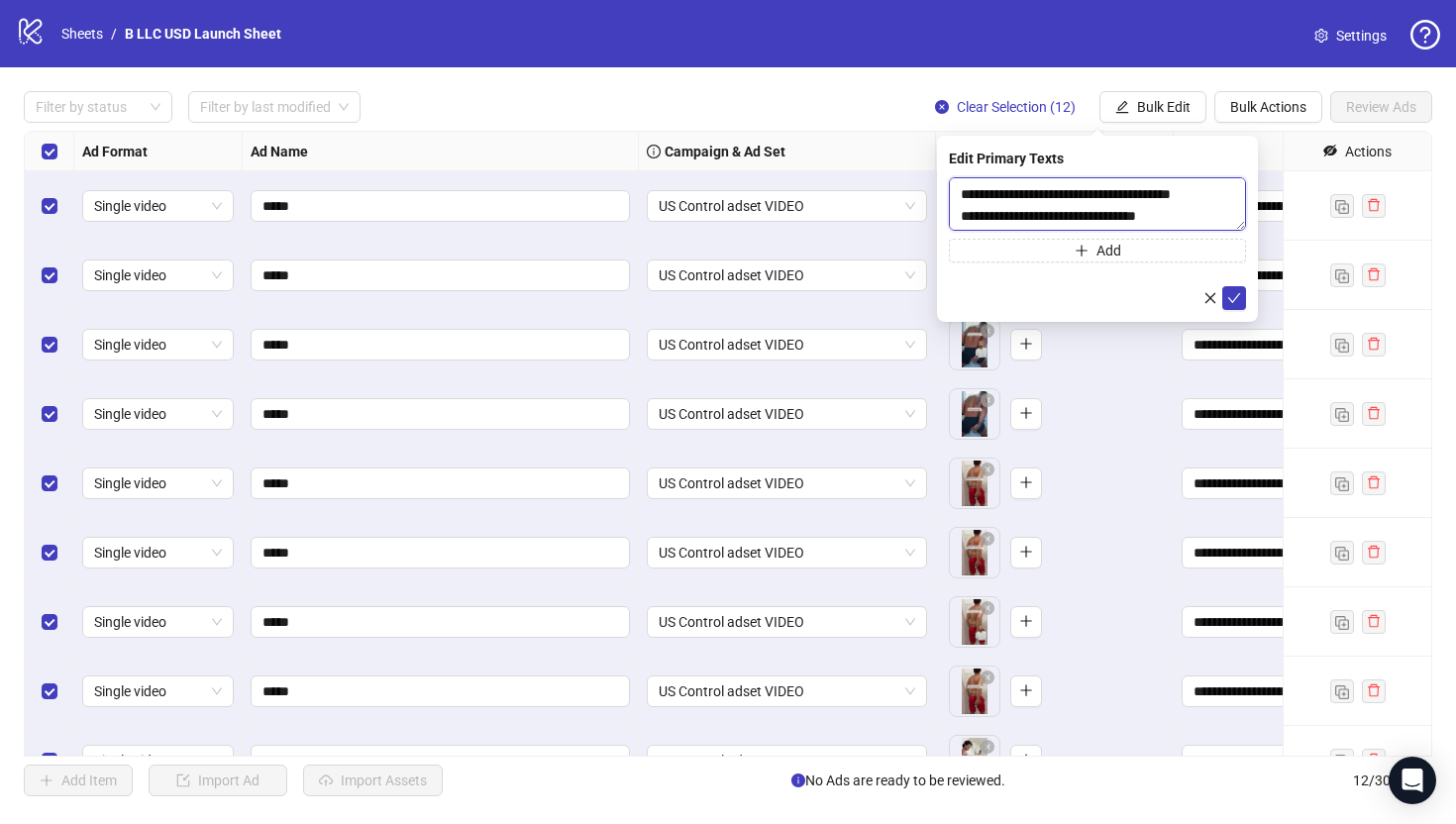 scroll, scrollTop: 131, scrollLeft: 0, axis: vertical 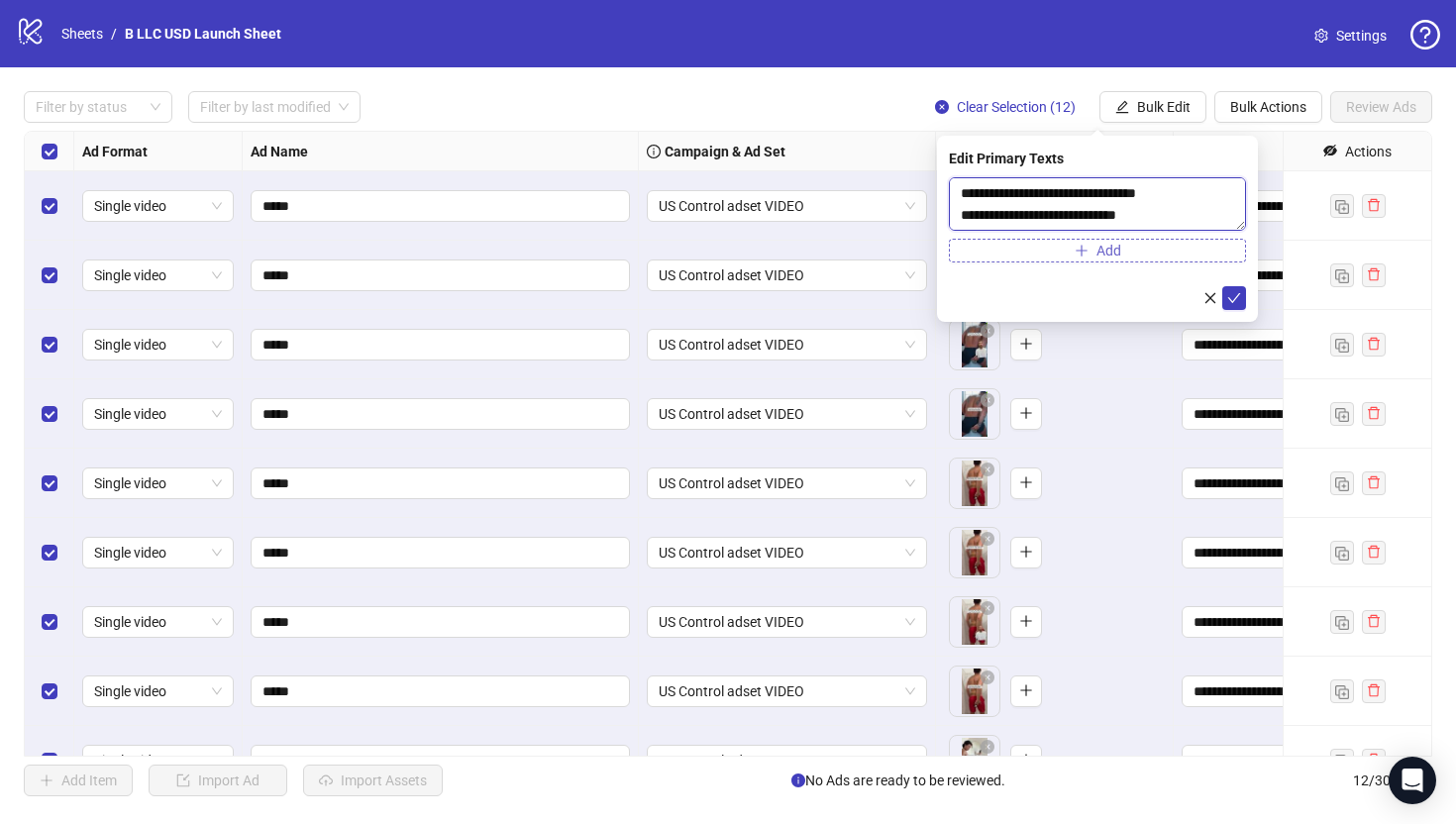 type on "**********" 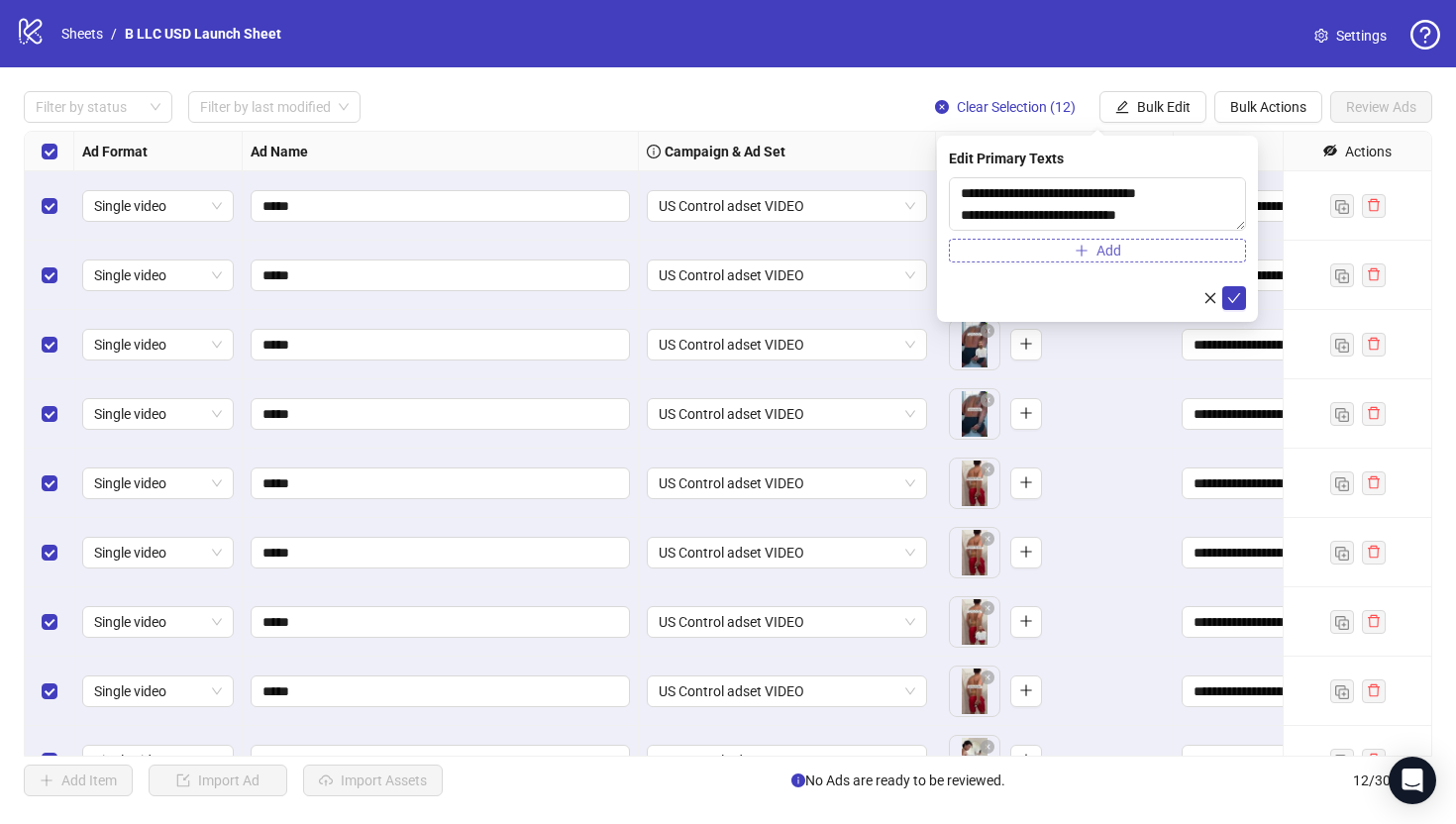 click on "Add" at bounding box center [1097, 251] 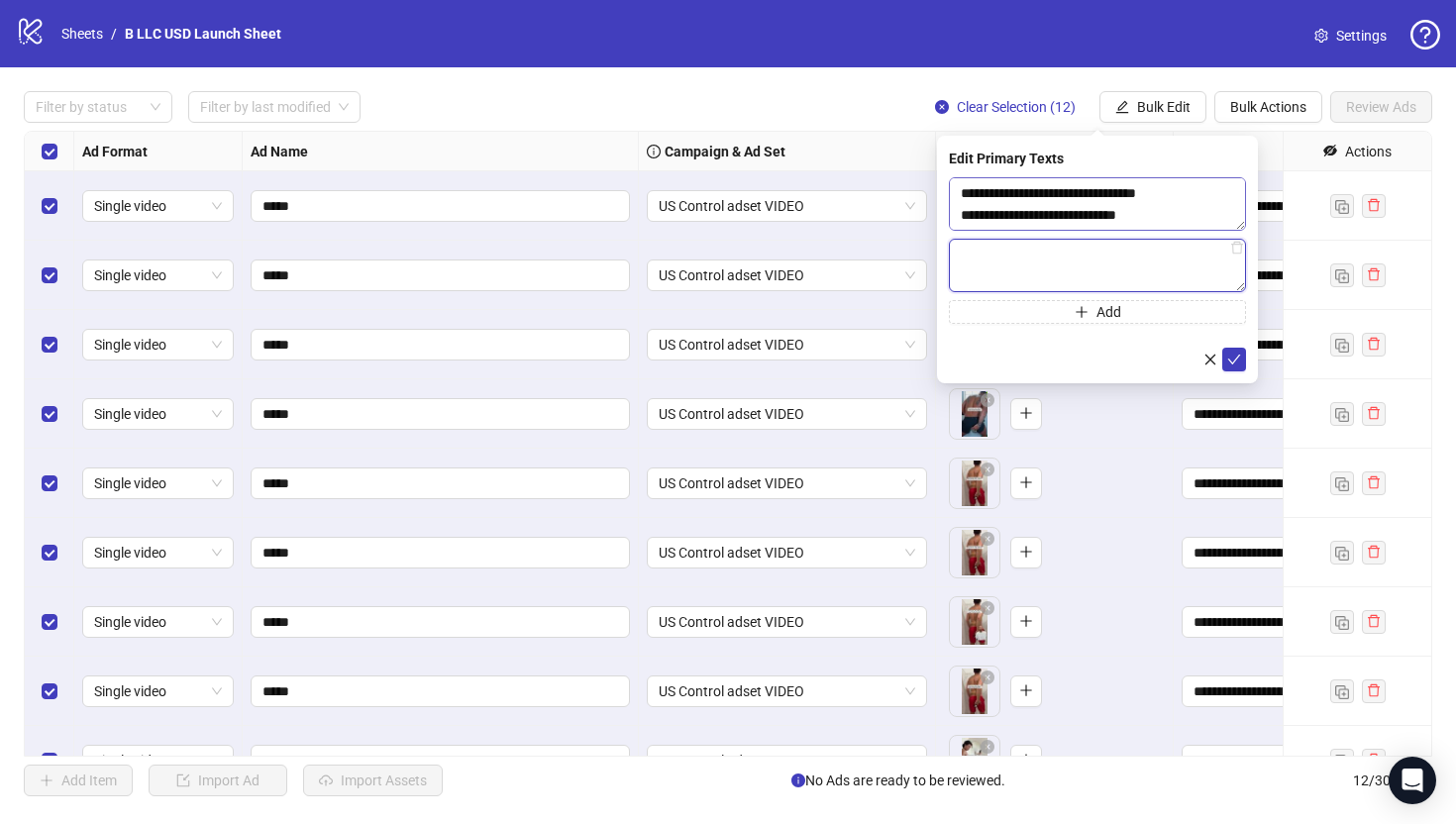 paste on "**********" 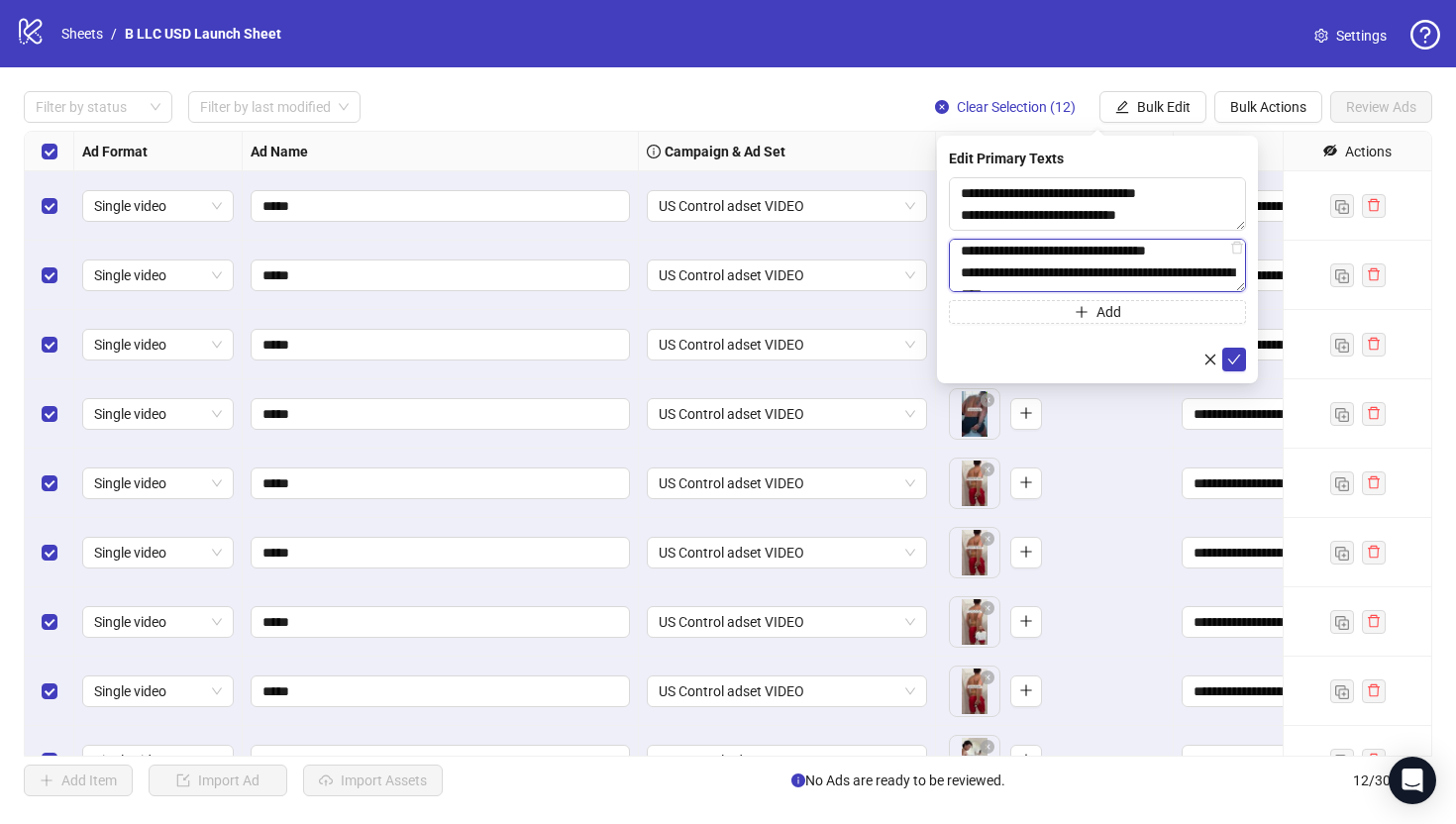 scroll, scrollTop: 0, scrollLeft: 0, axis: both 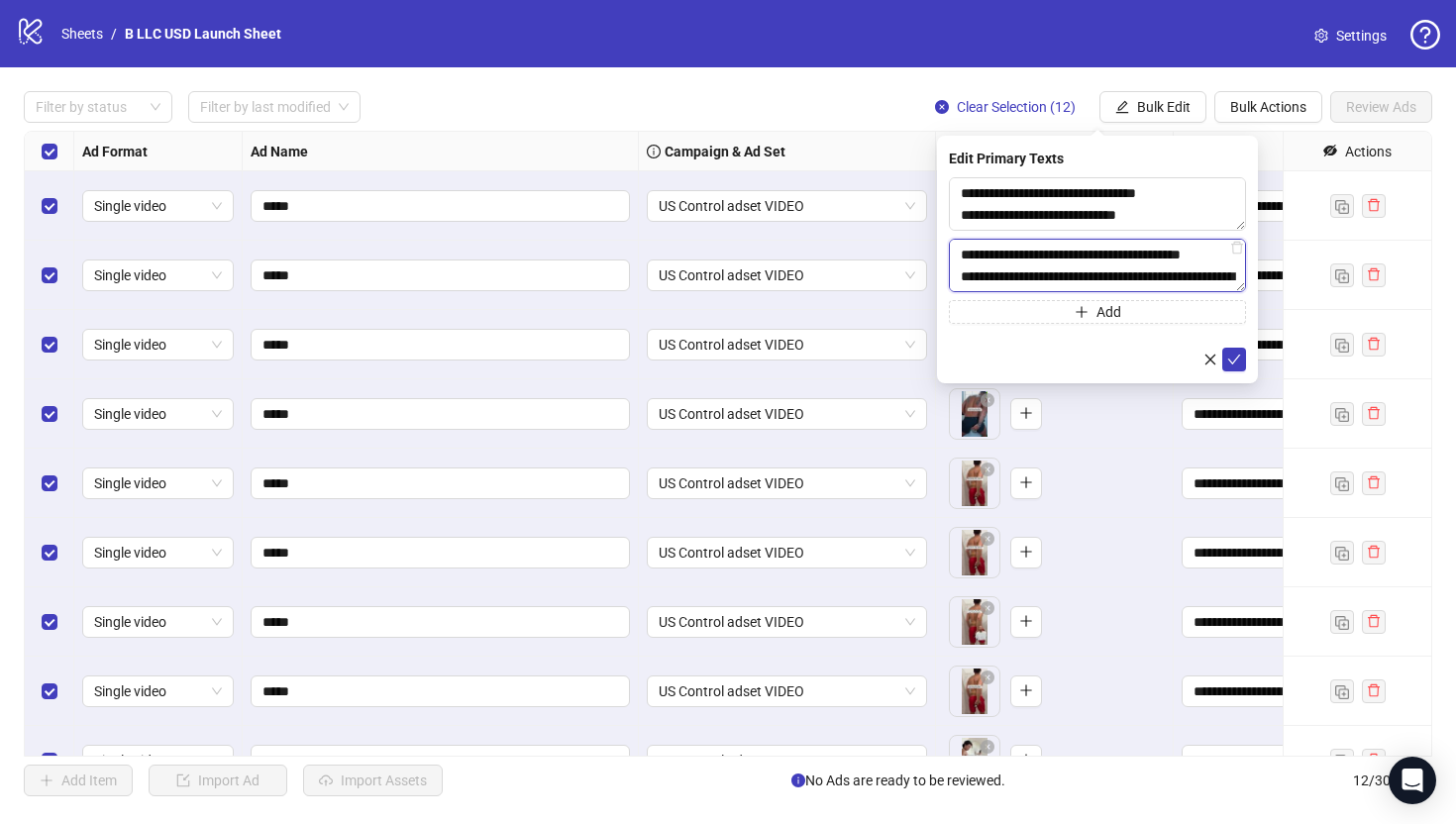 click on "**********" at bounding box center [1097, 204] 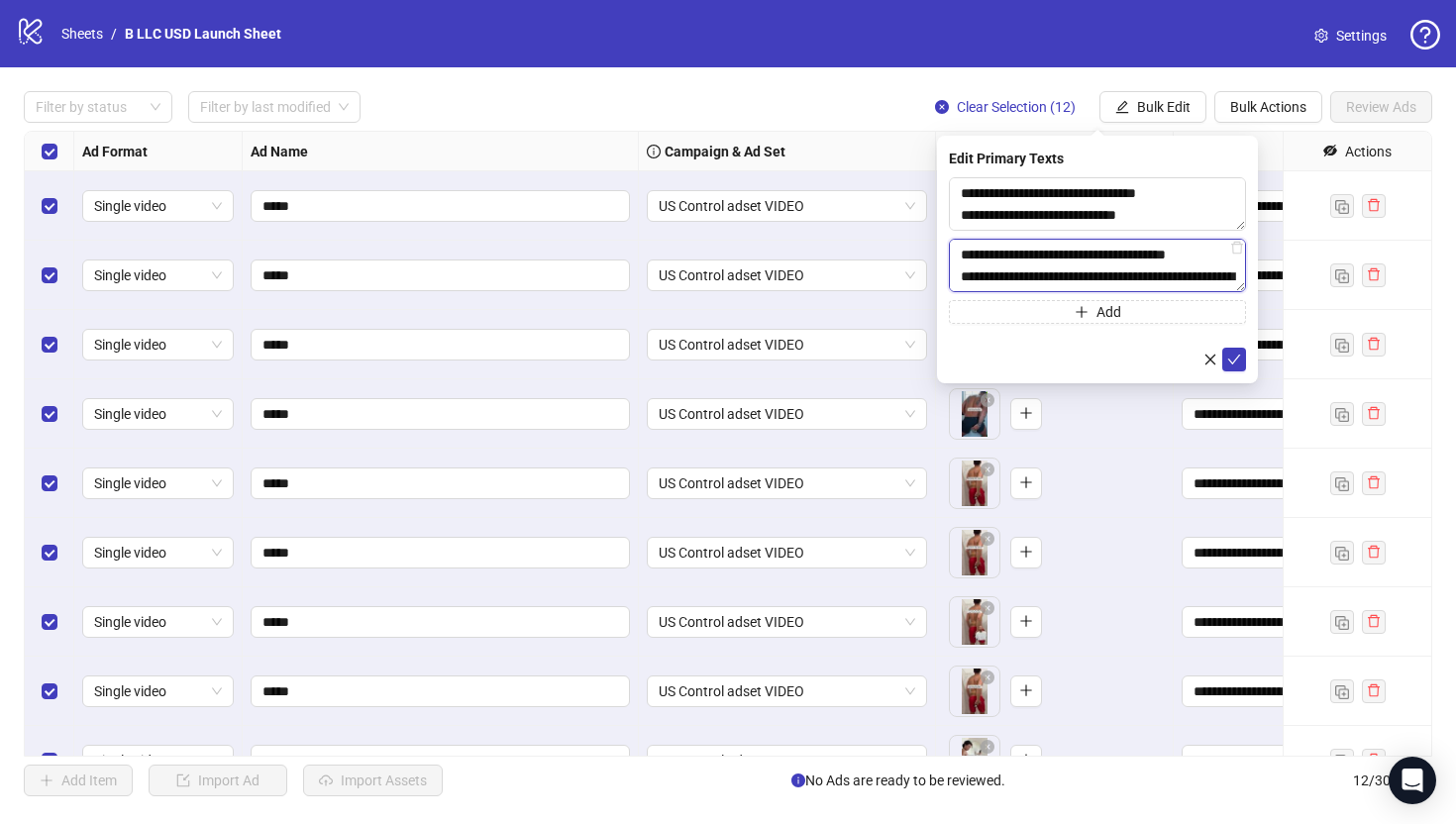 click on "**********" at bounding box center (1097, 204) 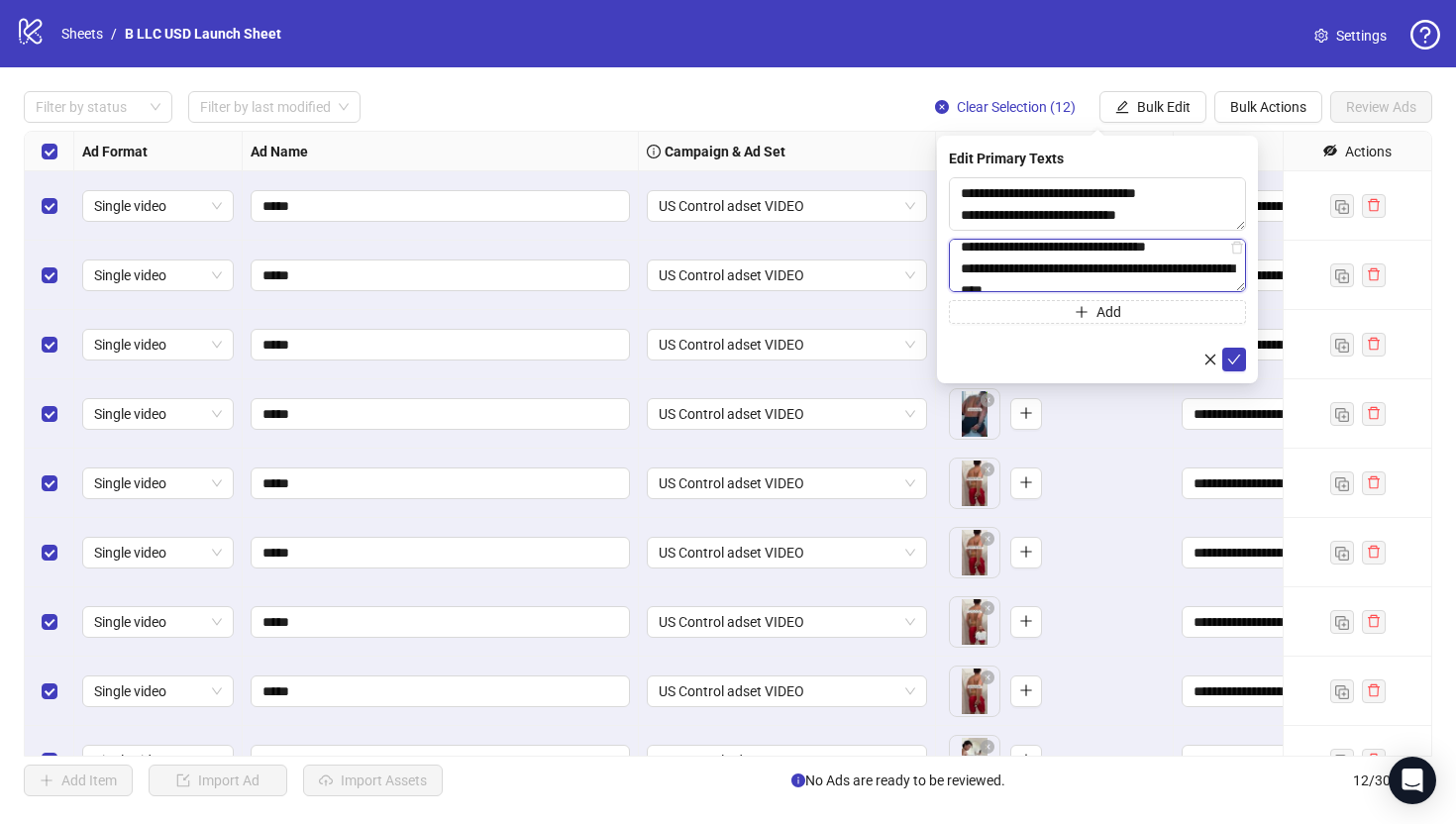 scroll, scrollTop: 118, scrollLeft: 0, axis: vertical 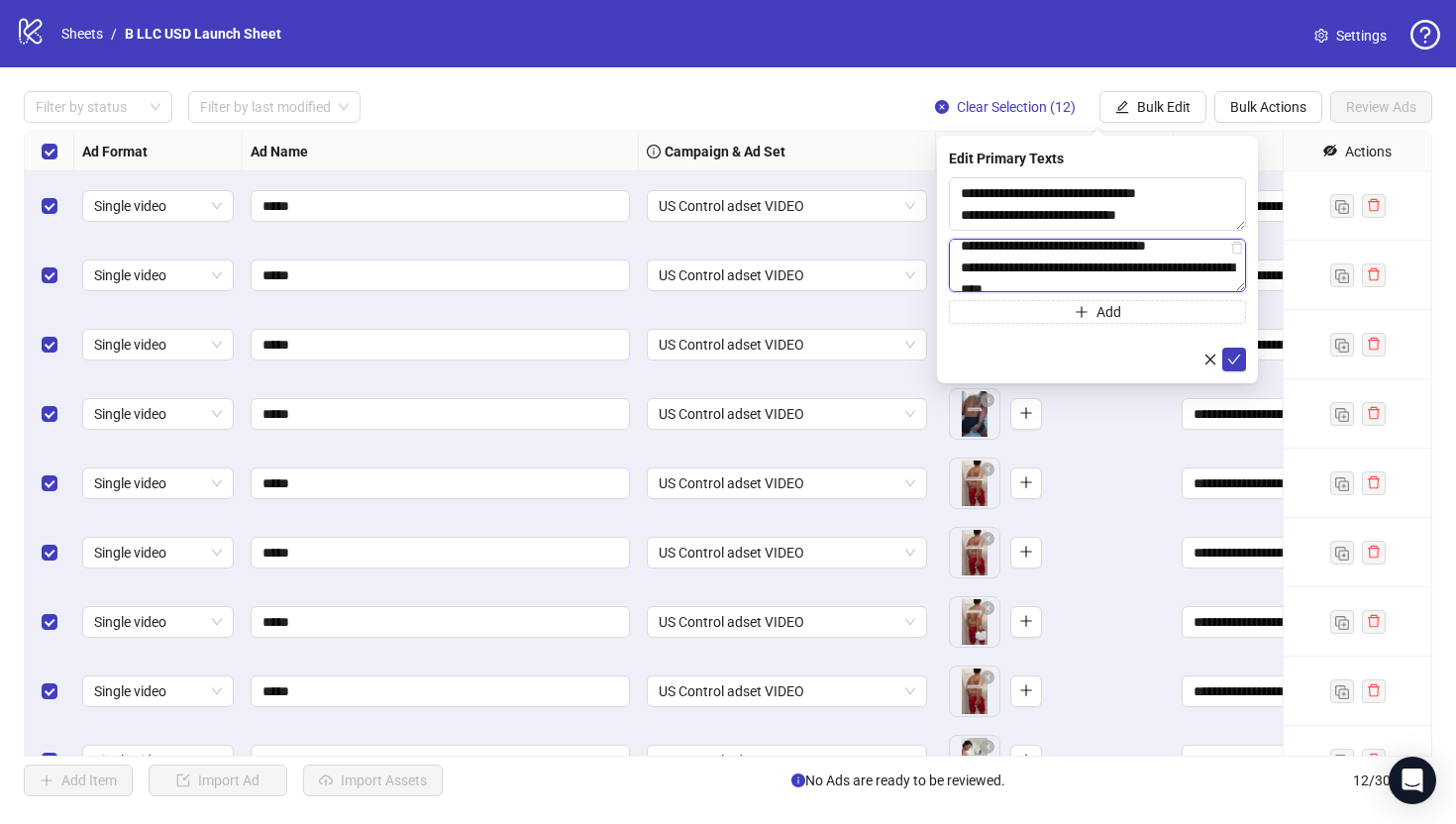 click on "**********" at bounding box center (1097, 204) 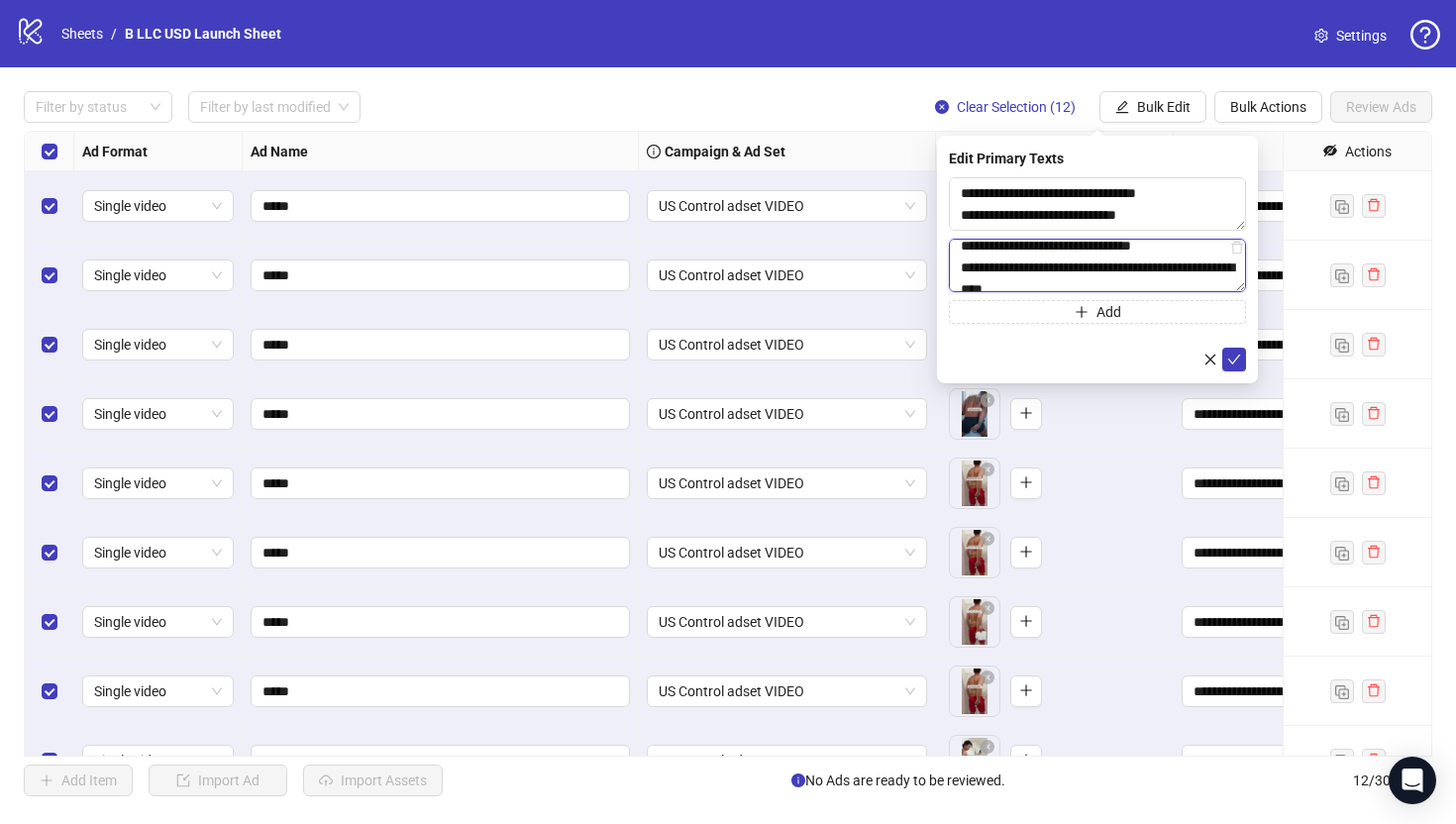 scroll, scrollTop: 115, scrollLeft: 0, axis: vertical 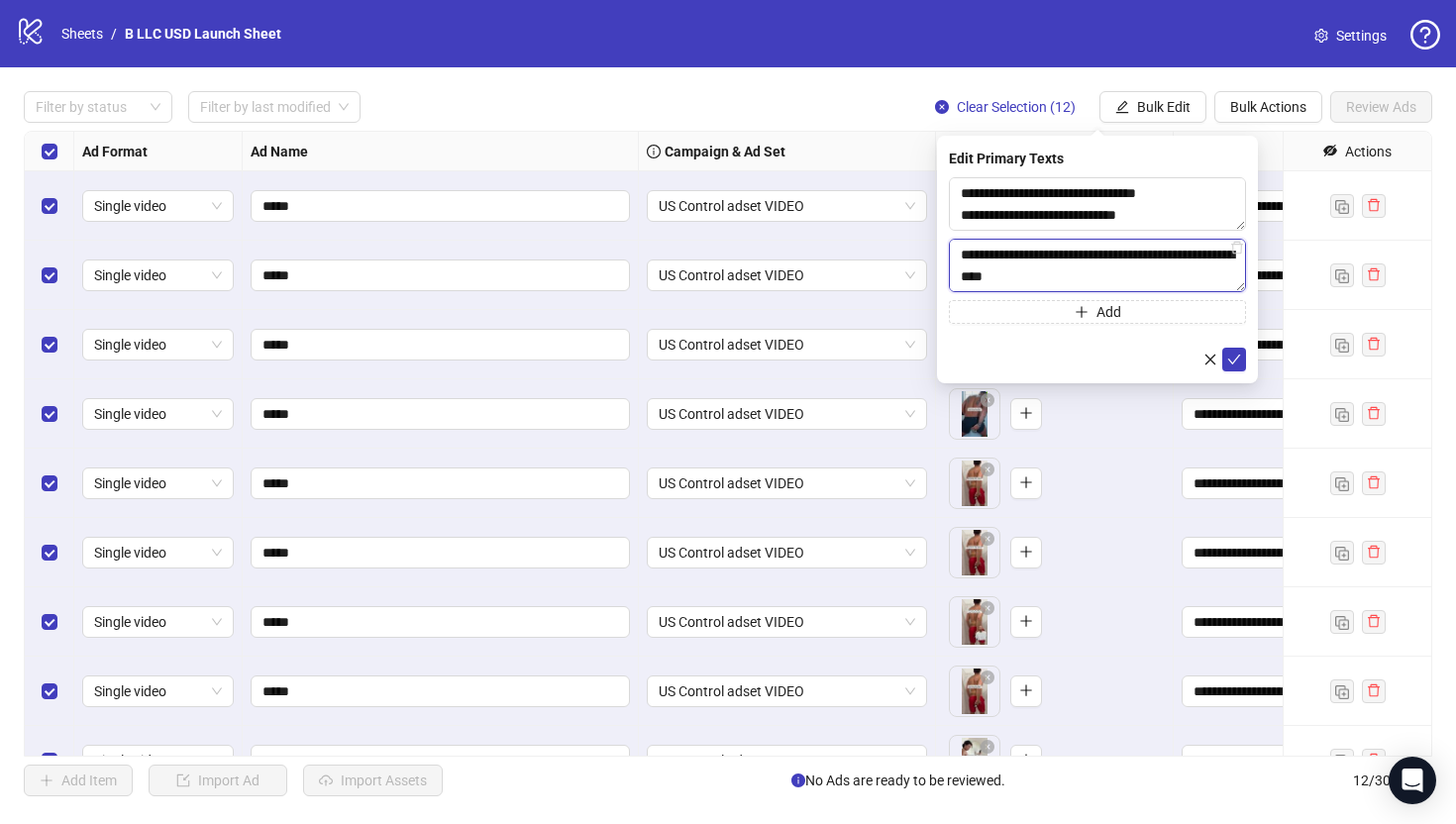 drag, startPoint x: 958, startPoint y: 259, endPoint x: 1216, endPoint y: 286, distance: 259.40894 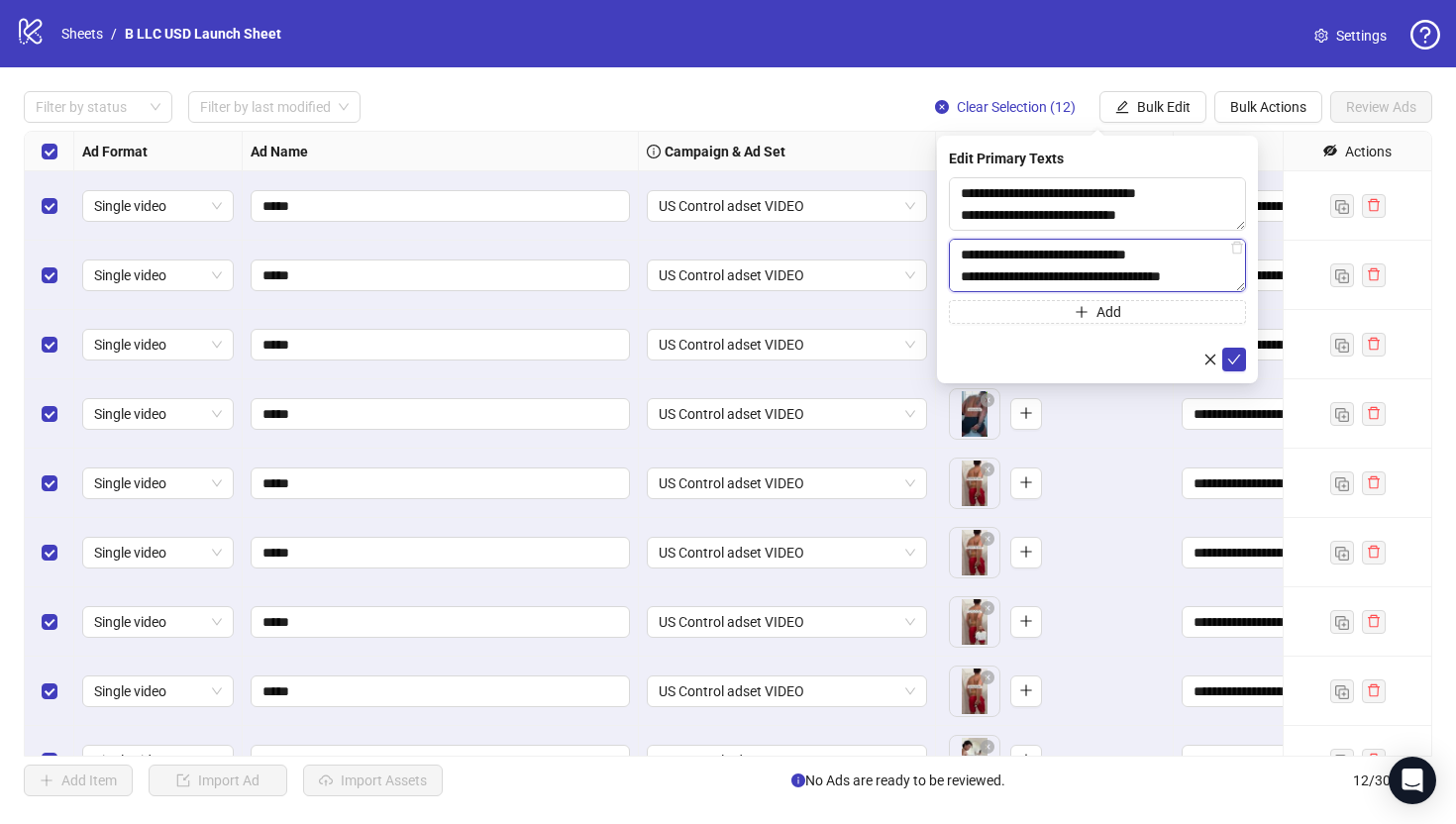scroll, scrollTop: 109, scrollLeft: 0, axis: vertical 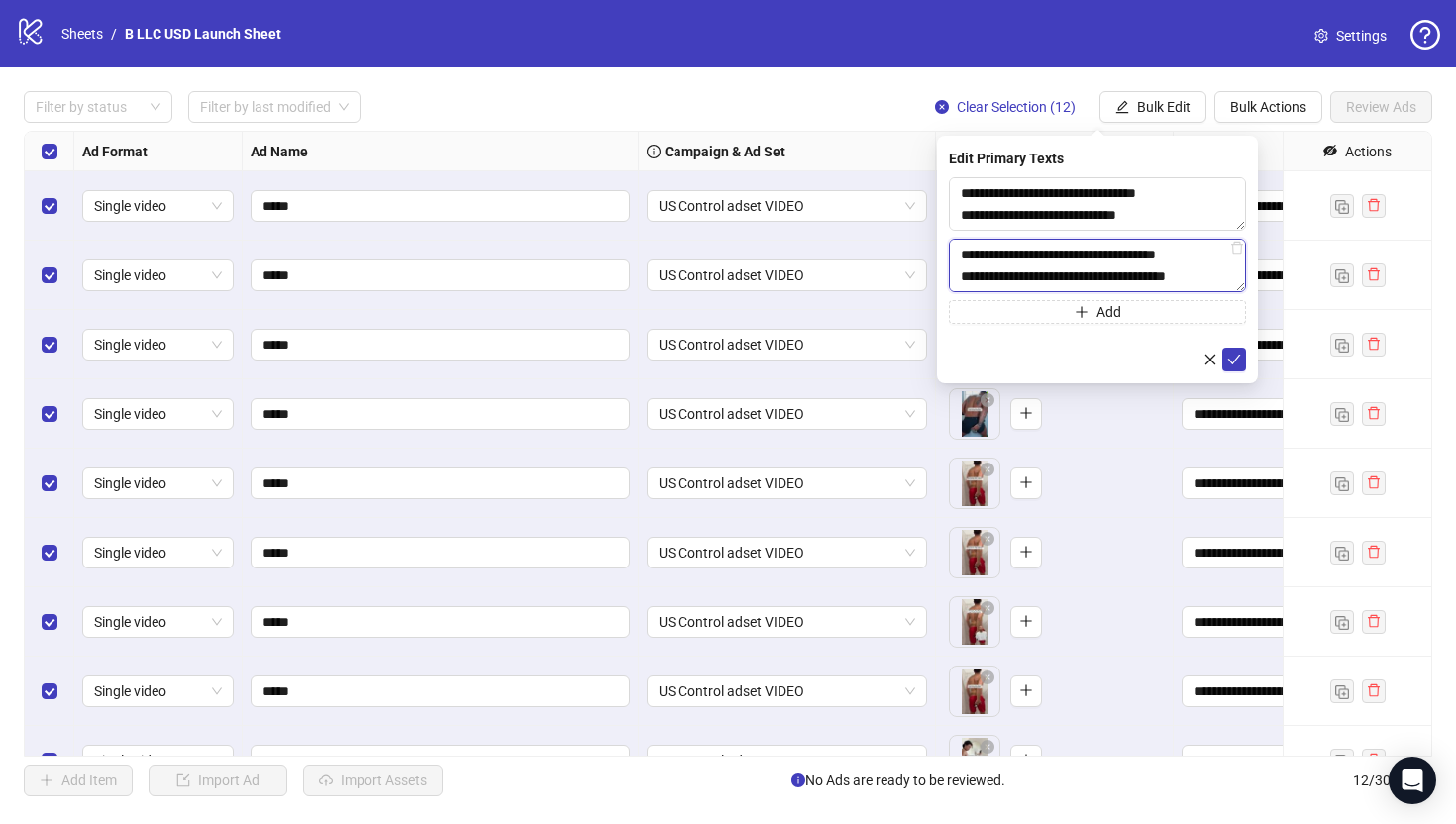 click on "**********" at bounding box center [1097, 204] 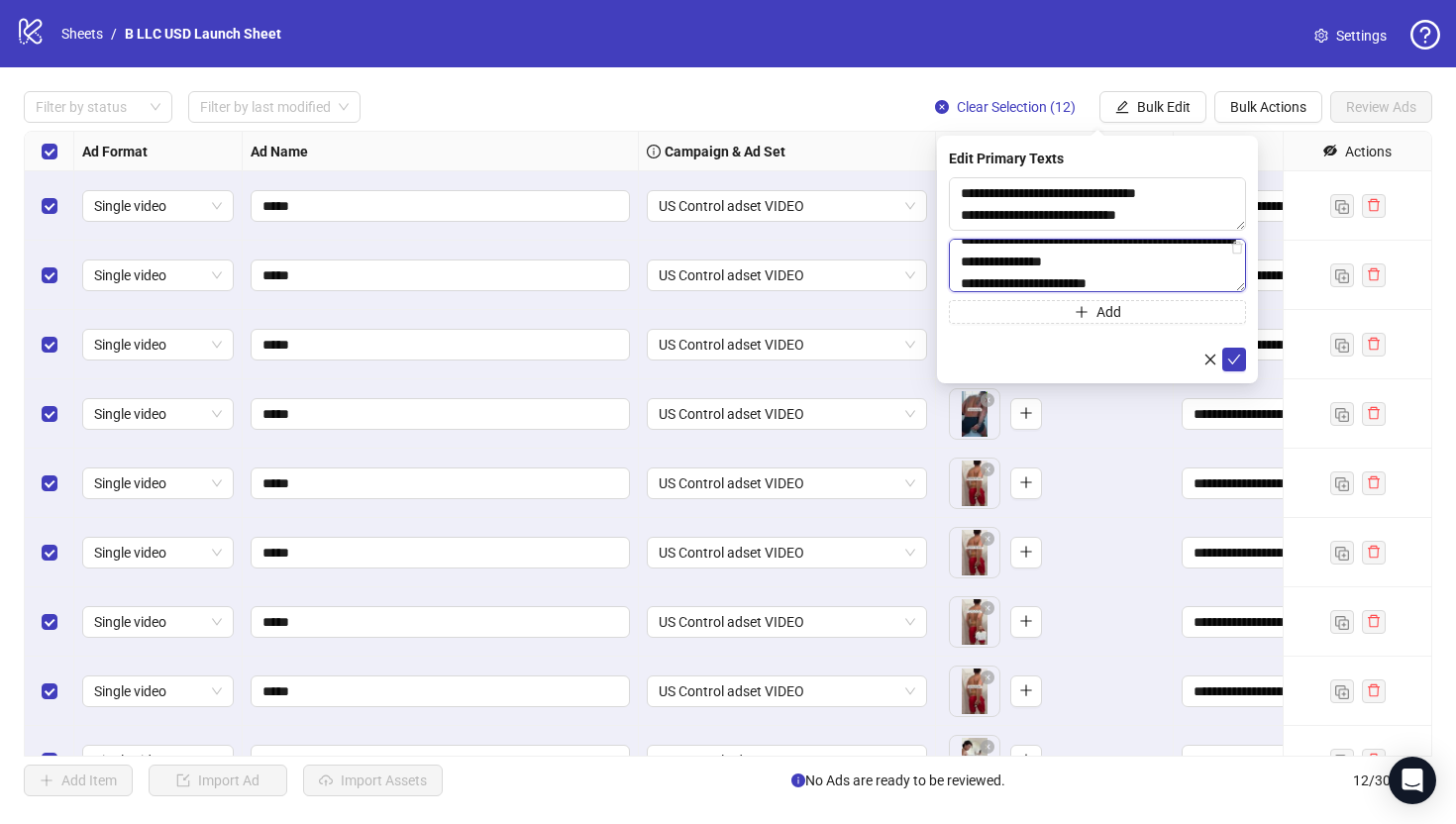 scroll, scrollTop: 52, scrollLeft: 0, axis: vertical 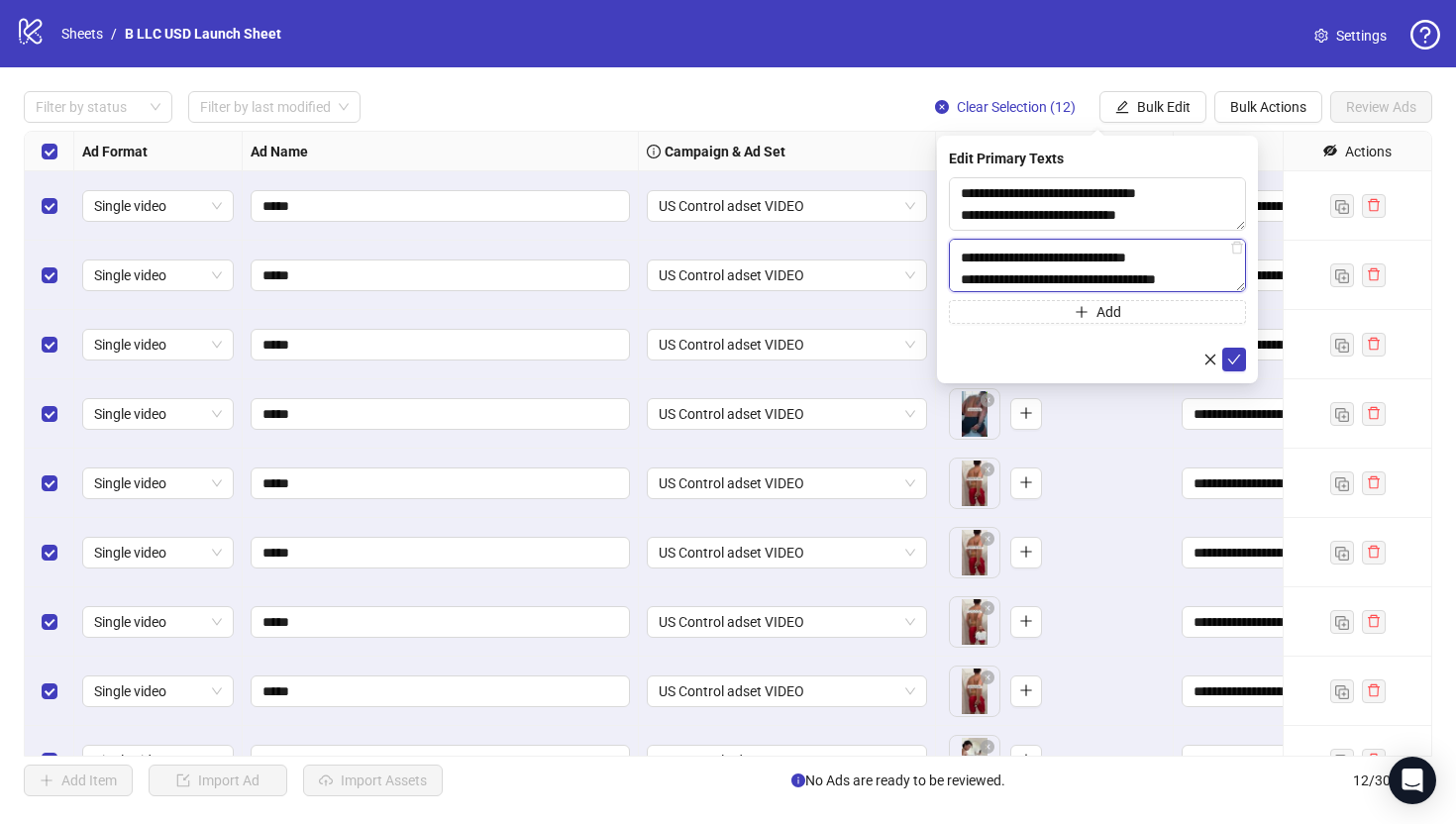 click on "**********" at bounding box center (1097, 204) 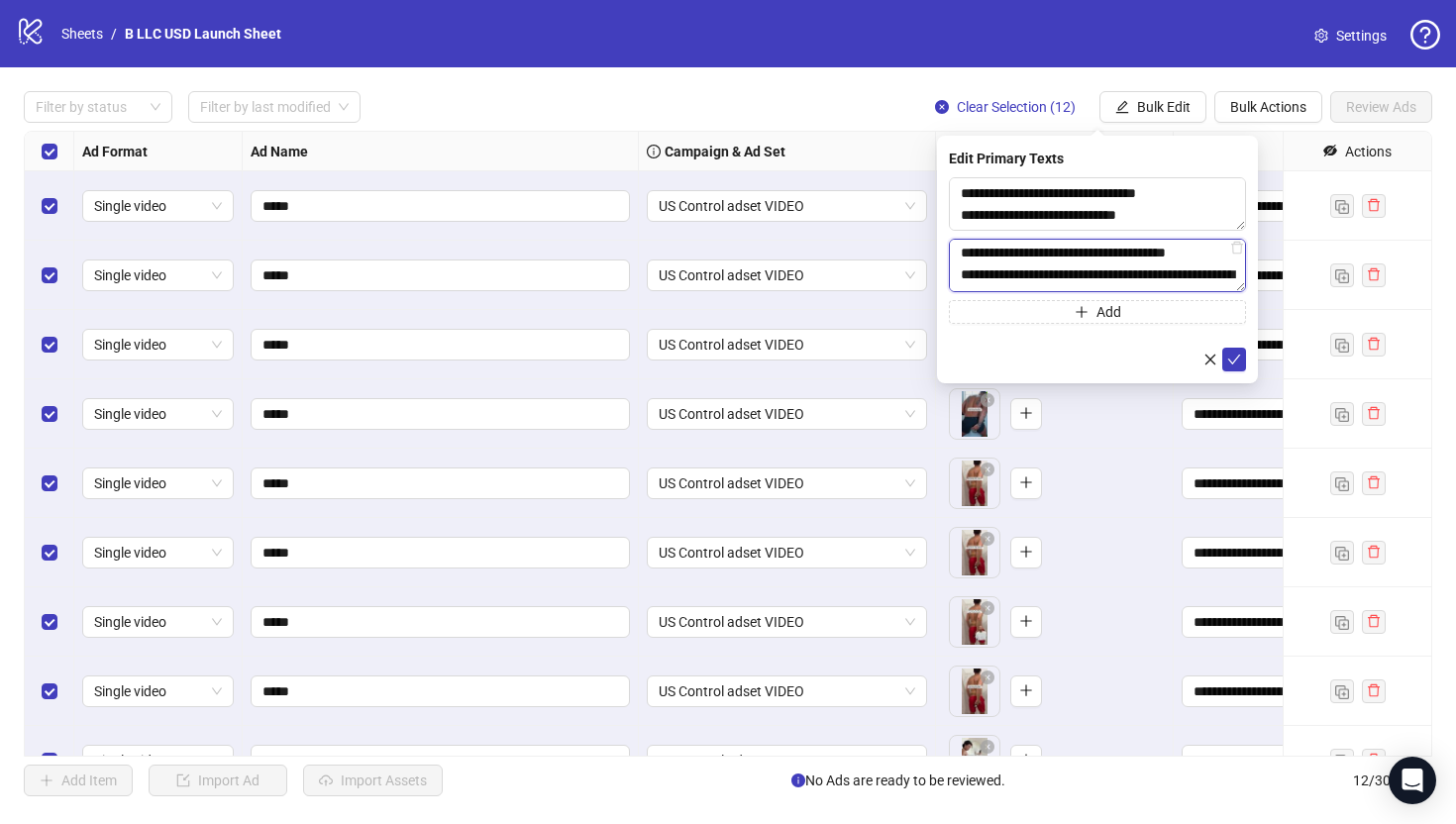 scroll, scrollTop: 0, scrollLeft: 0, axis: both 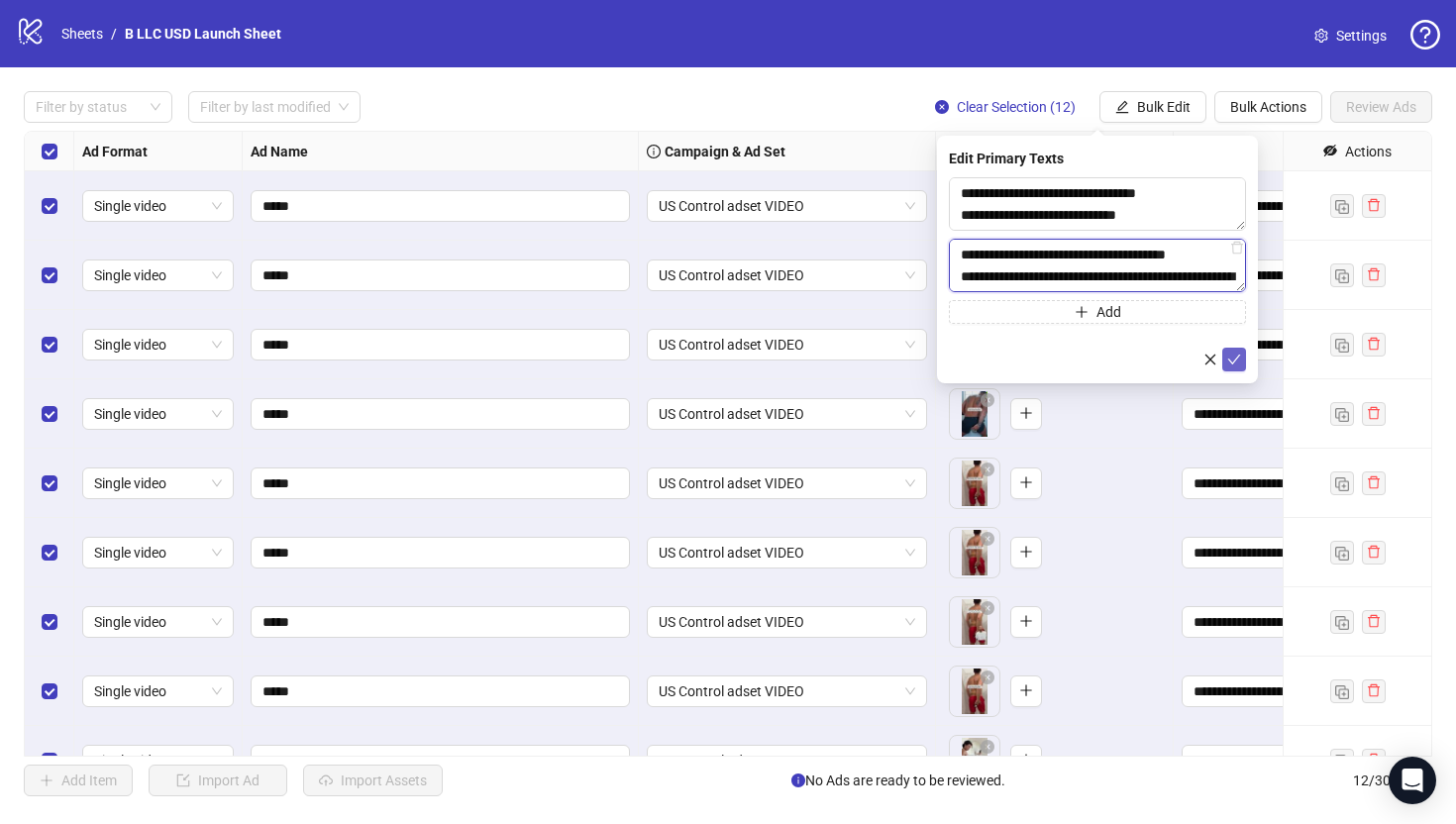 type on "**********" 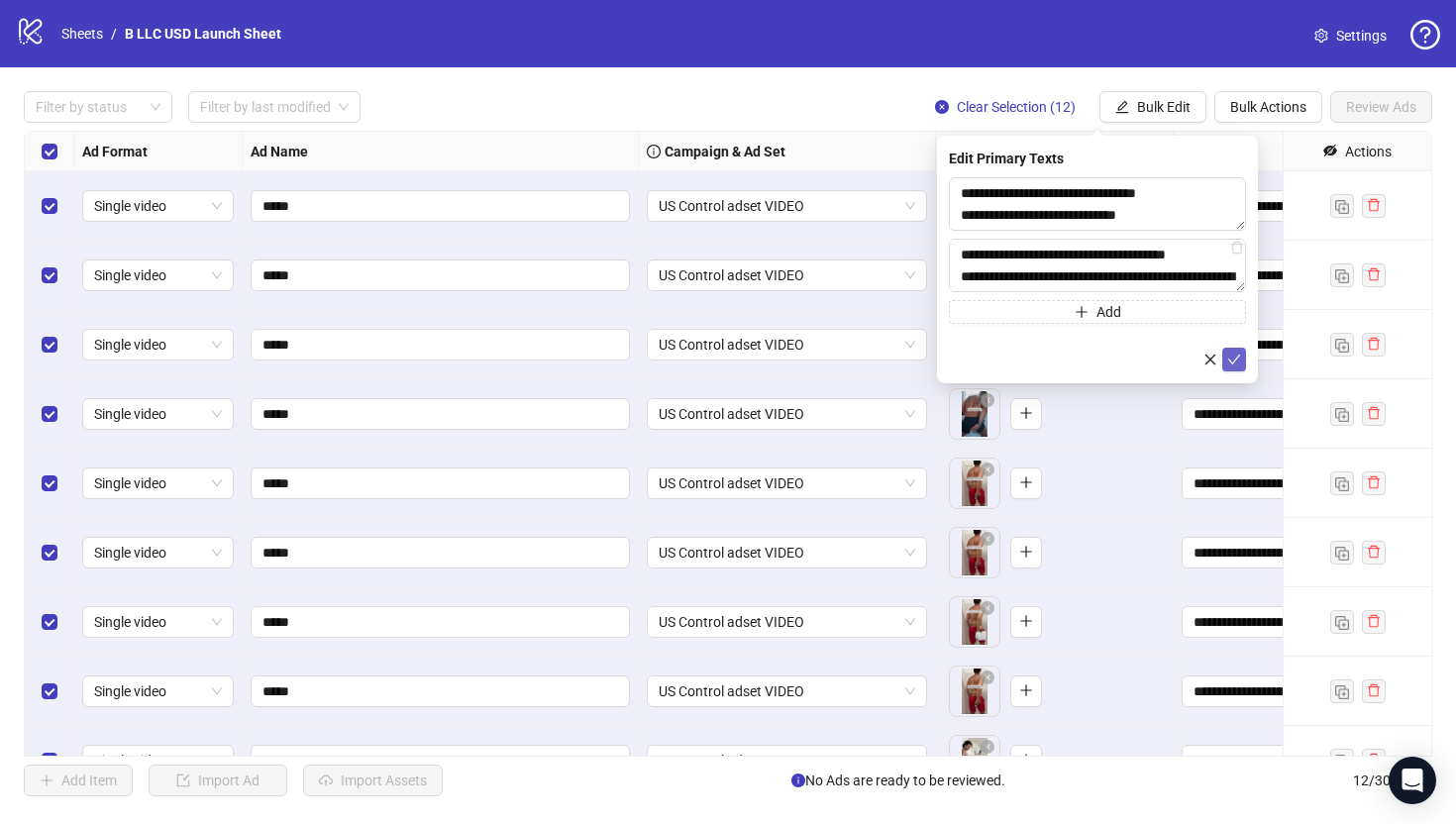click at bounding box center [1234, 360] 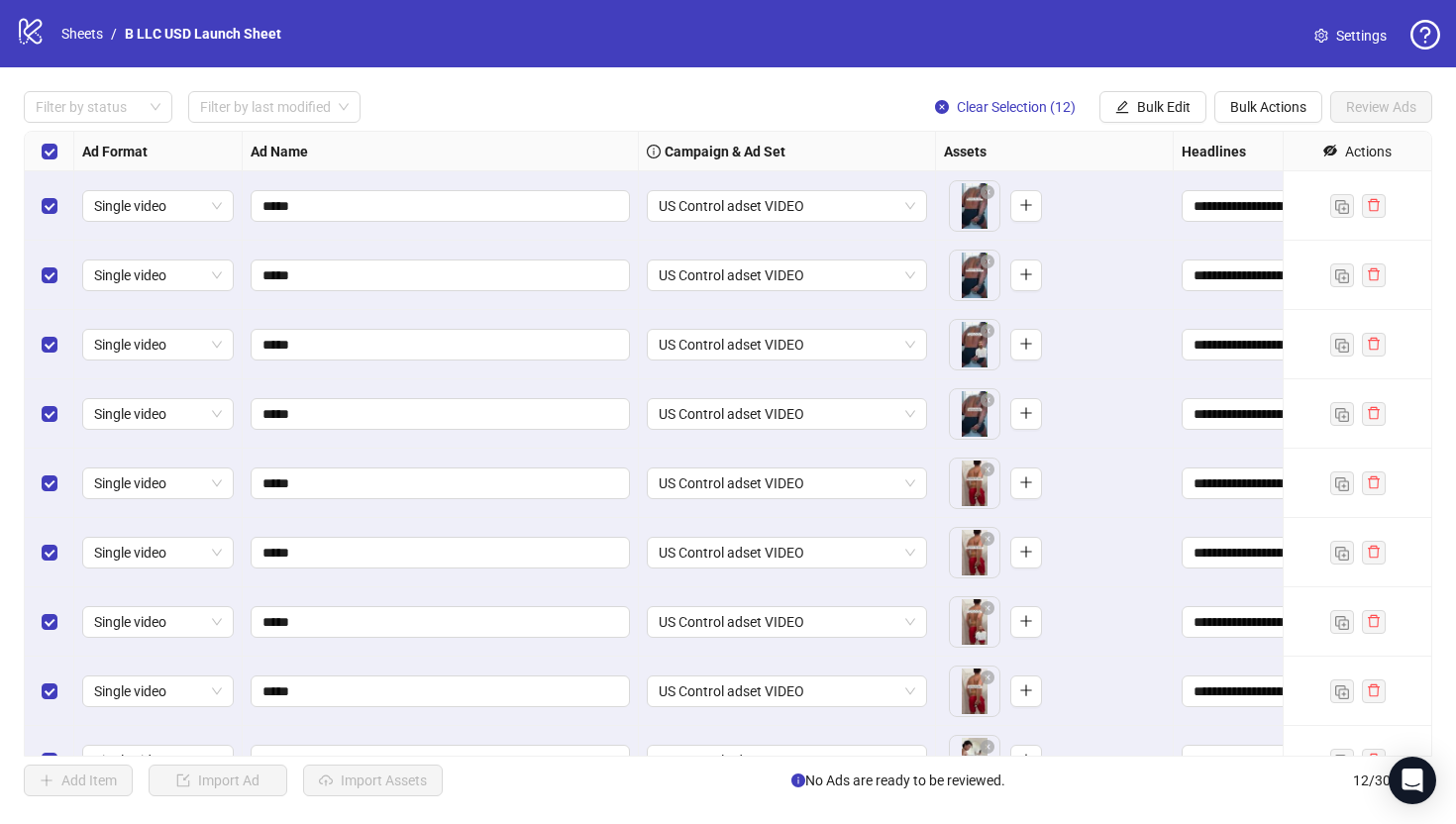 click on "**********" at bounding box center [728, 444] 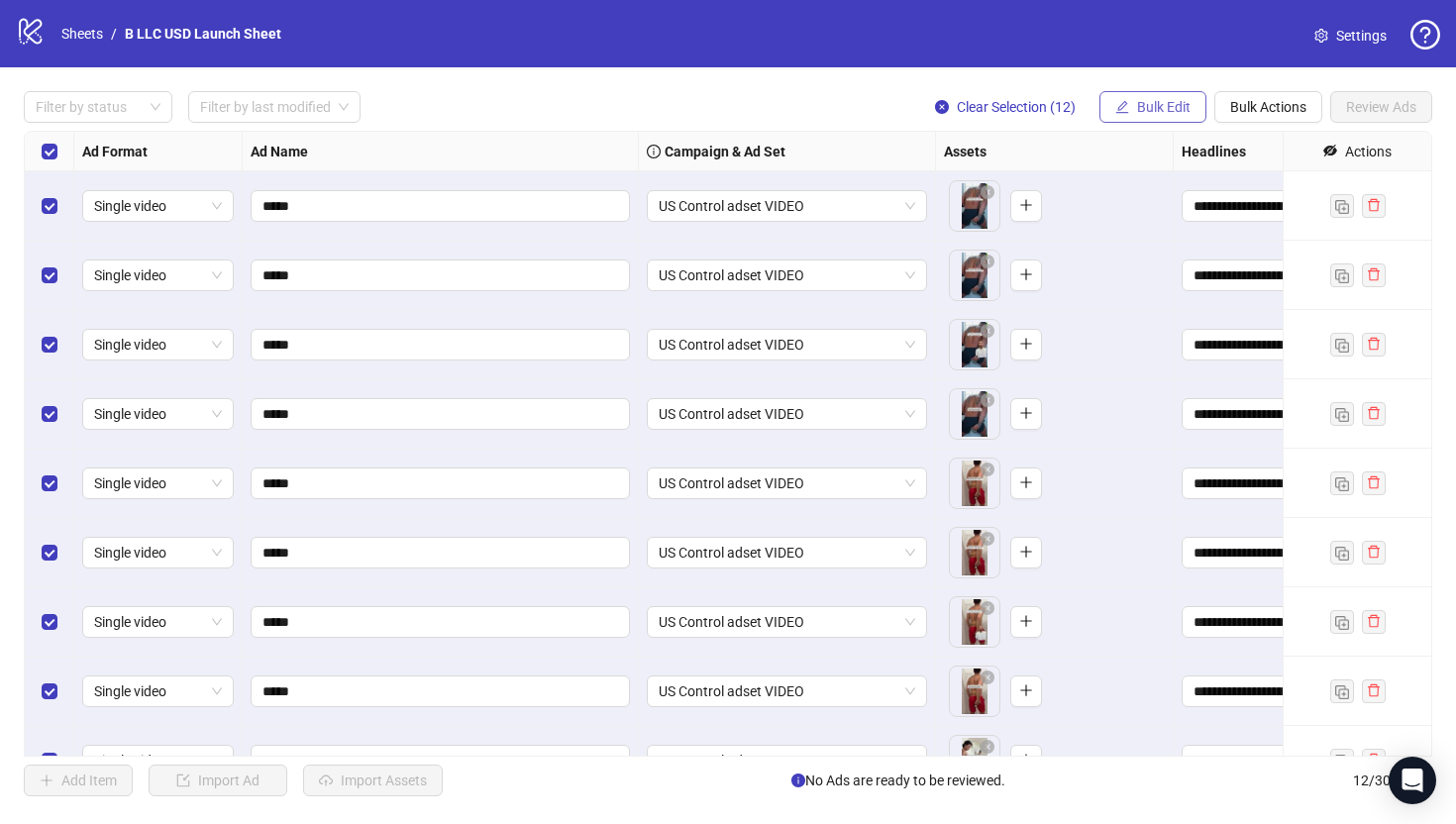 click on "Bulk Edit" at bounding box center [1164, 107] 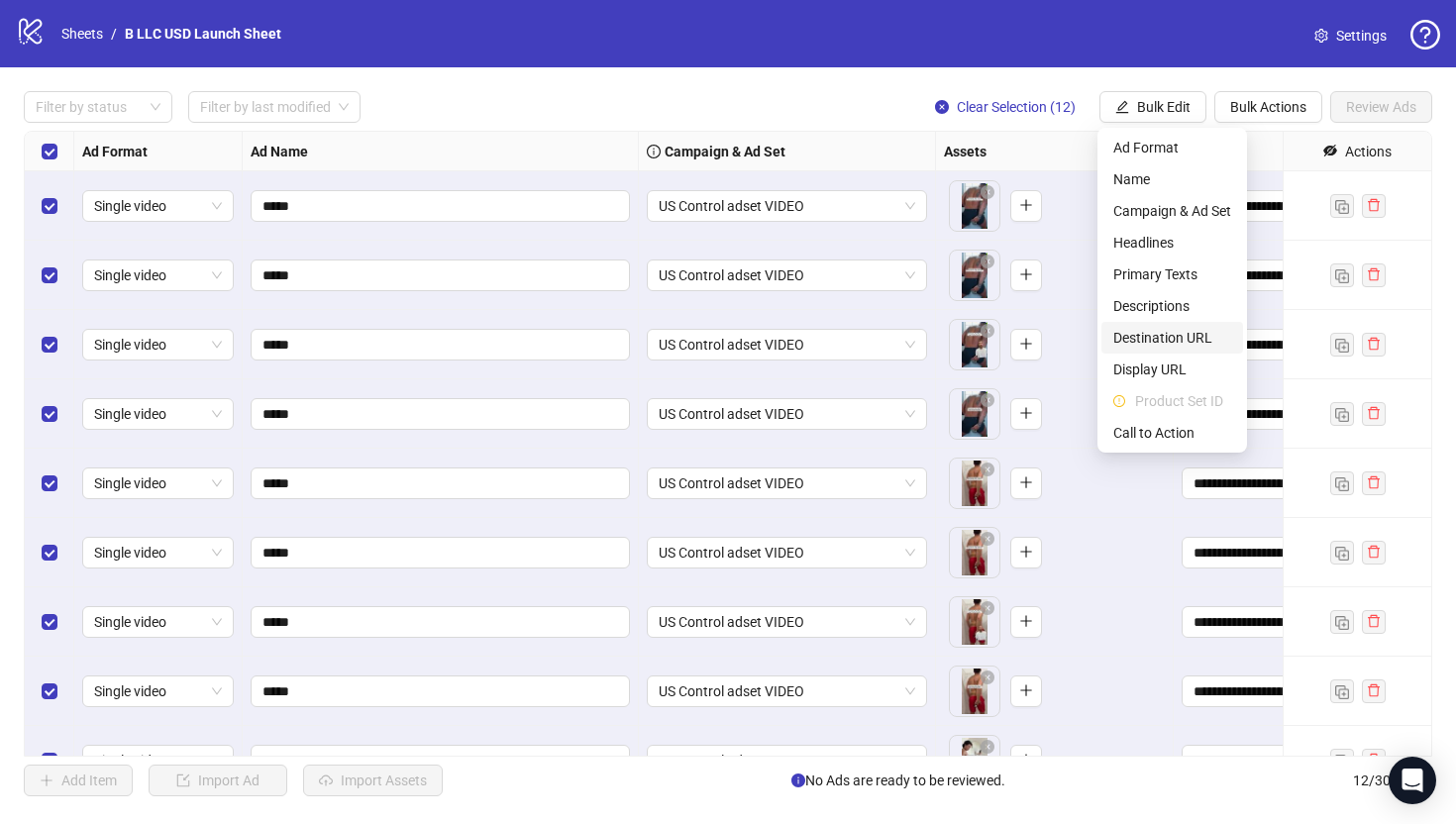 click on "Destination URL" at bounding box center (1172, 338) 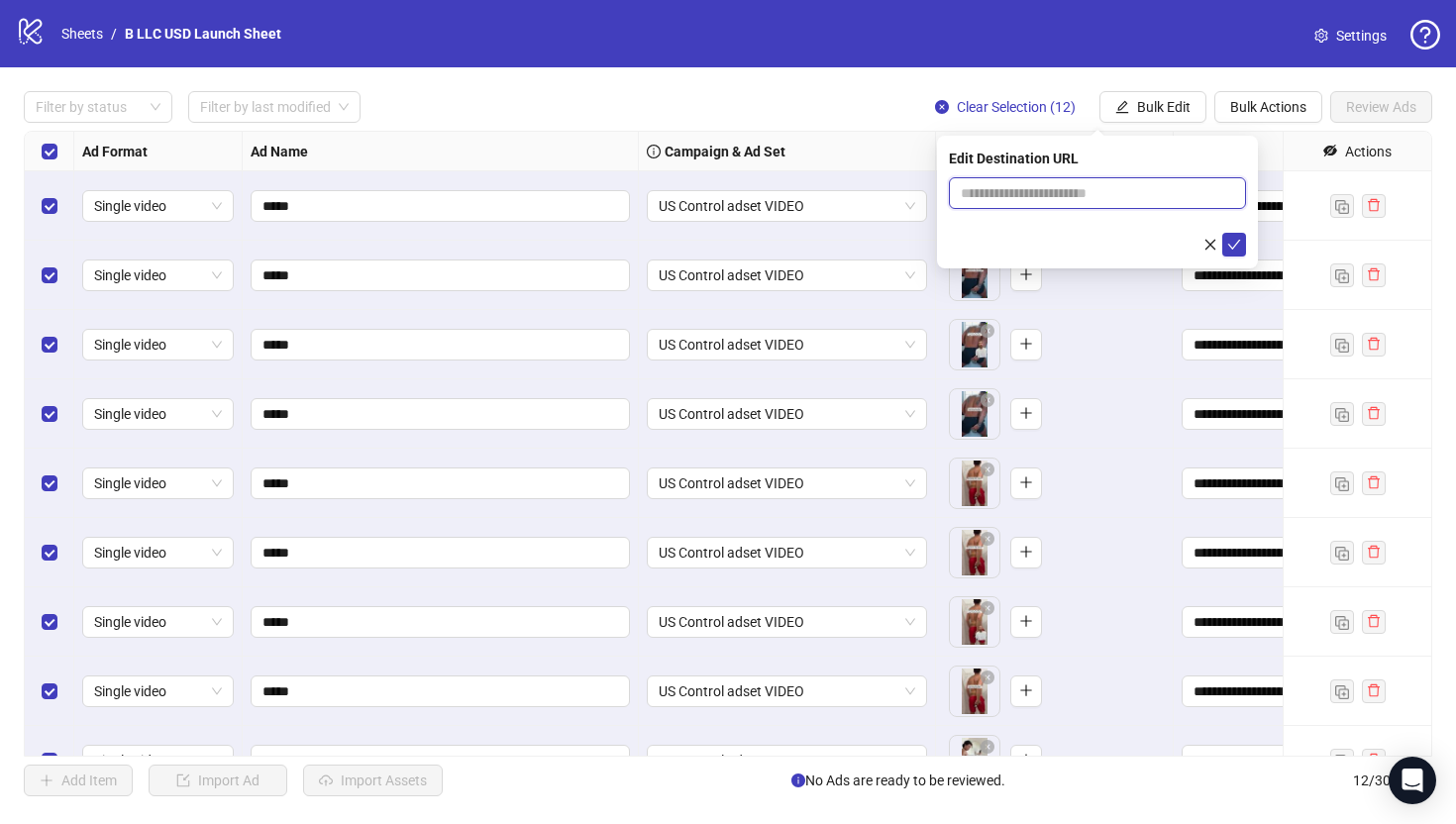 click at bounding box center (1090, 193) 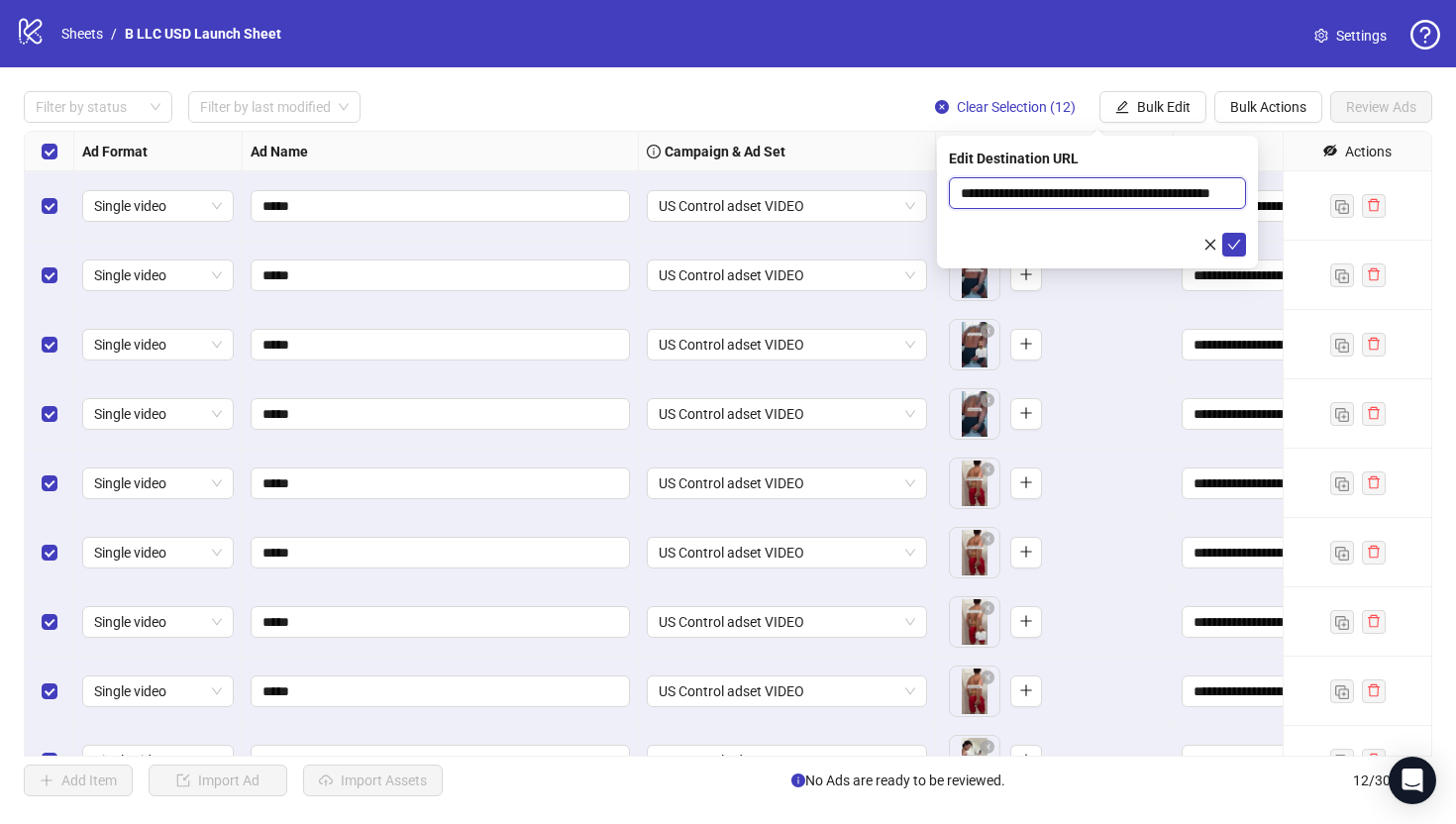 scroll, scrollTop: 0, scrollLeft: 75, axis: horizontal 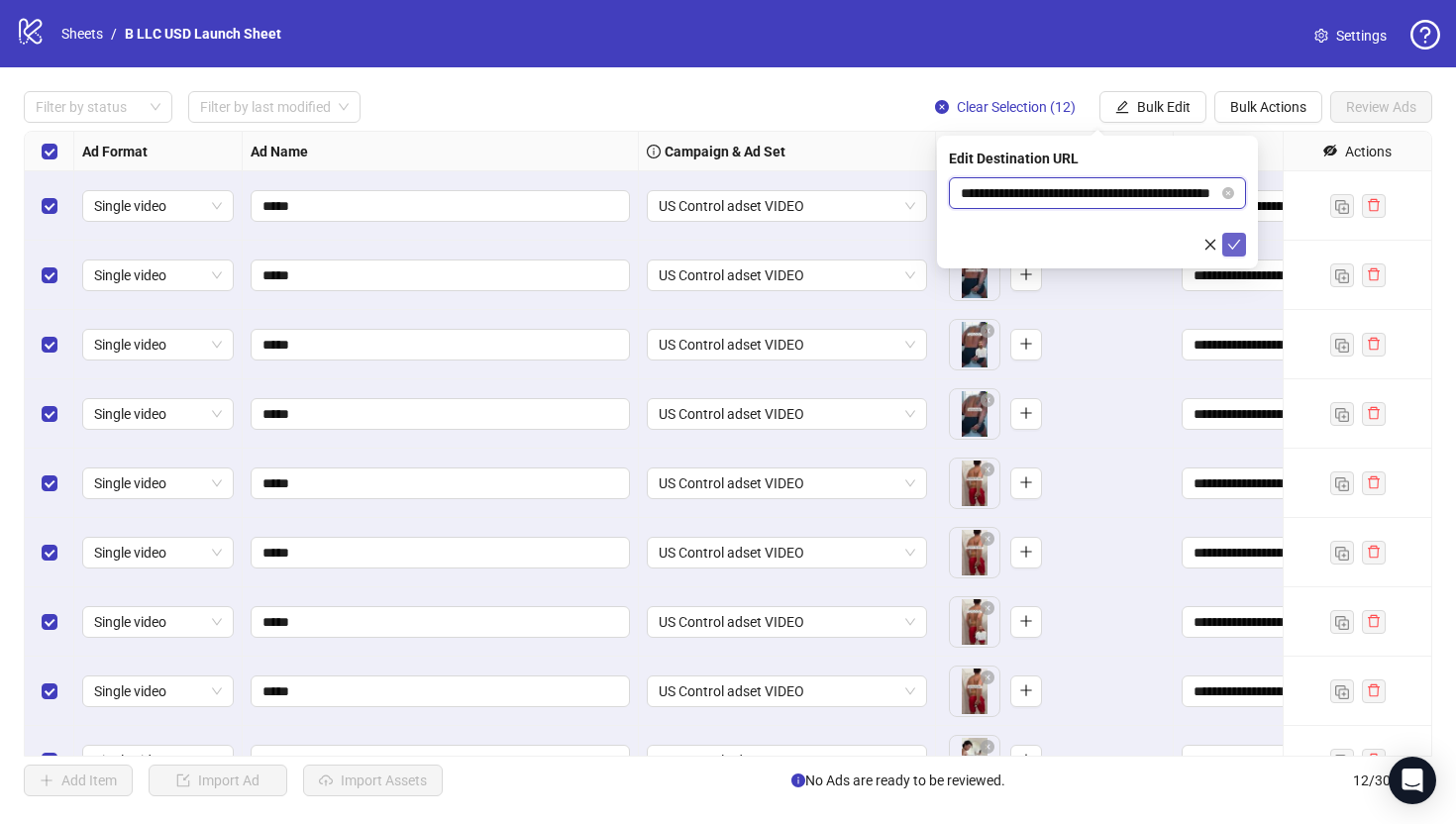 type on "**********" 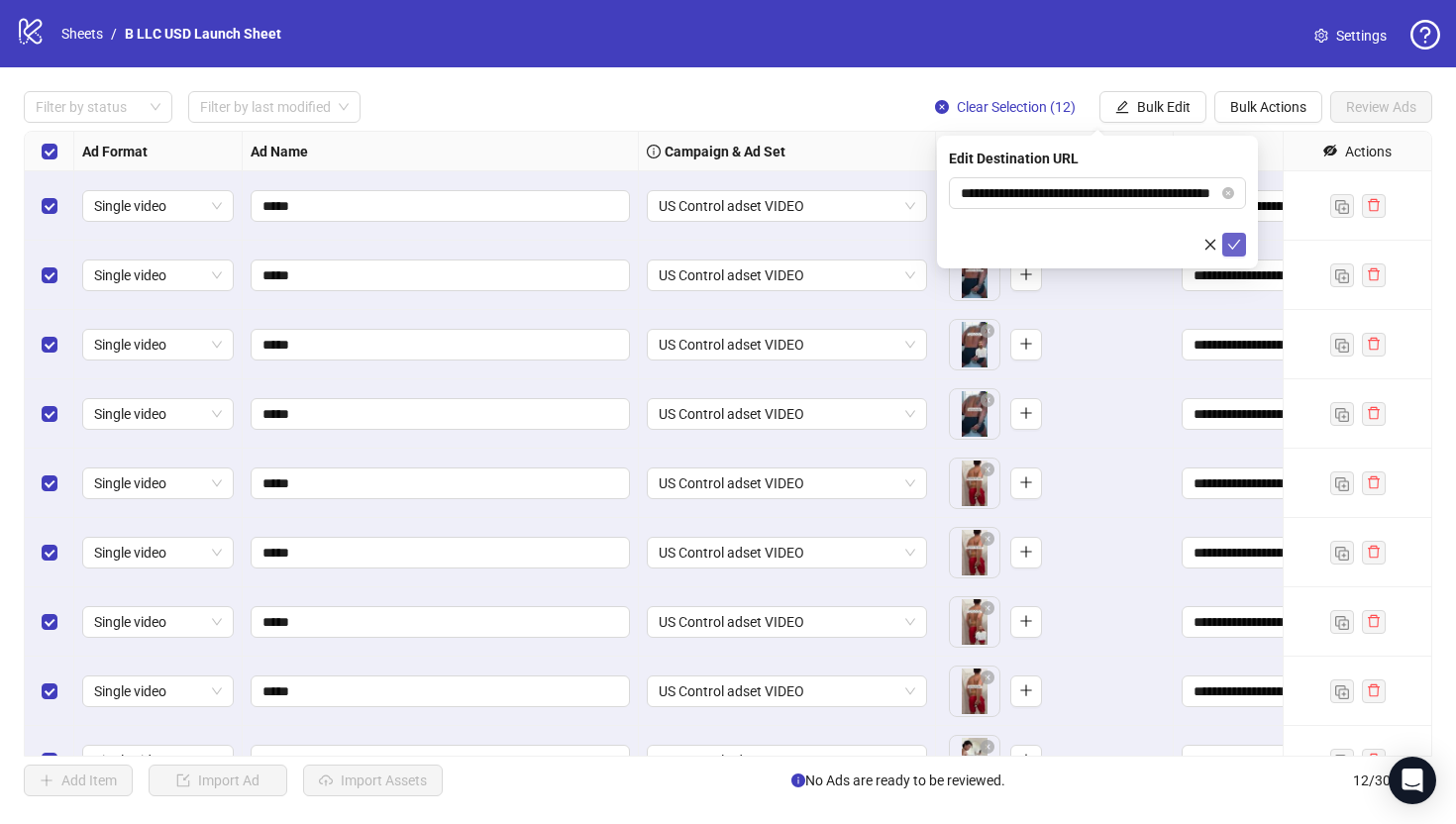 scroll, scrollTop: 0, scrollLeft: 0, axis: both 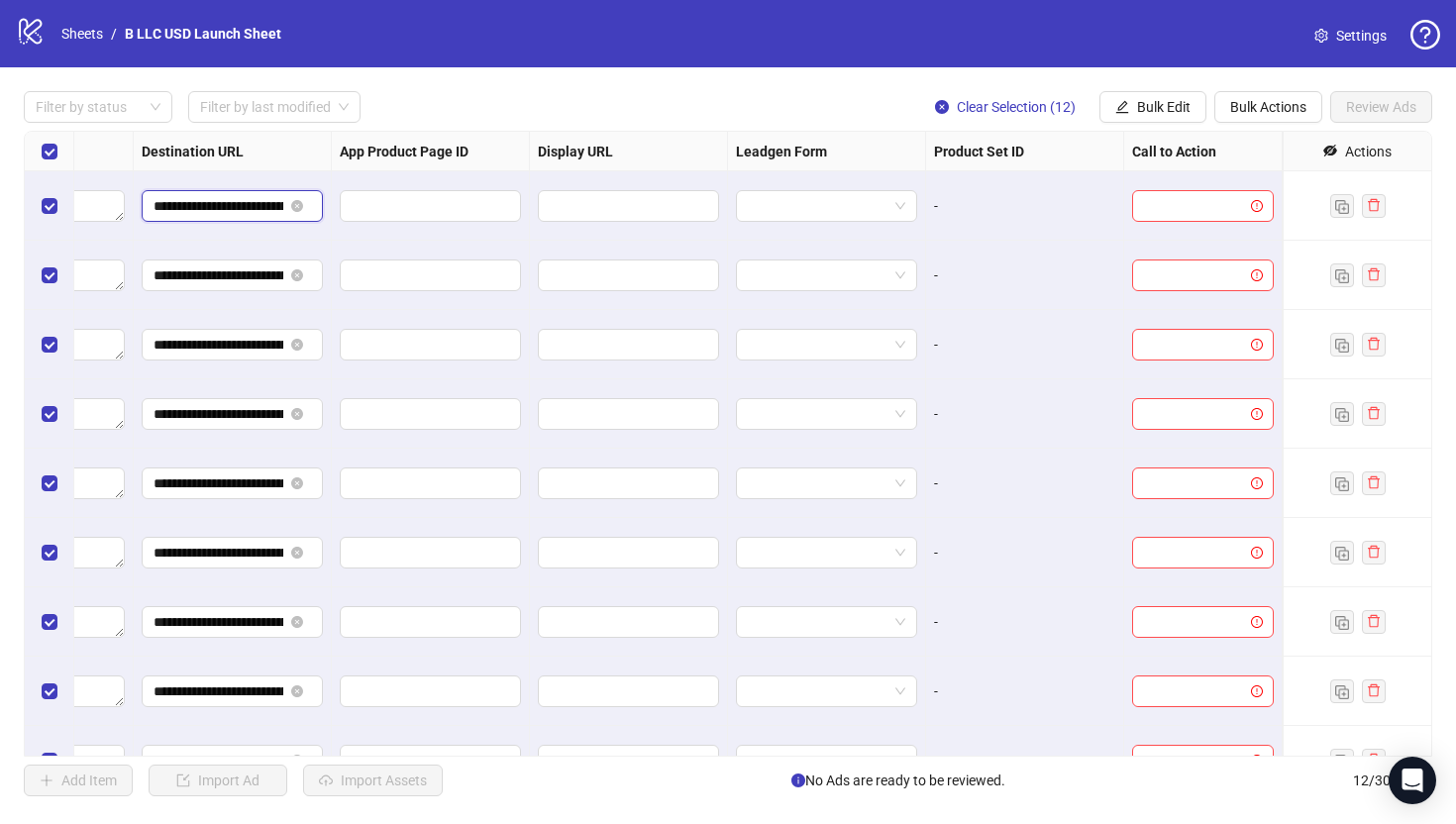 click on "**********" at bounding box center [218, 206] 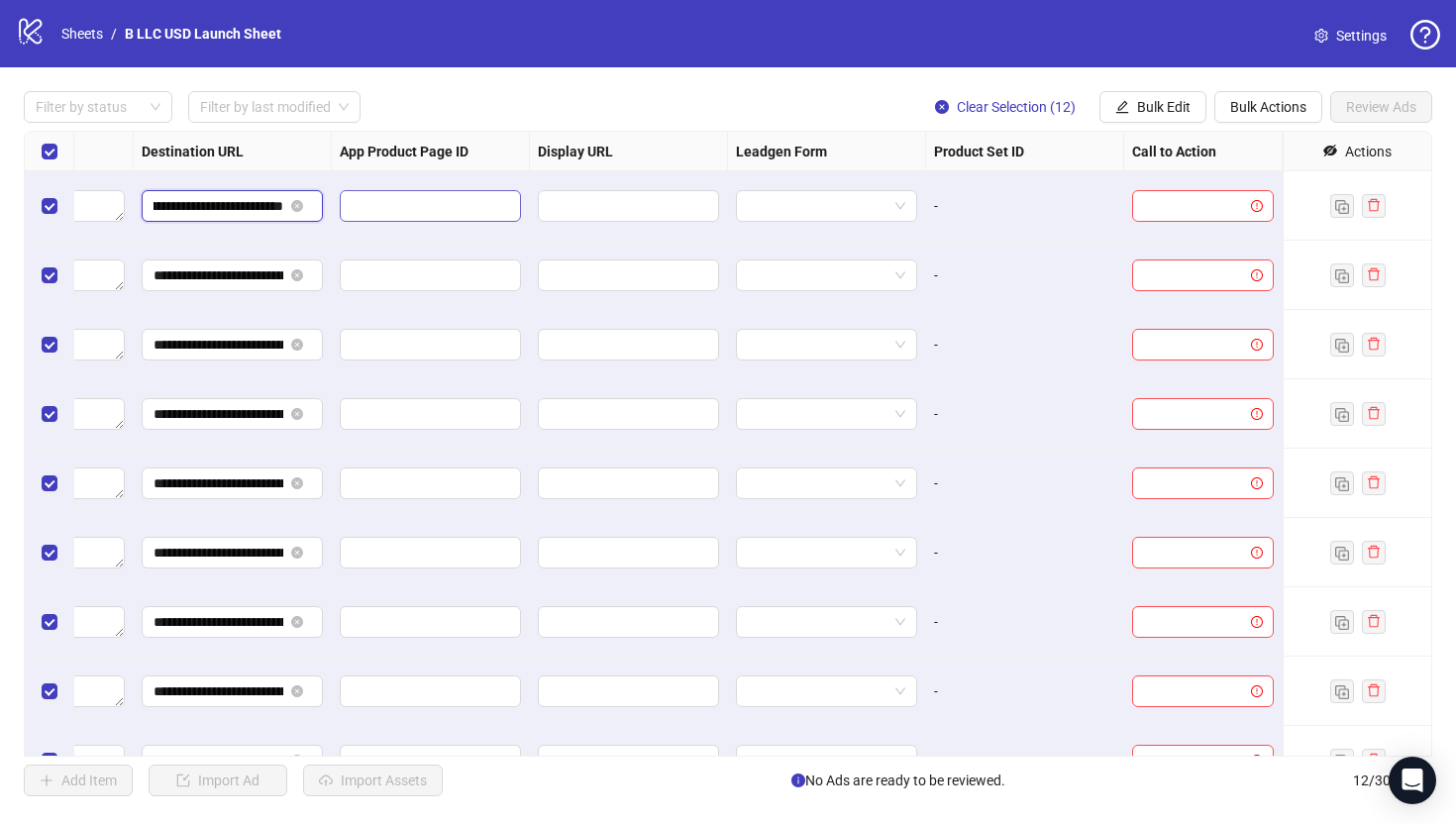 scroll, scrollTop: 0, scrollLeft: 203, axis: horizontal 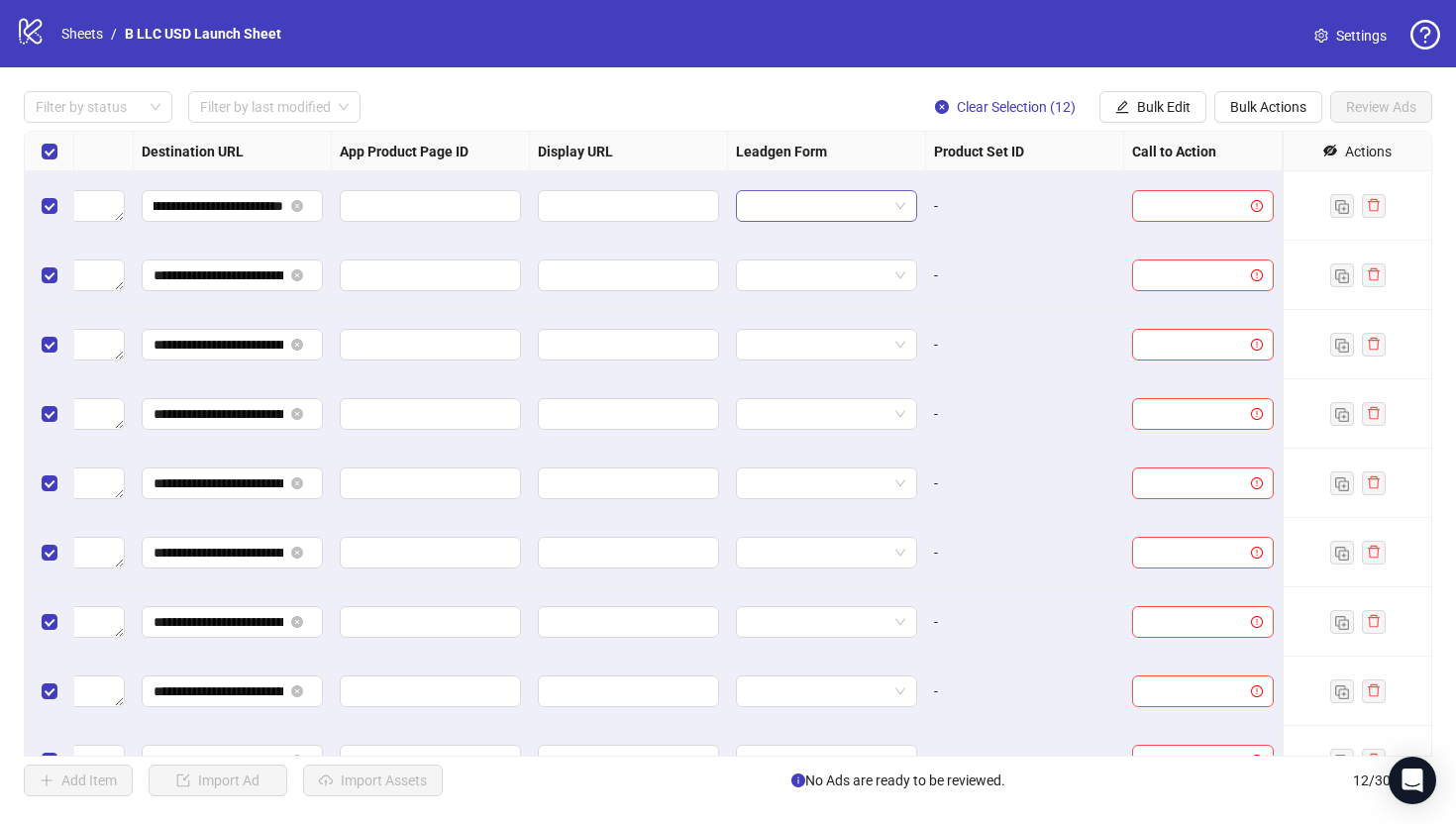 click at bounding box center [817, 206] 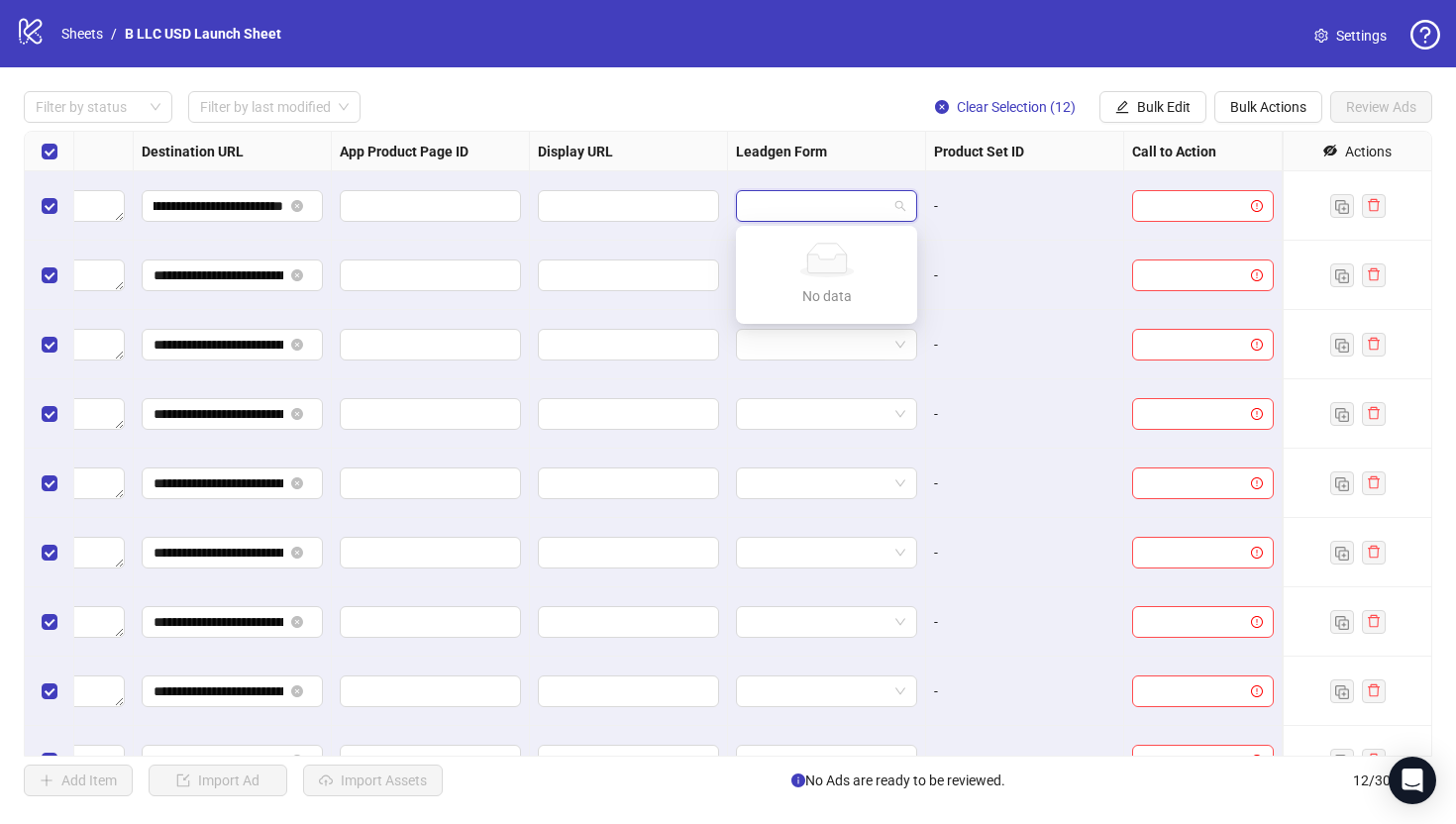 scroll, scrollTop: 0, scrollLeft: 0, axis: both 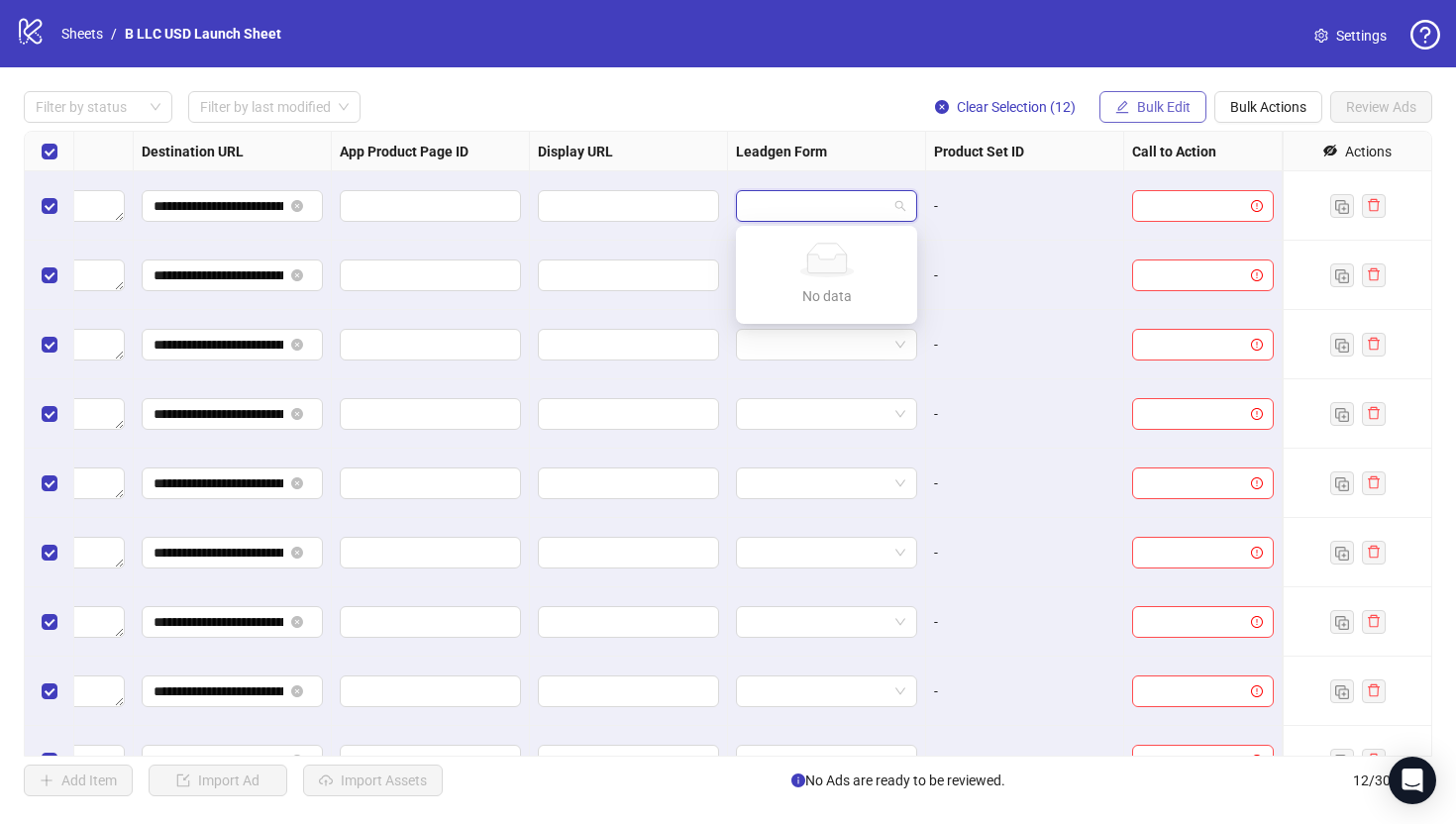 click on "Bulk Edit" at bounding box center [1164, 107] 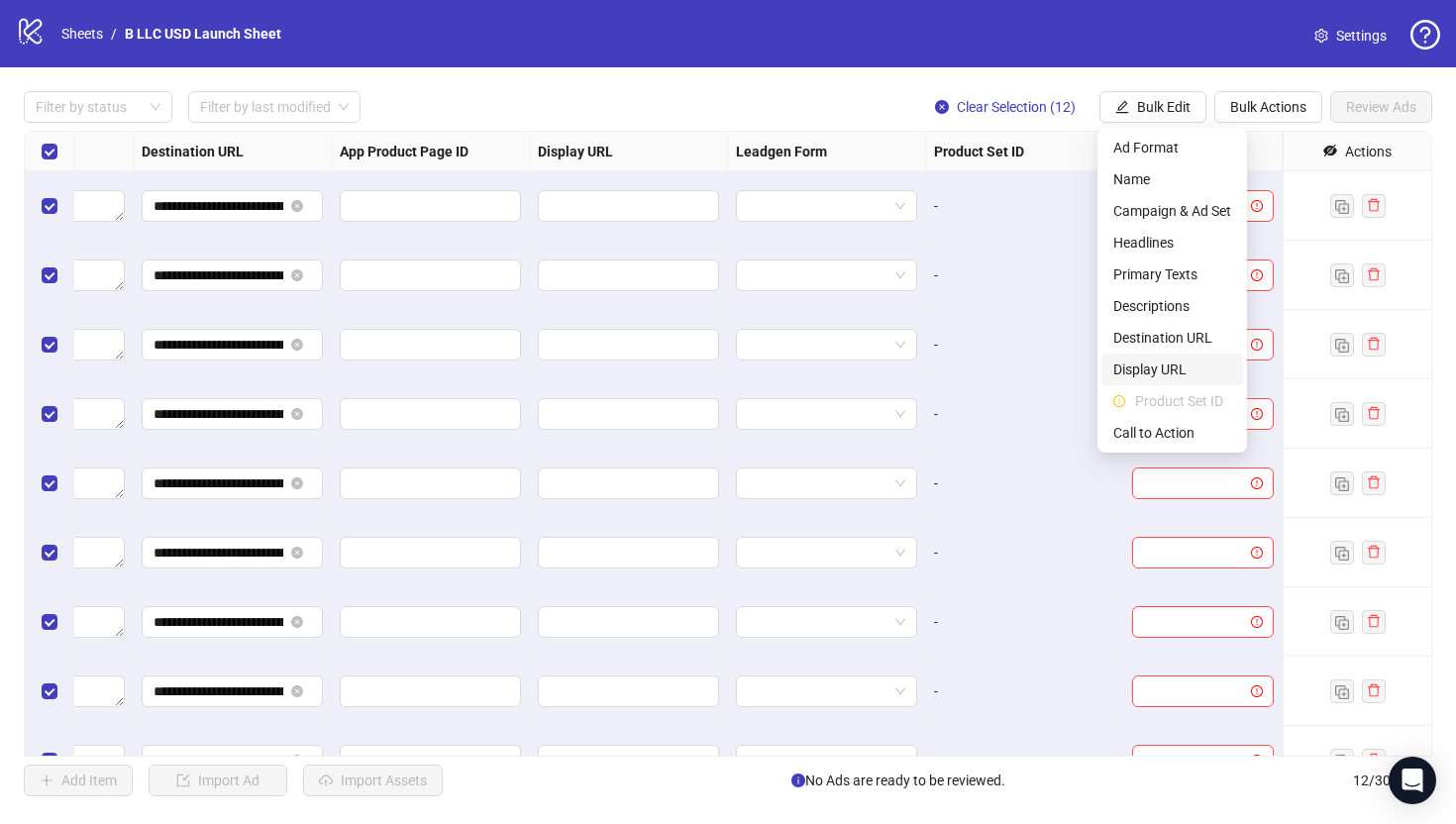 click on "Display URL" at bounding box center (1172, 369) 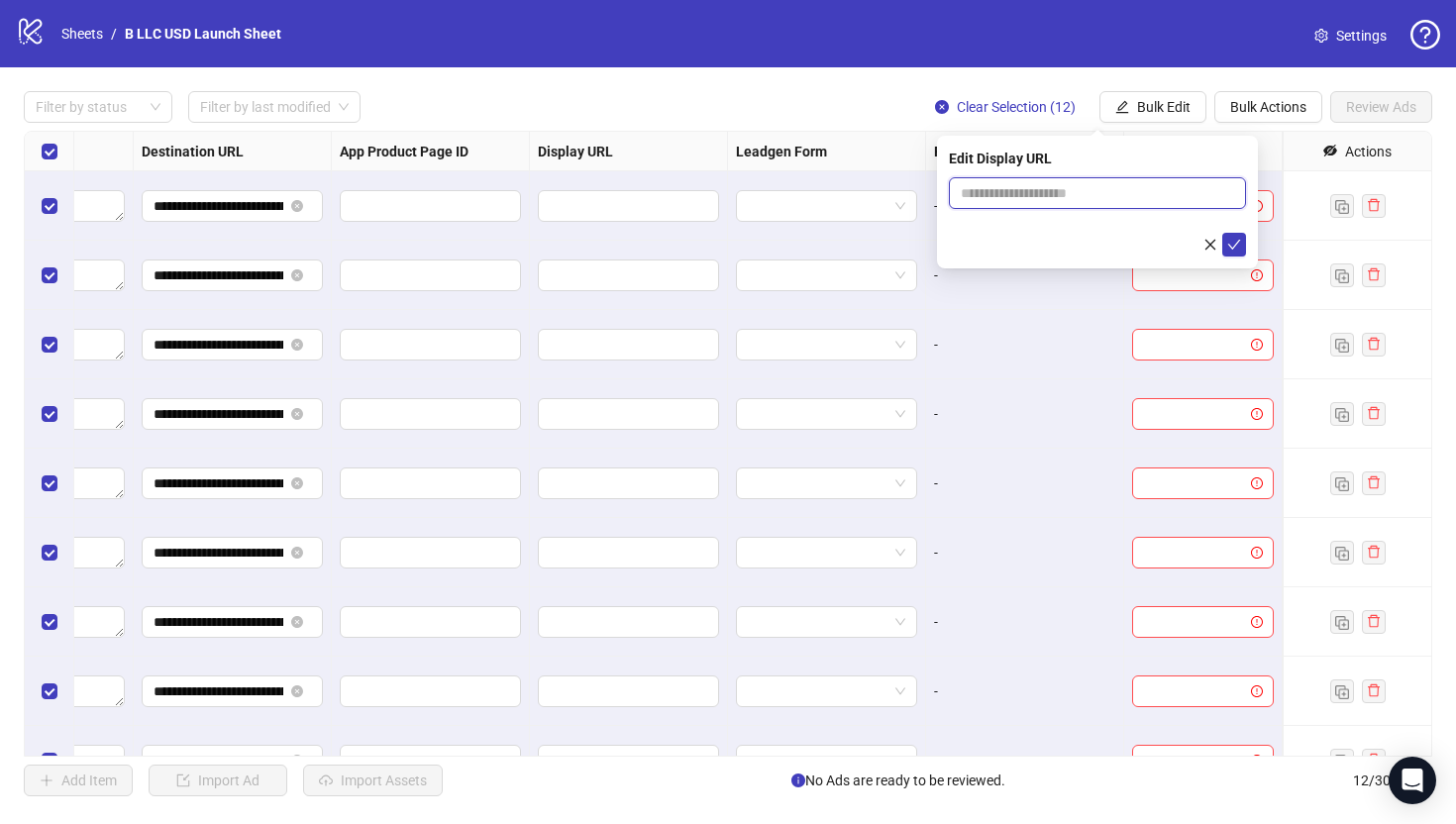click at bounding box center (1097, 193) 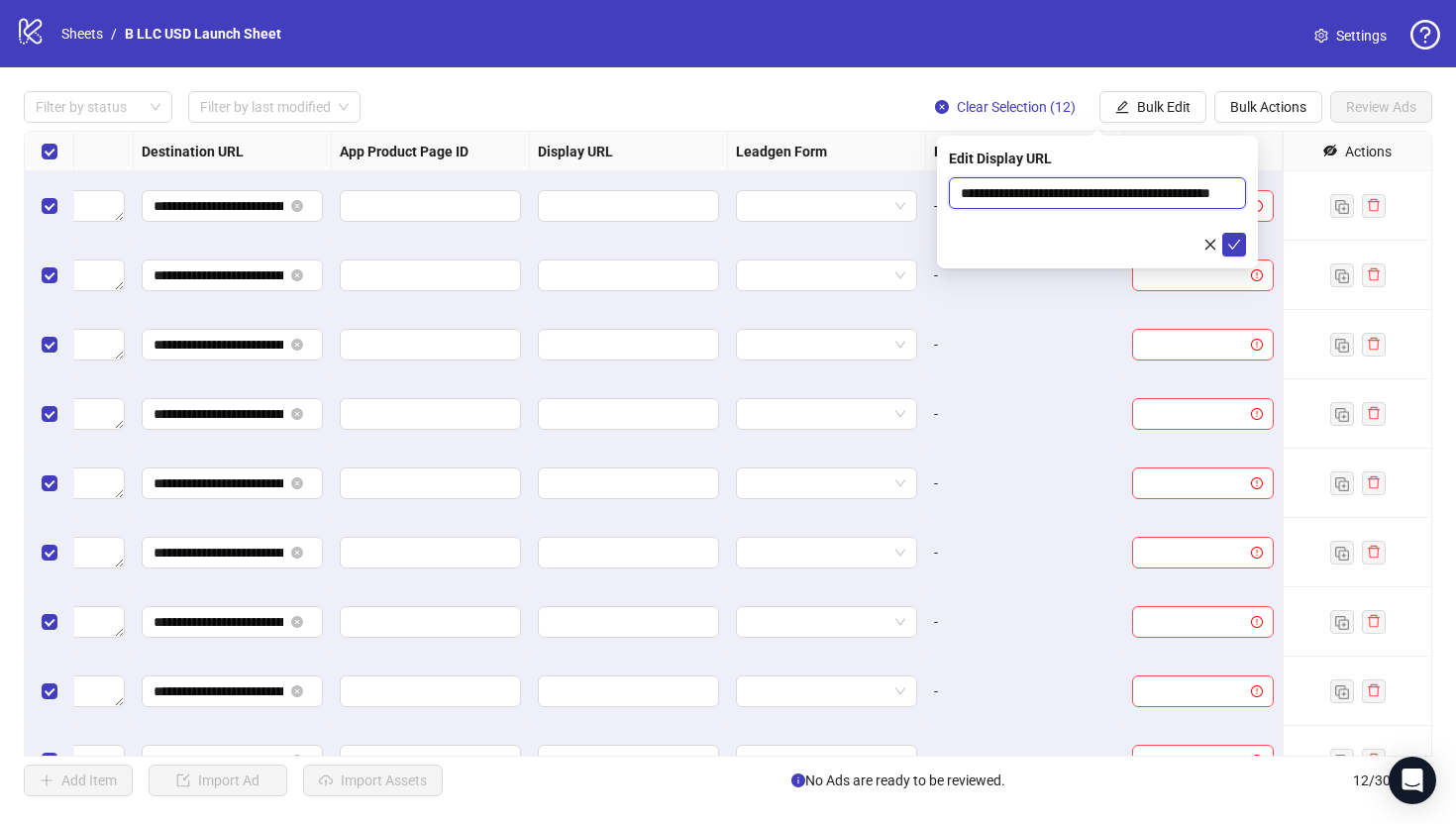 scroll, scrollTop: 0, scrollLeft: 59, axis: horizontal 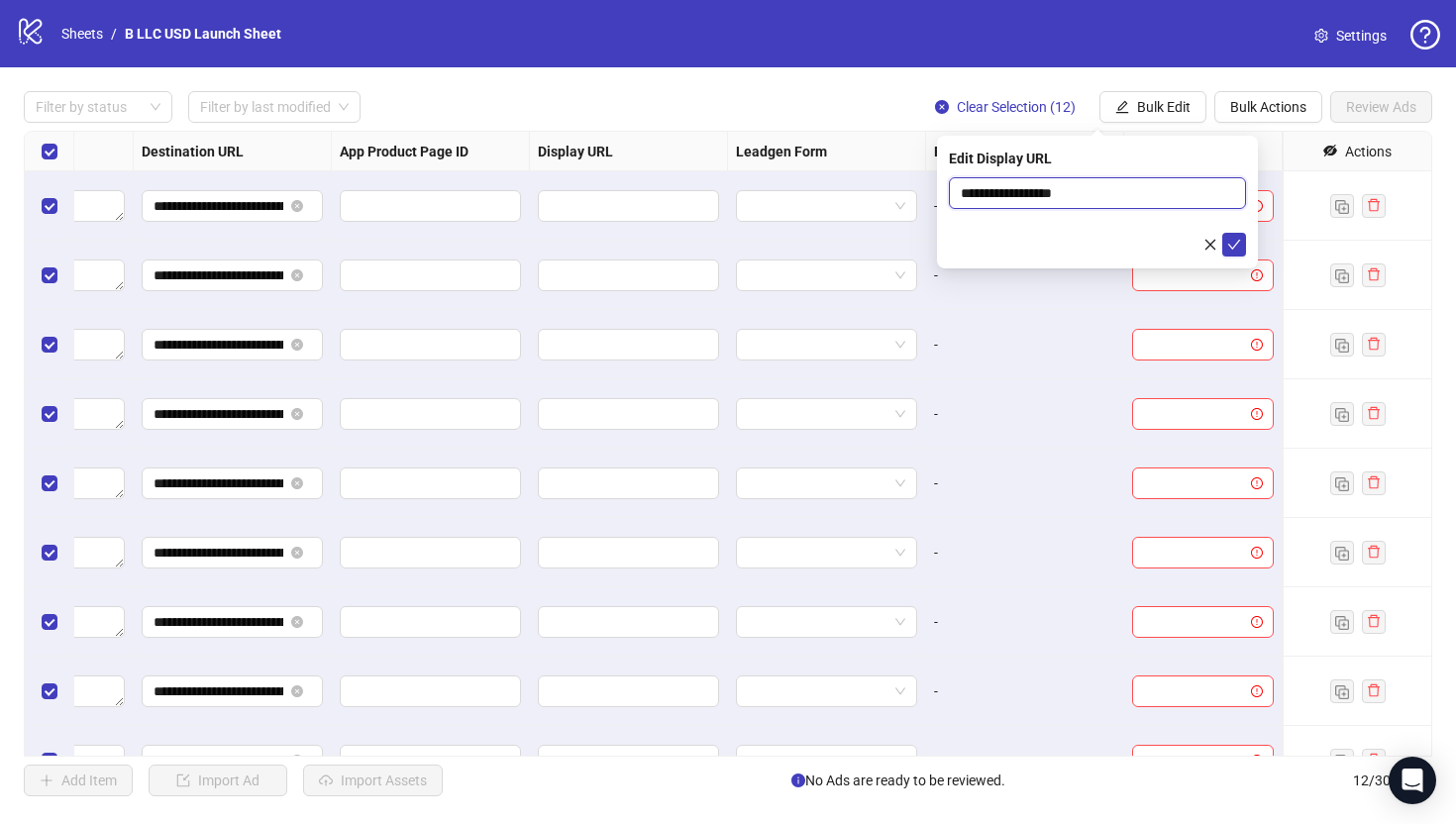 type on "**********" 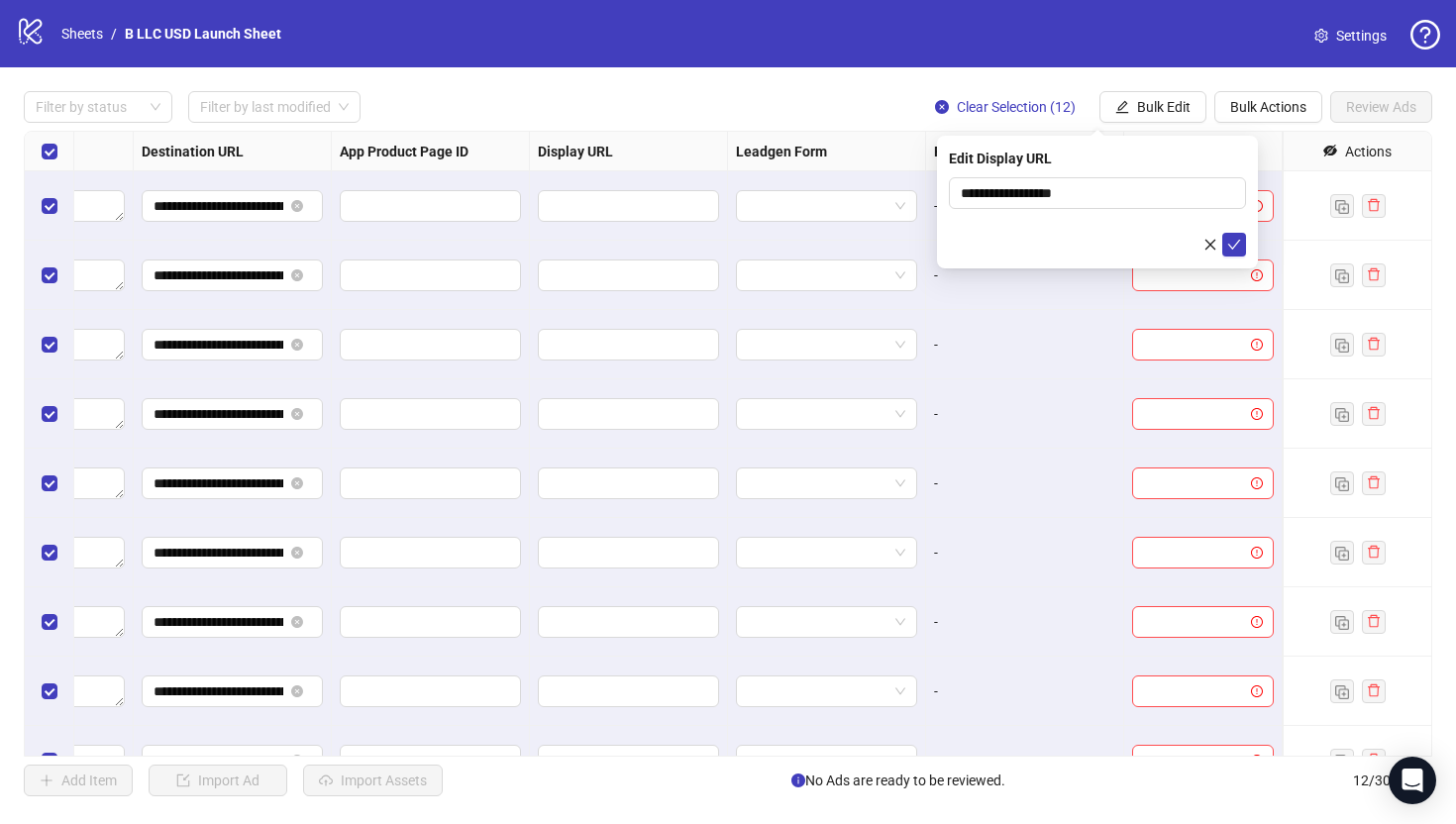 click on "Edit Display URL" at bounding box center [1097, 158] 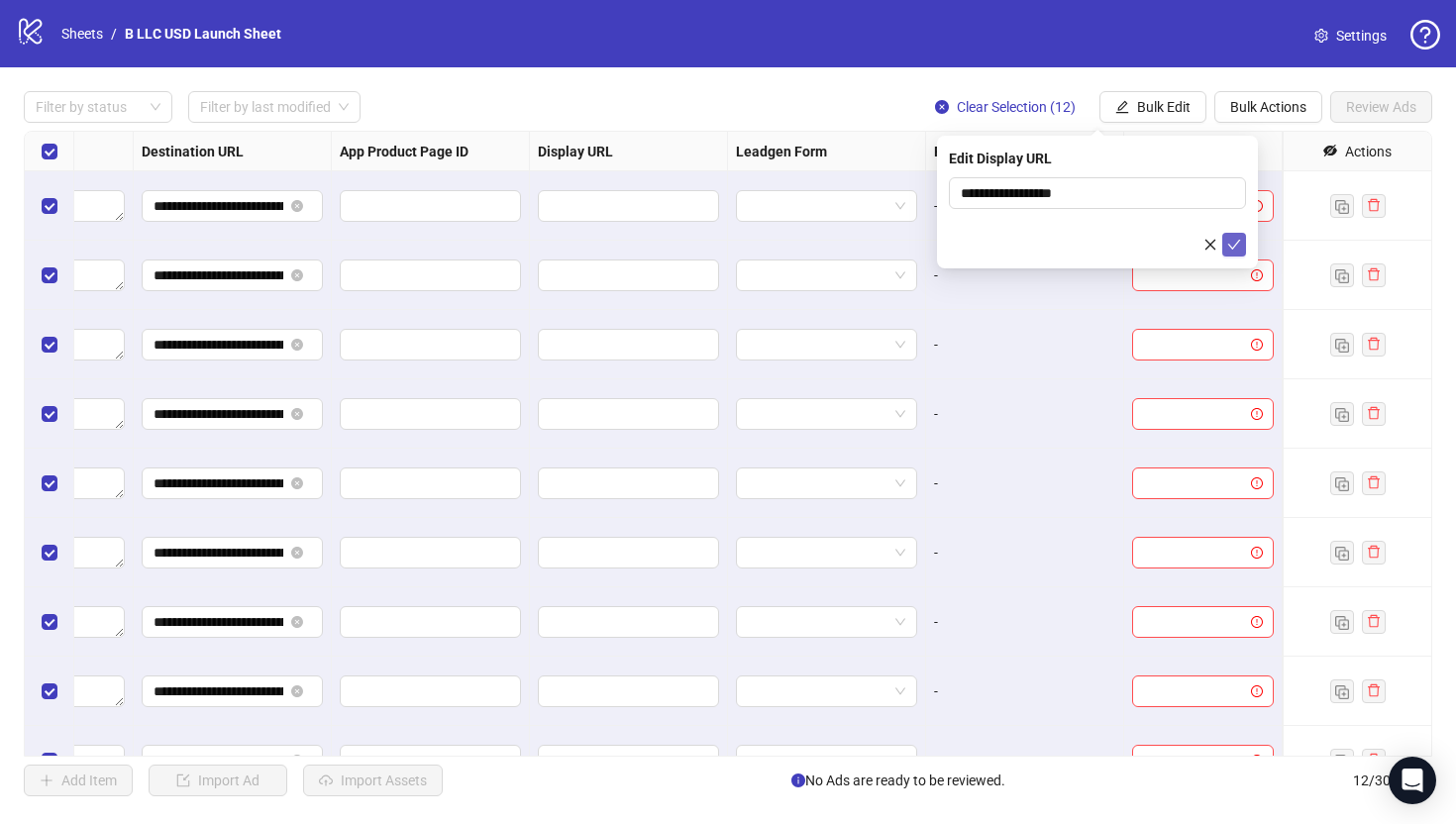 click at bounding box center [1234, 245] 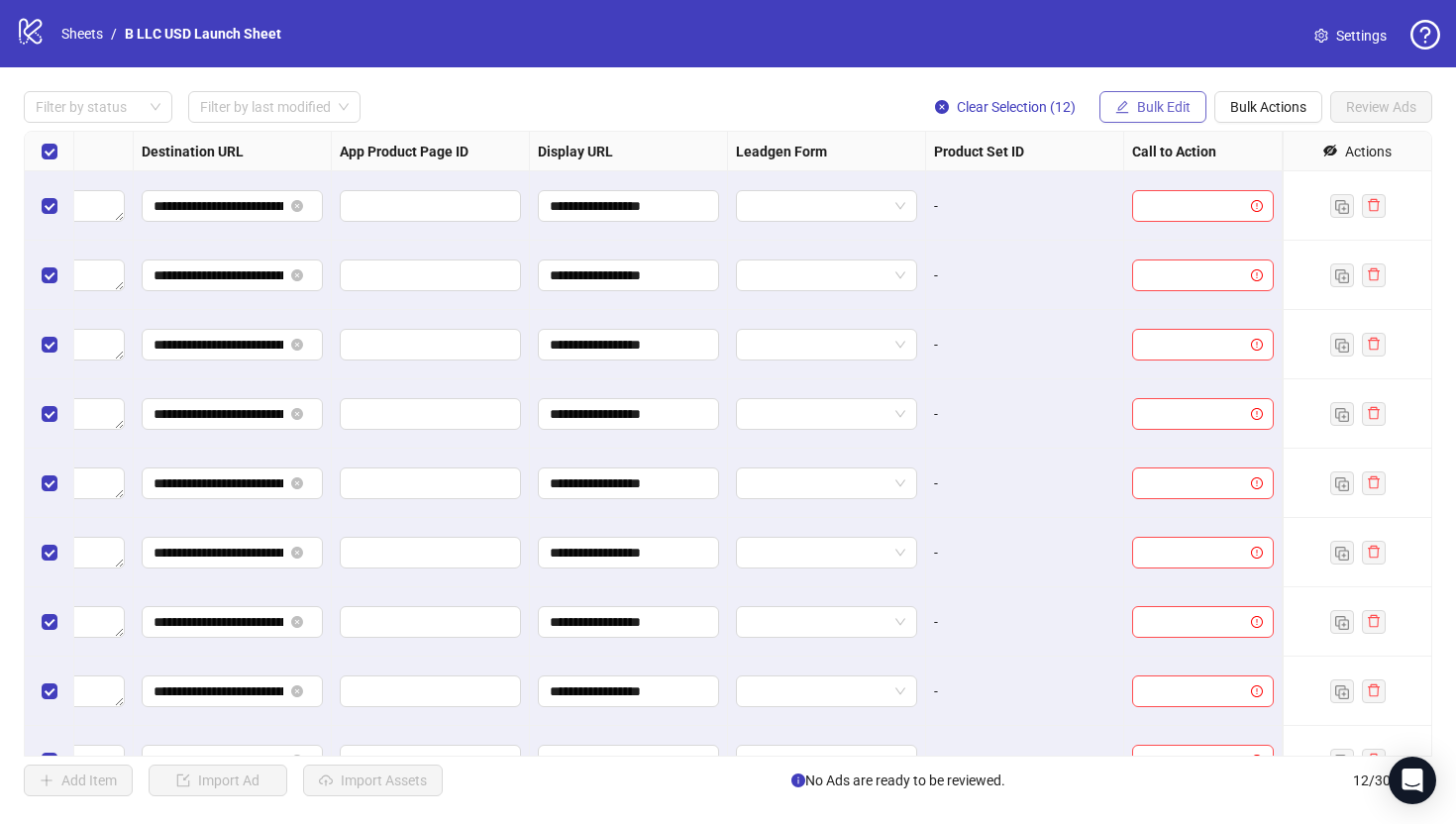 click on "Bulk Edit" at bounding box center [1164, 107] 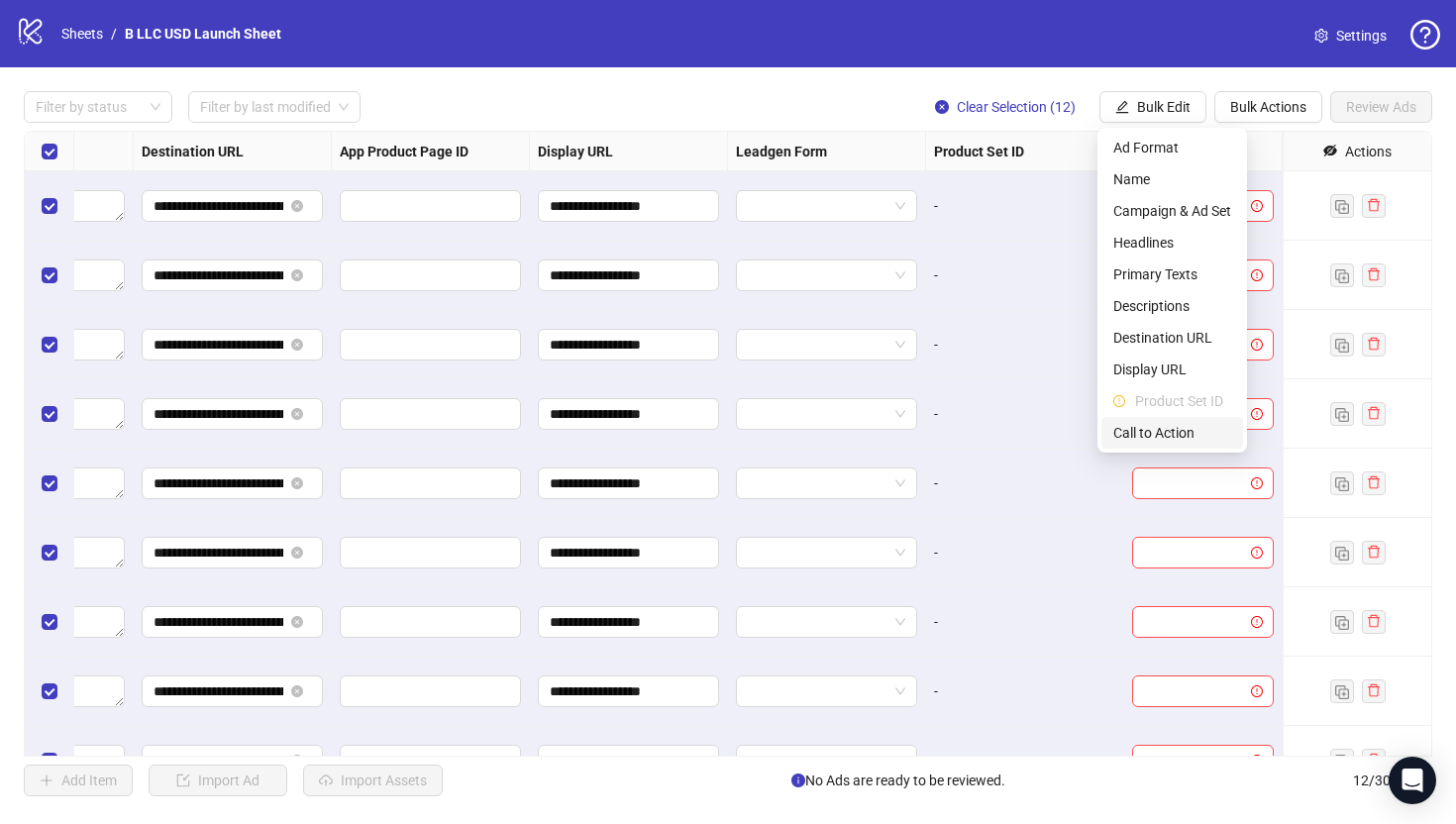 click on "Call to Action" at bounding box center (1172, 433) 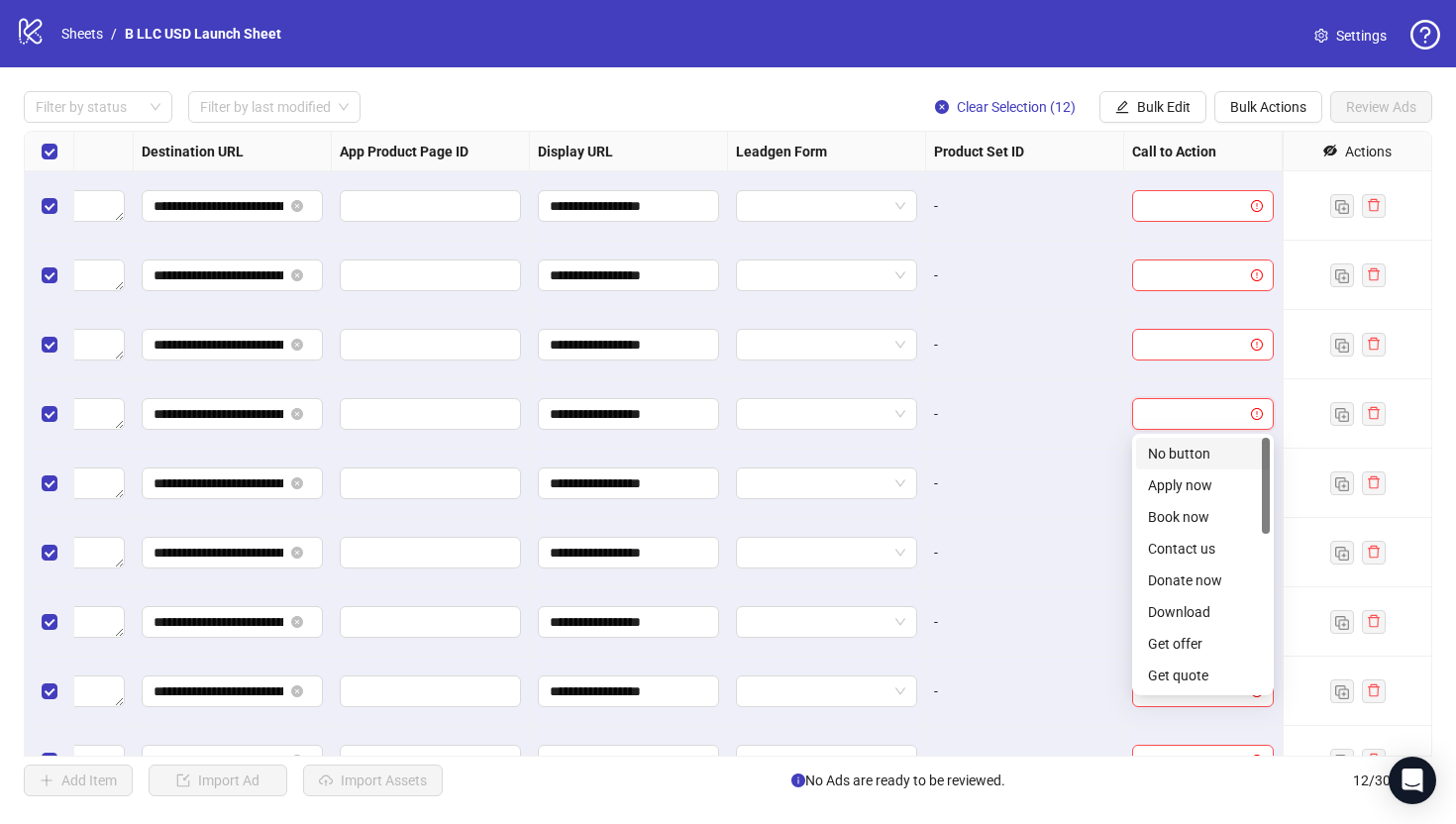 click at bounding box center (1194, 414) 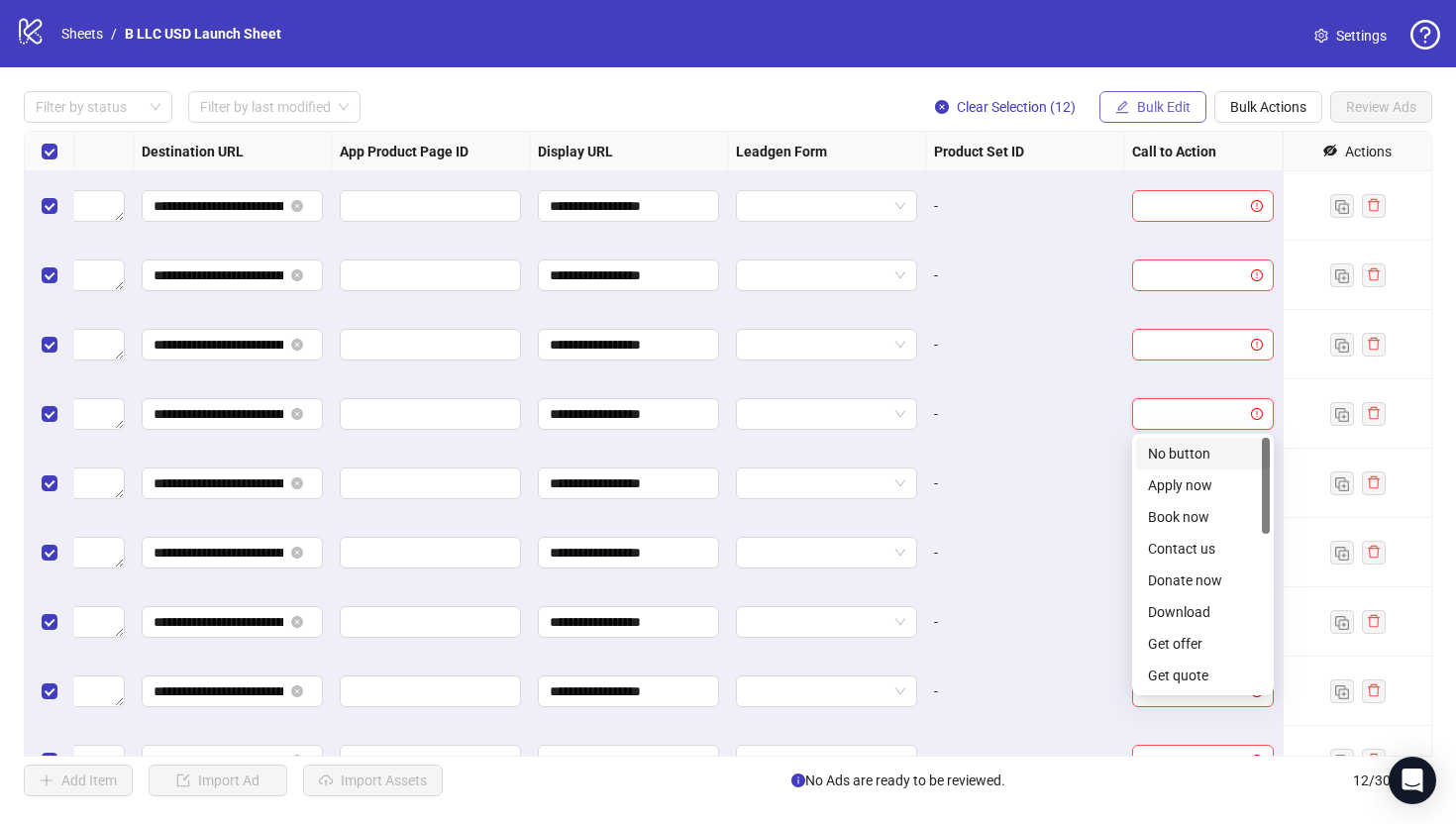 click on "Bulk Edit" at bounding box center [1164, 107] 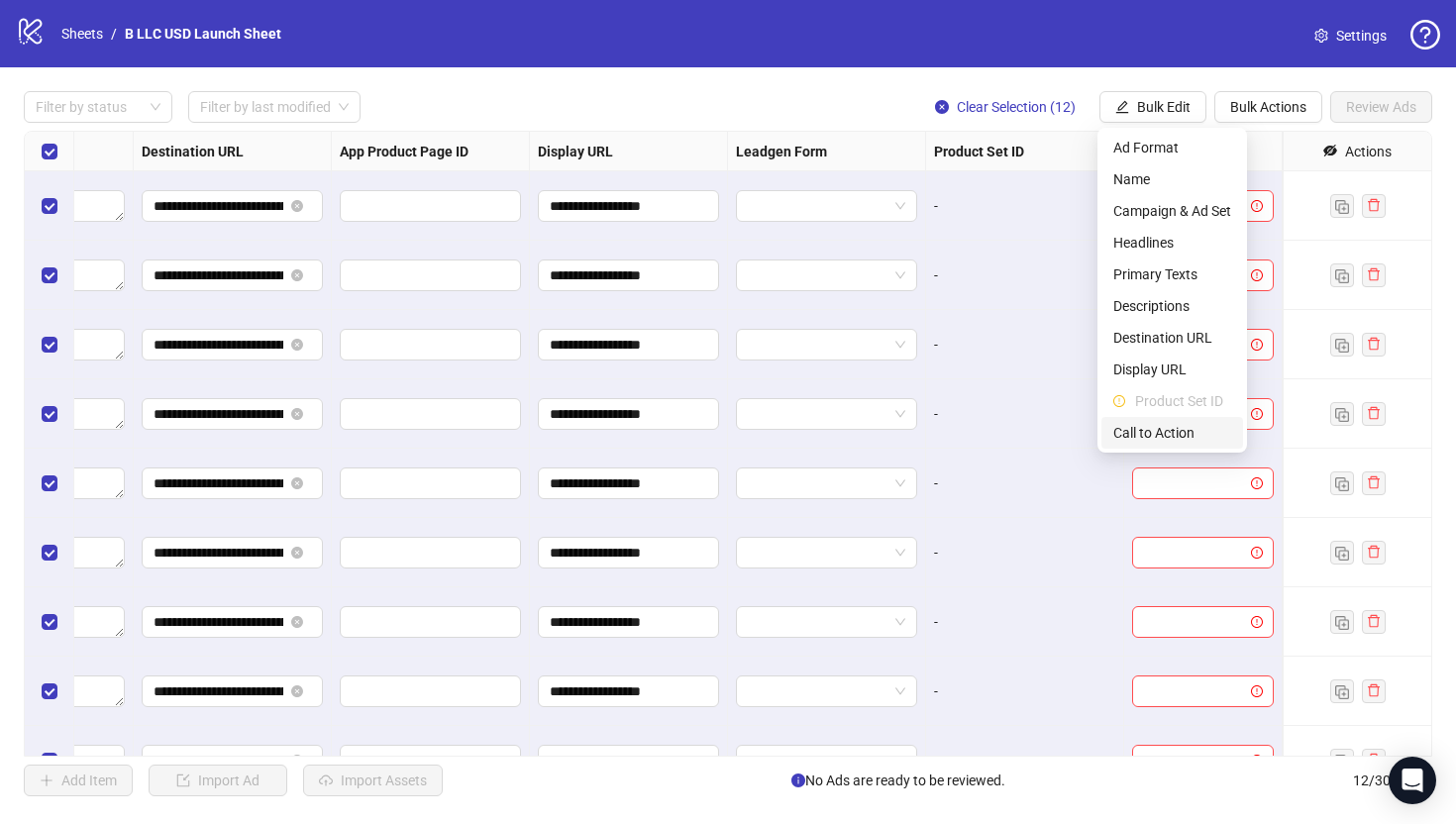 click on "Call to Action" at bounding box center (1172, 433) 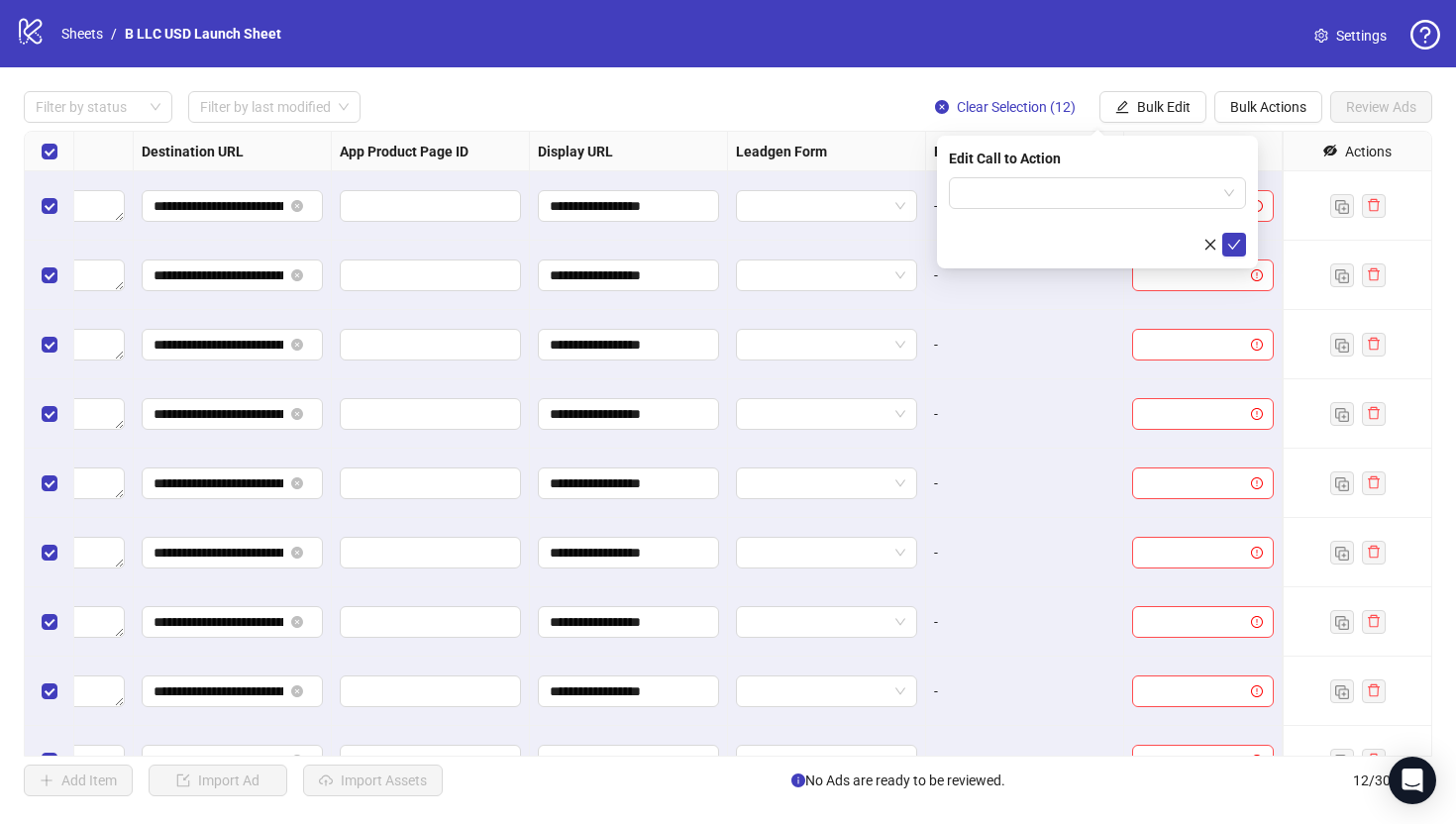 click at bounding box center (1097, 217) 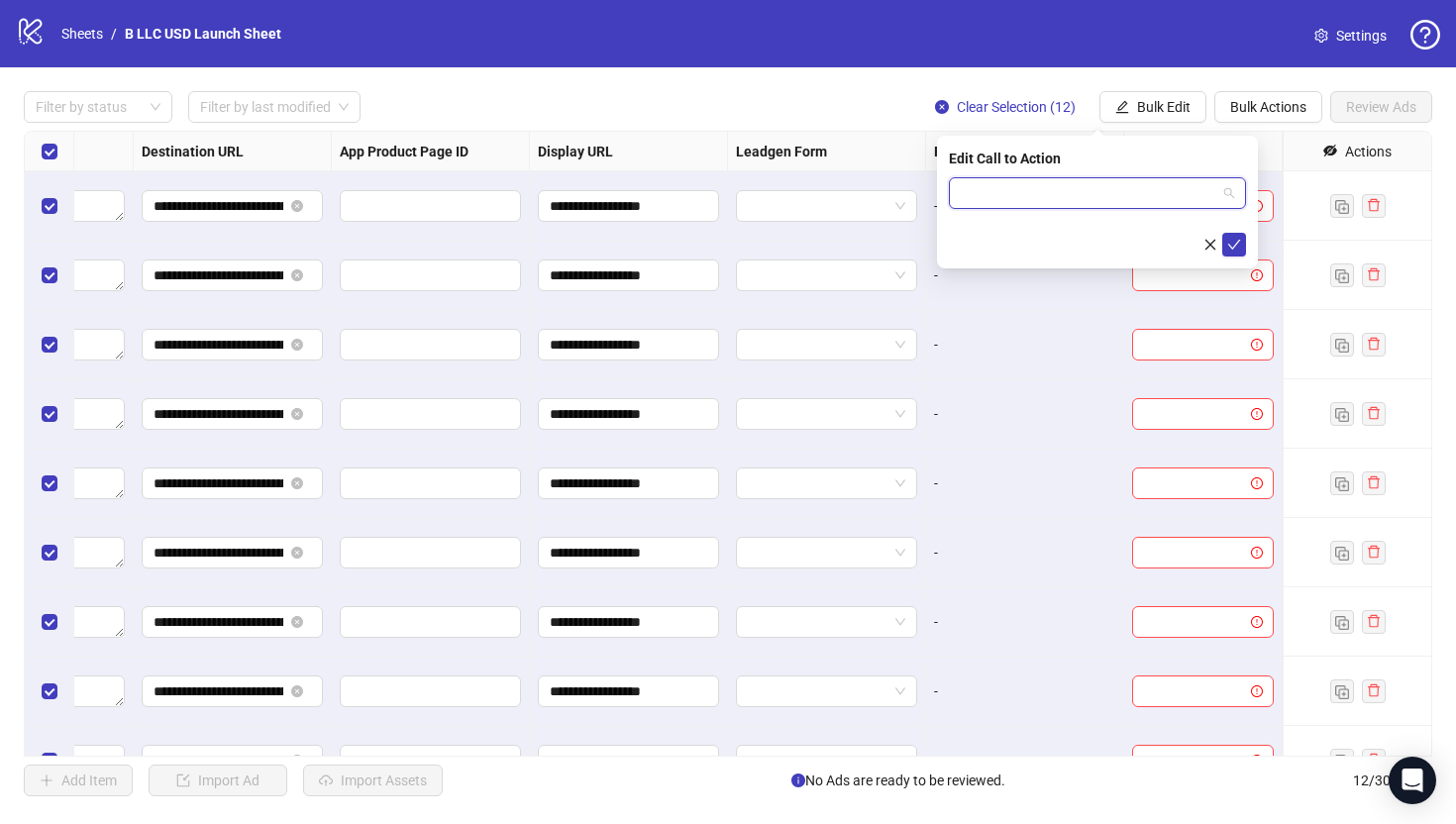click at bounding box center (1089, 193) 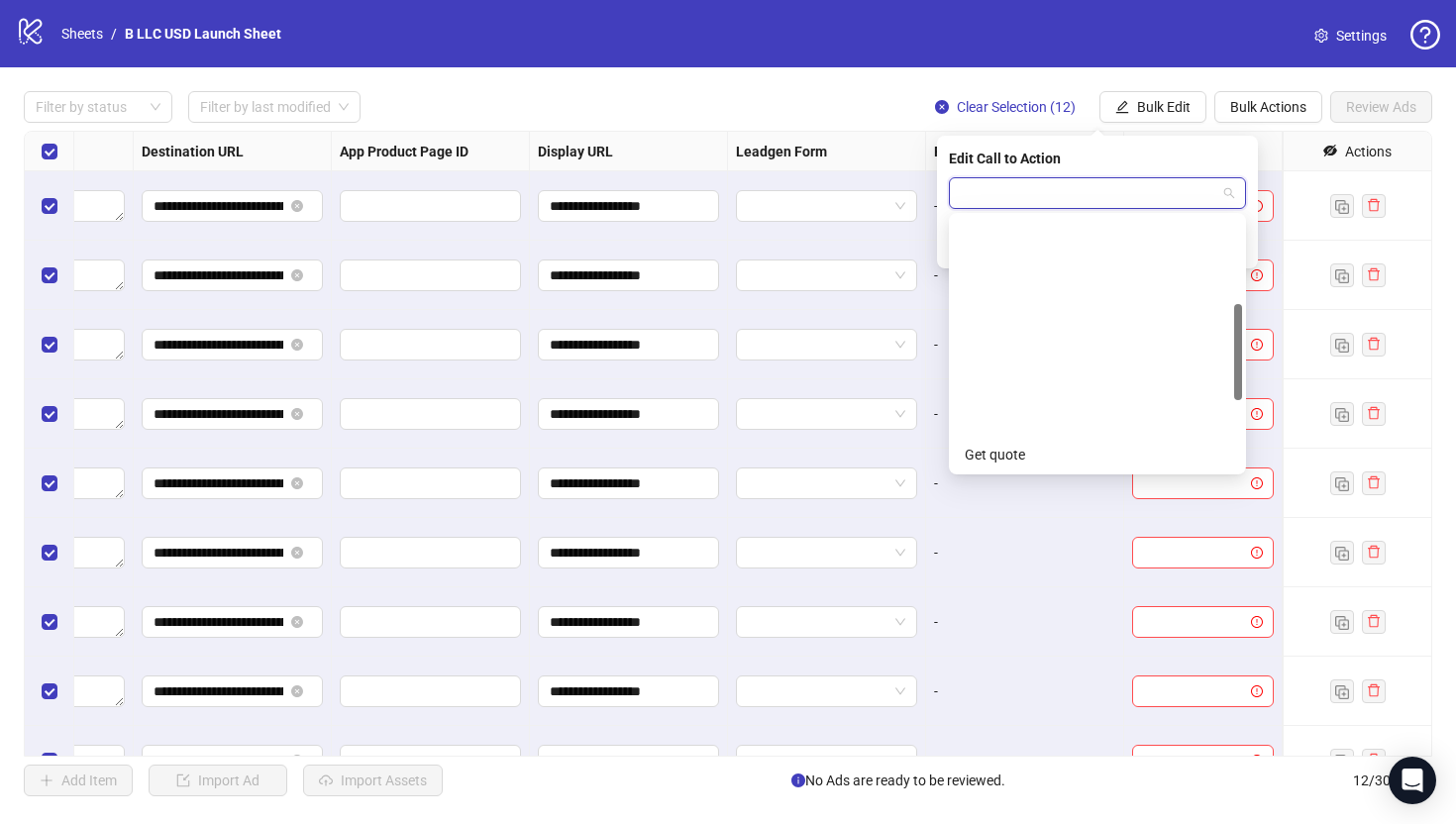 scroll, scrollTop: 412, scrollLeft: 0, axis: vertical 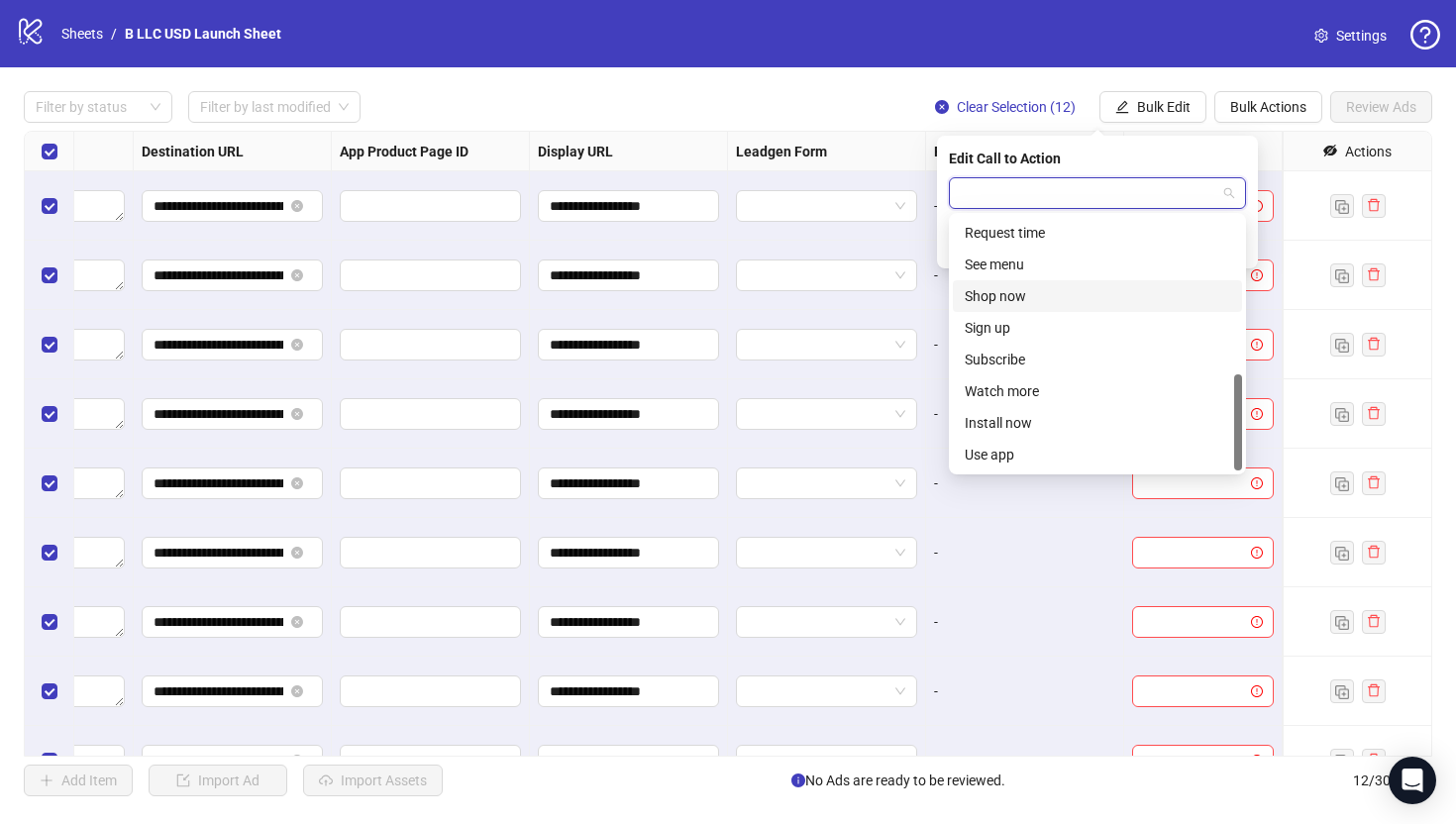 click on "Shop now" at bounding box center (0, 0) 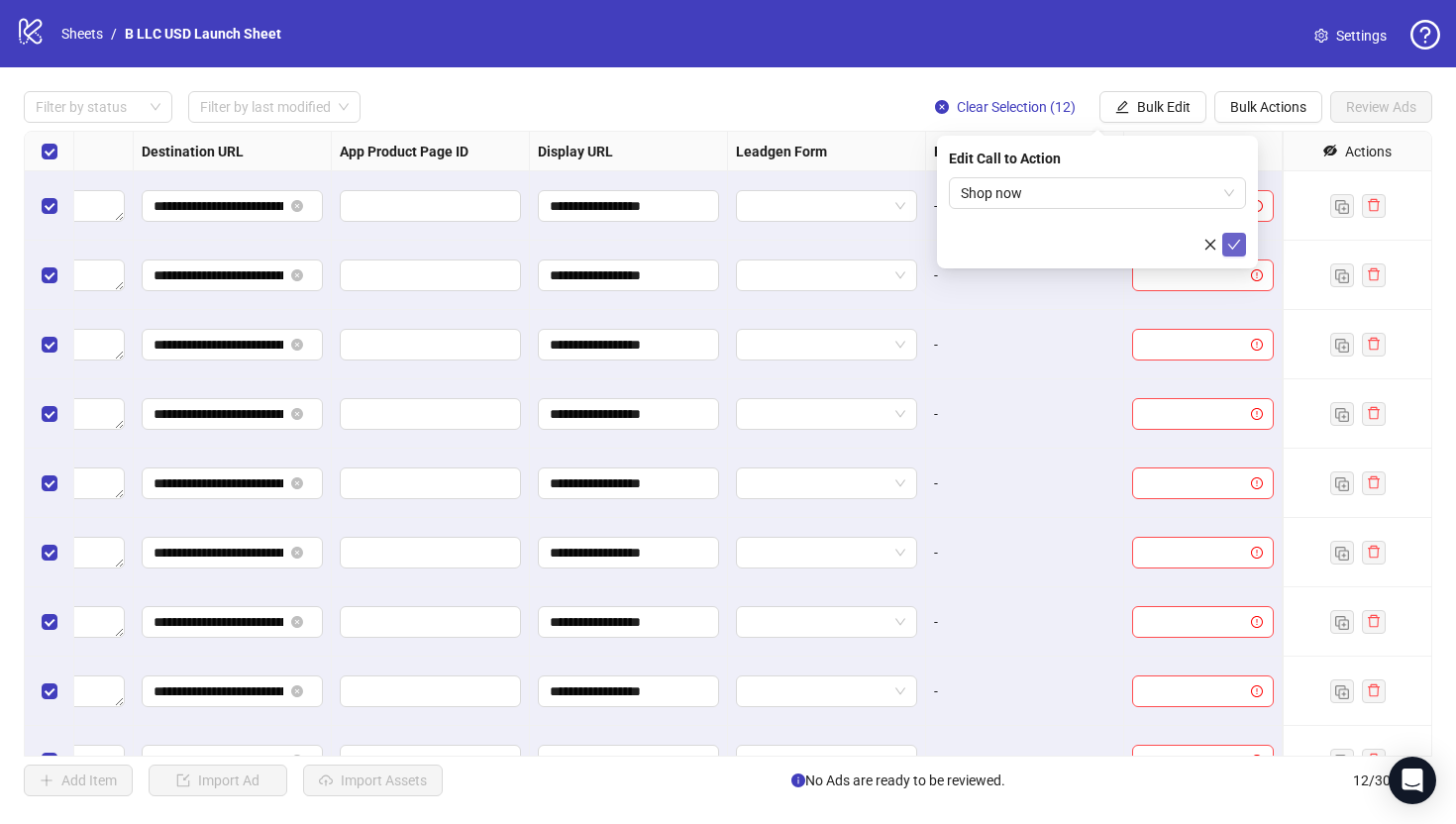 click at bounding box center [1234, 245] 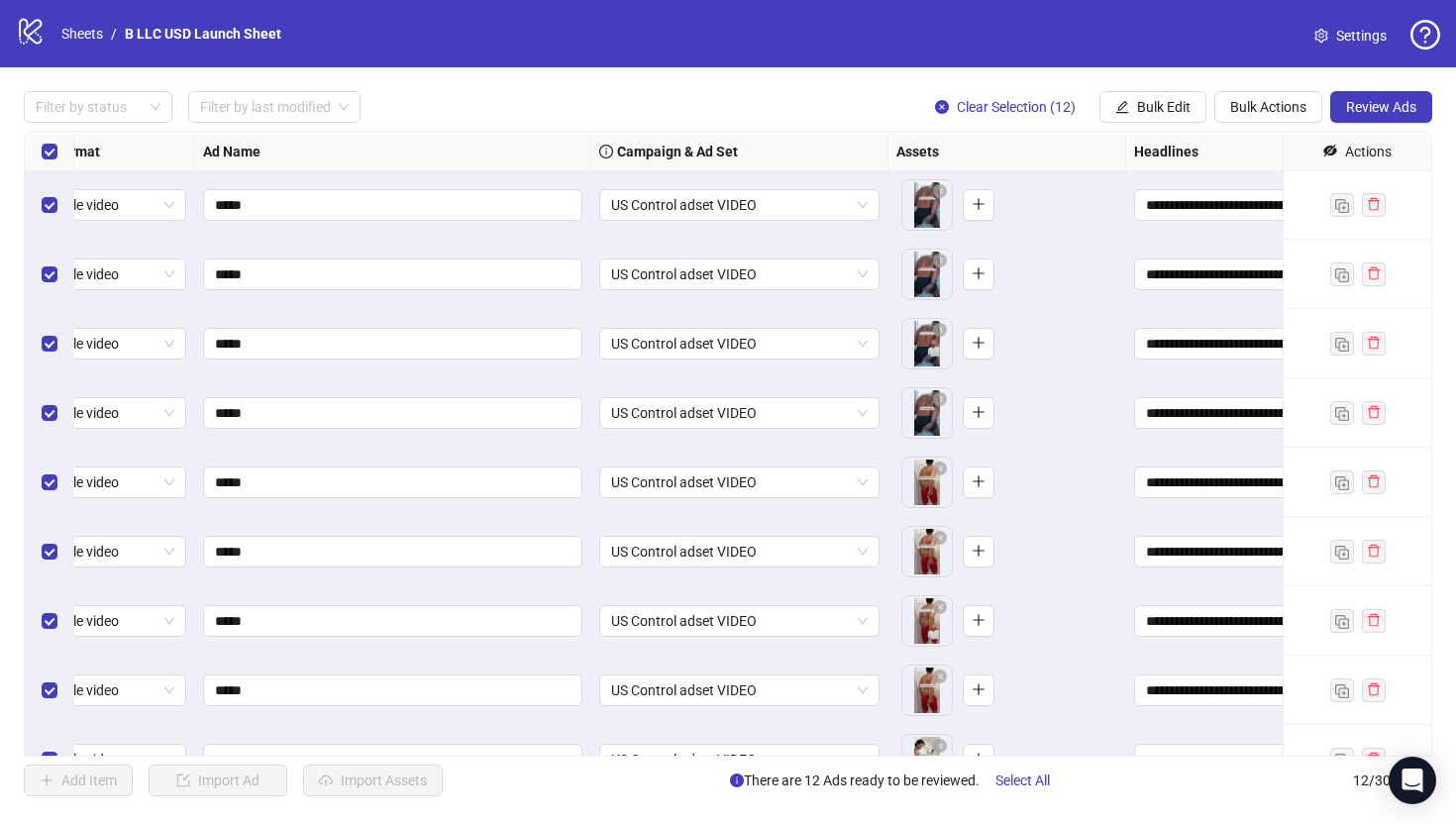 scroll, scrollTop: 1, scrollLeft: 0, axis: vertical 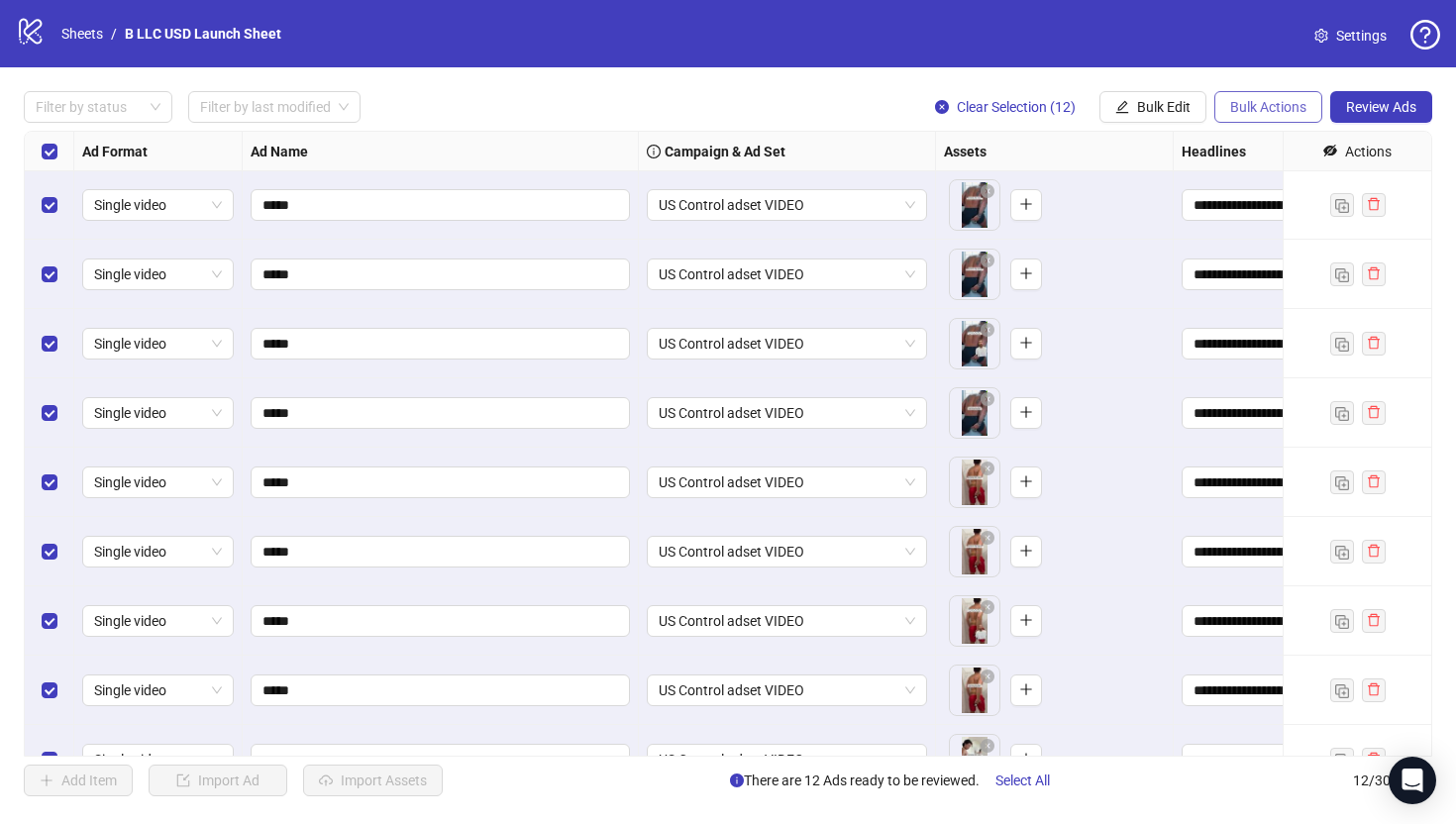 click on "Bulk Actions" at bounding box center [1122, 107] 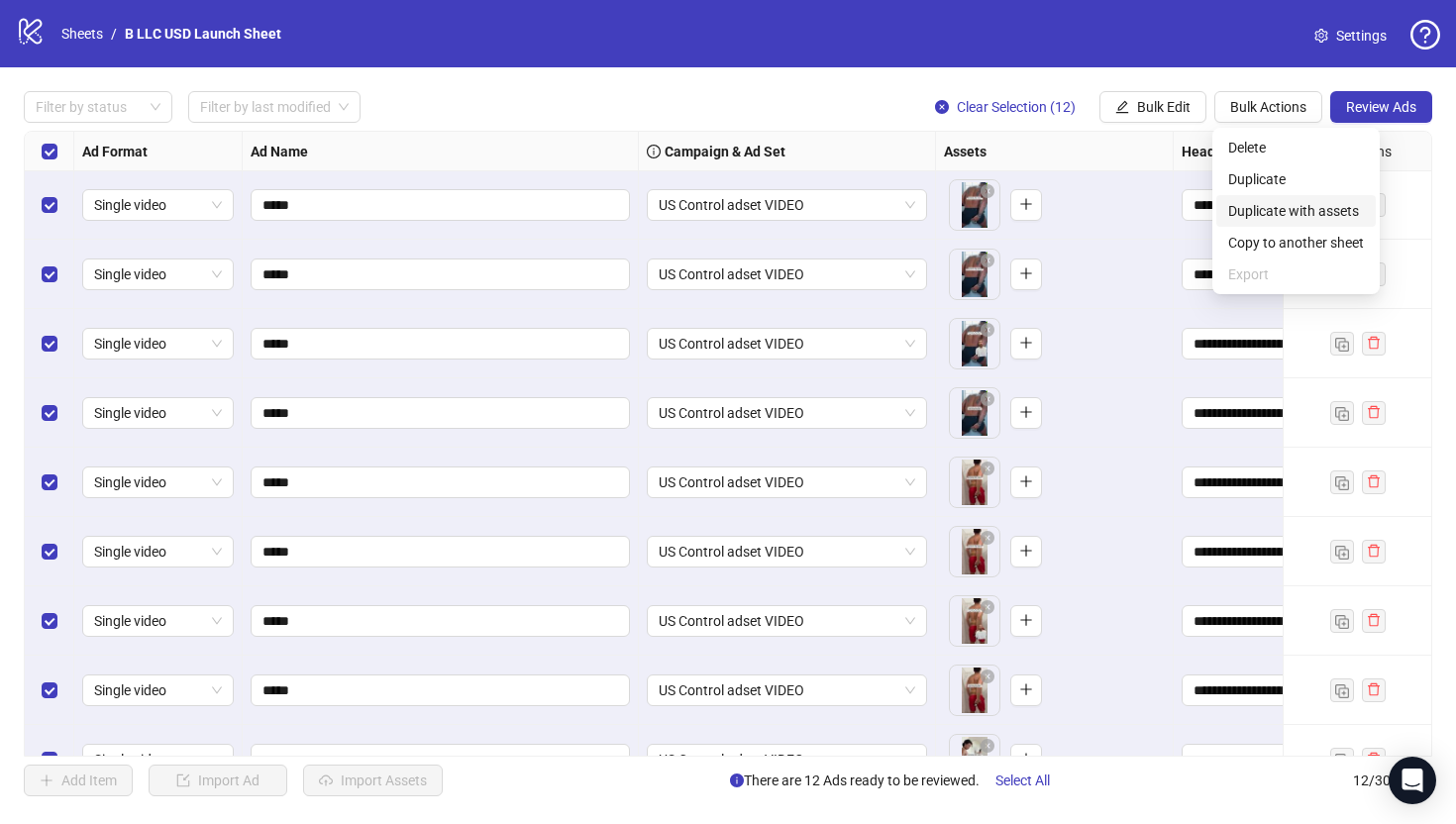 click on "Duplicate with assets" at bounding box center (1296, 211) 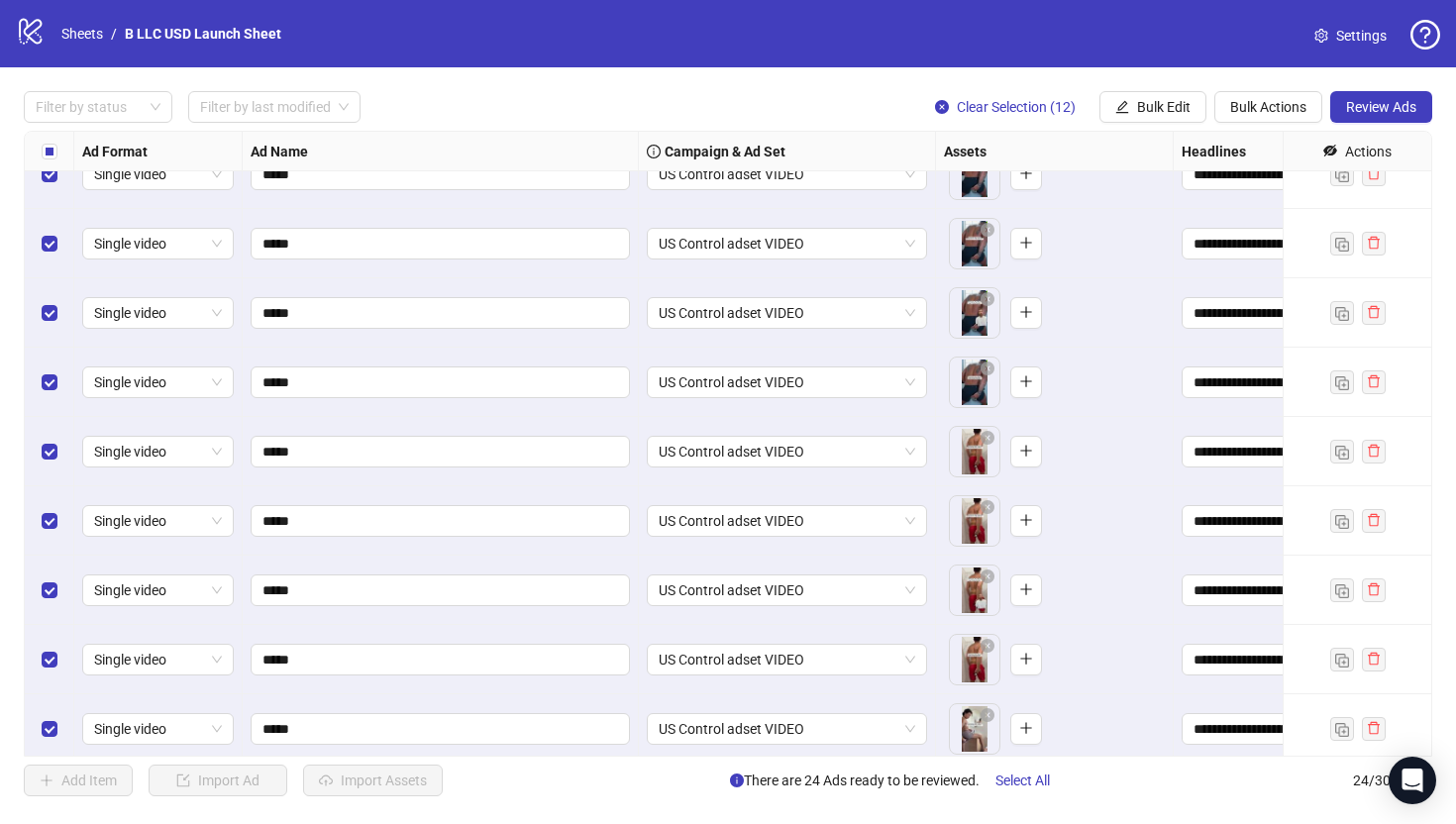 scroll, scrollTop: 1080, scrollLeft: 0, axis: vertical 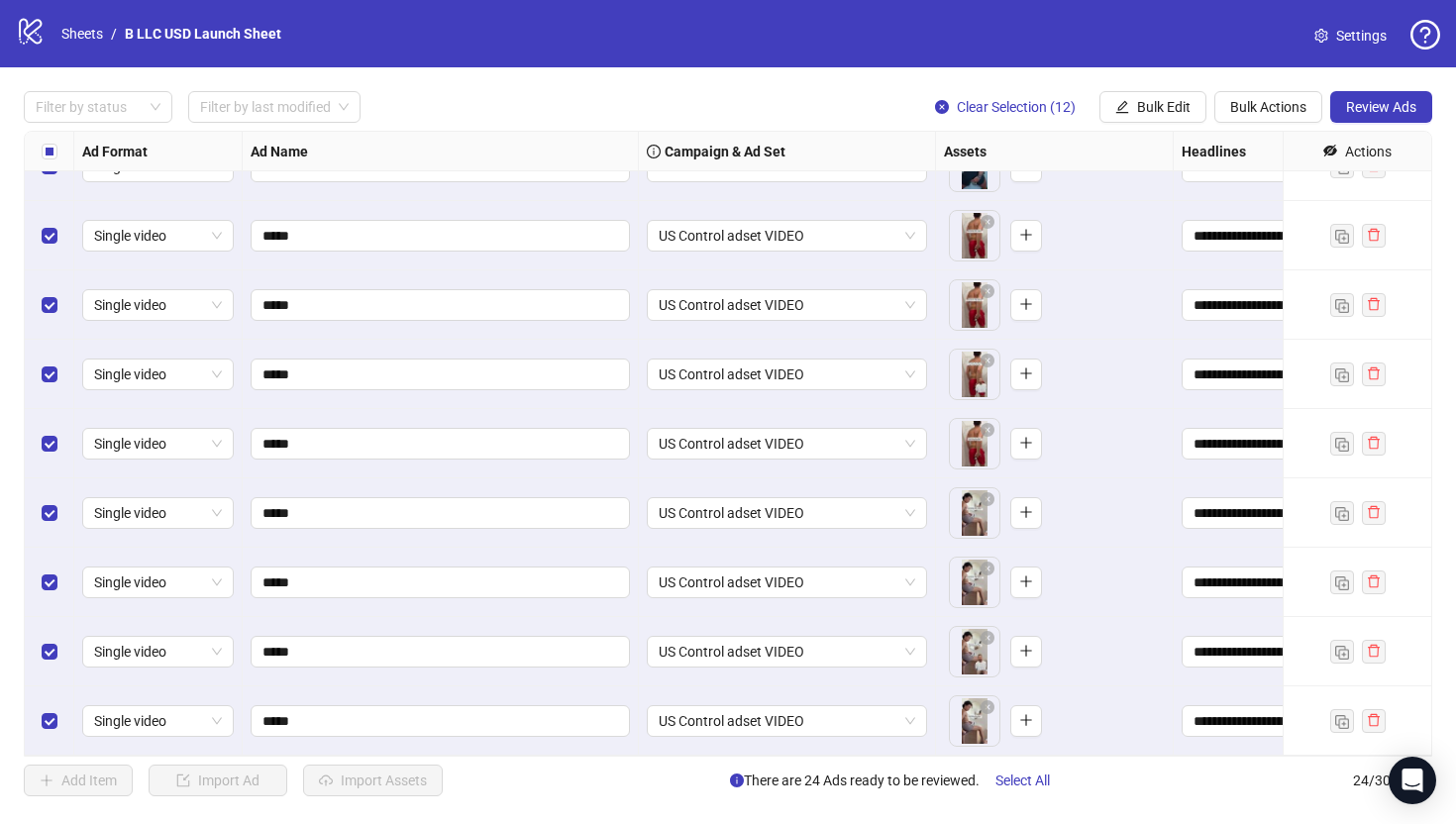 click on "**********" at bounding box center (728, 444) 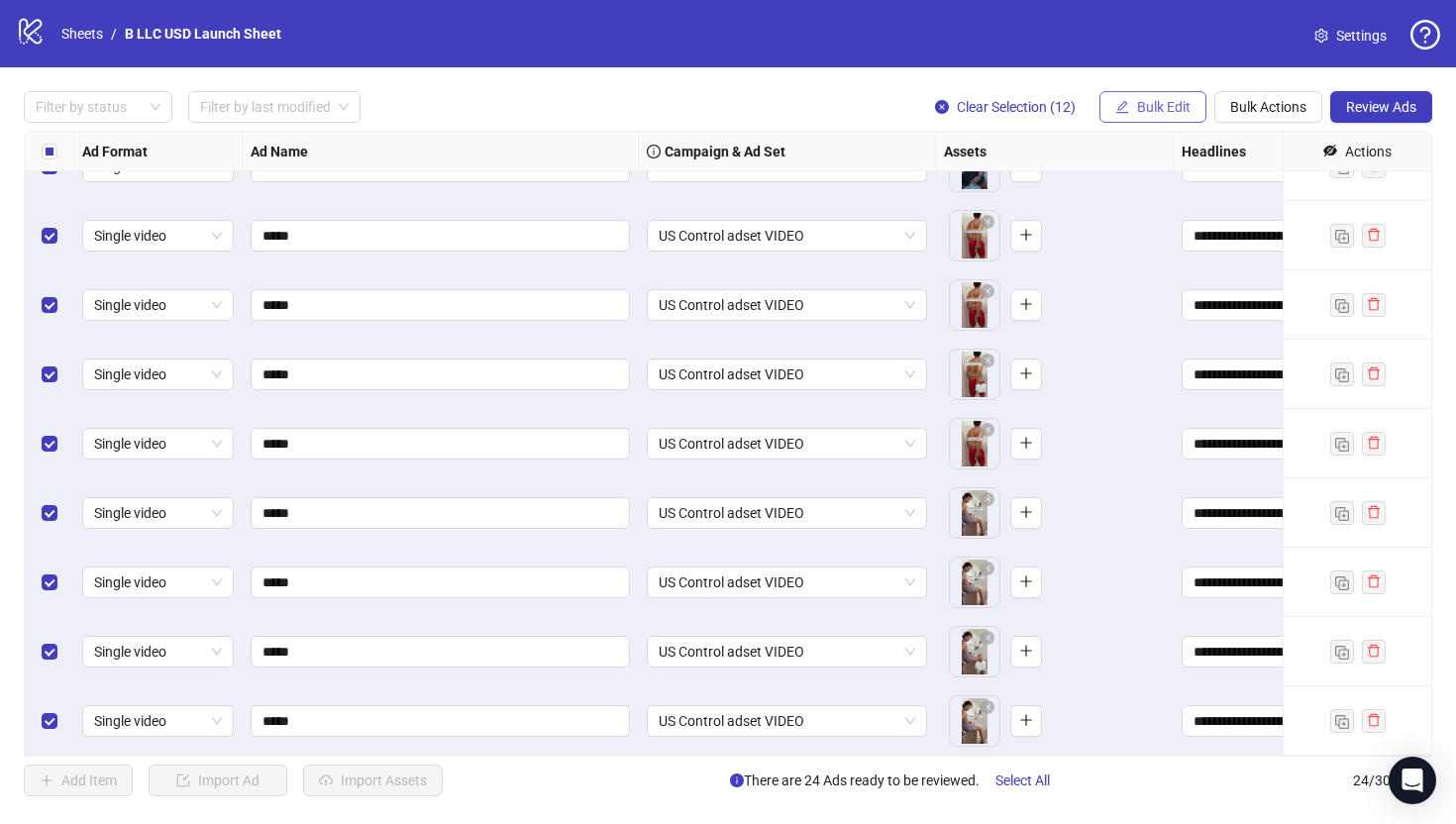 click on "Bulk Edit" at bounding box center [1164, 107] 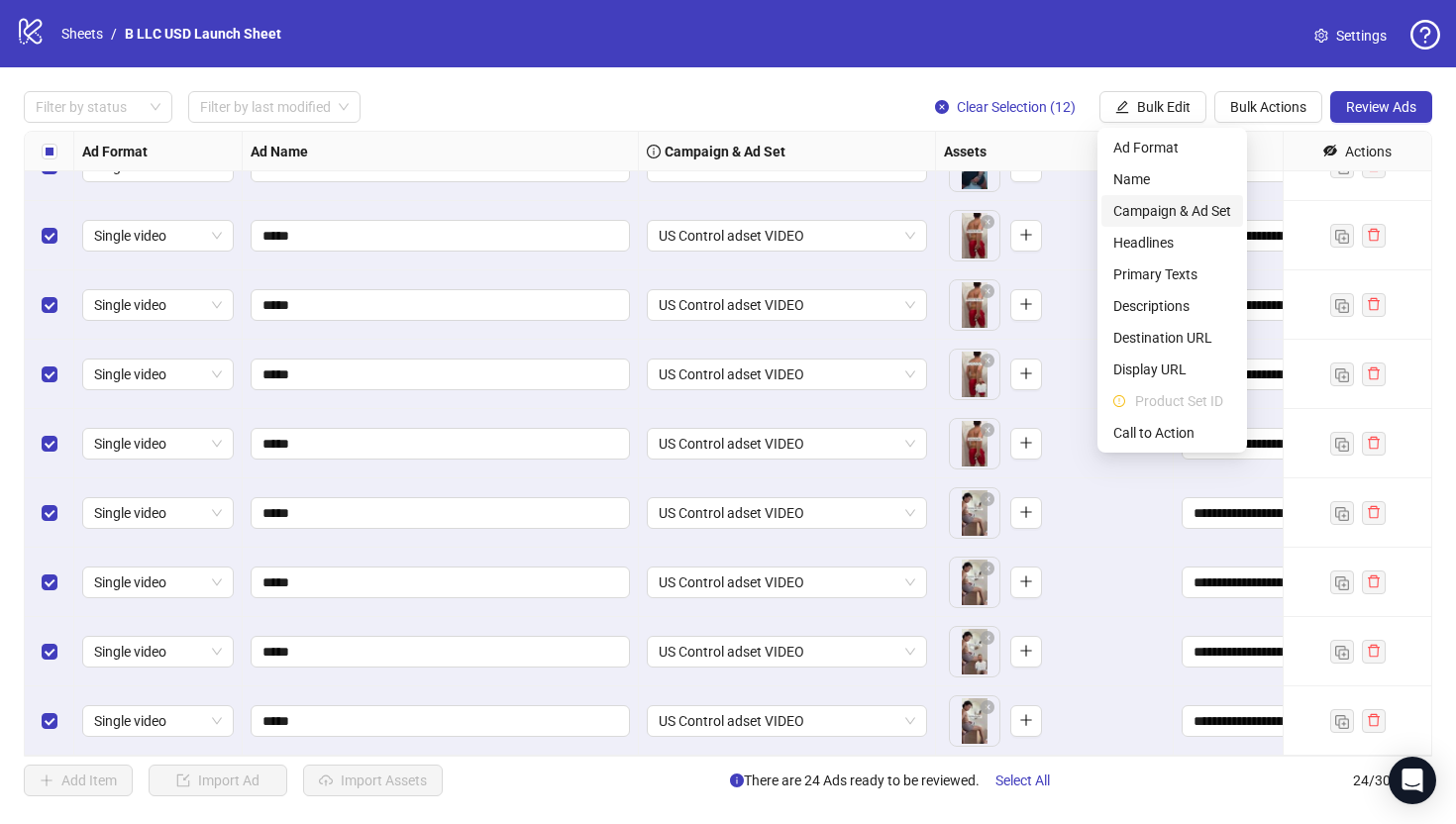 click on "Campaign & Ad Set" at bounding box center (1172, 211) 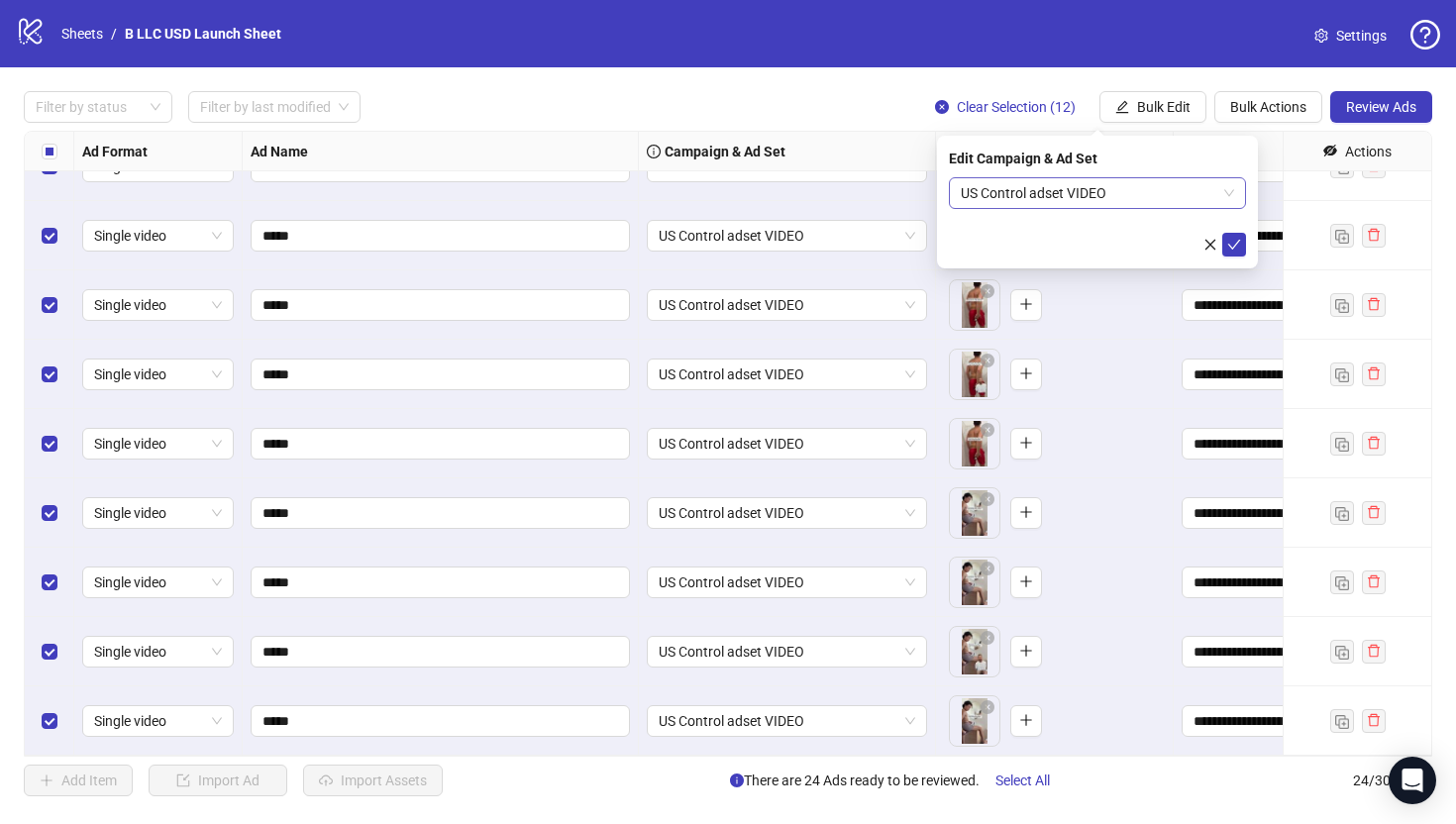 click on "US Control adset VIDEO" at bounding box center (1097, 193) 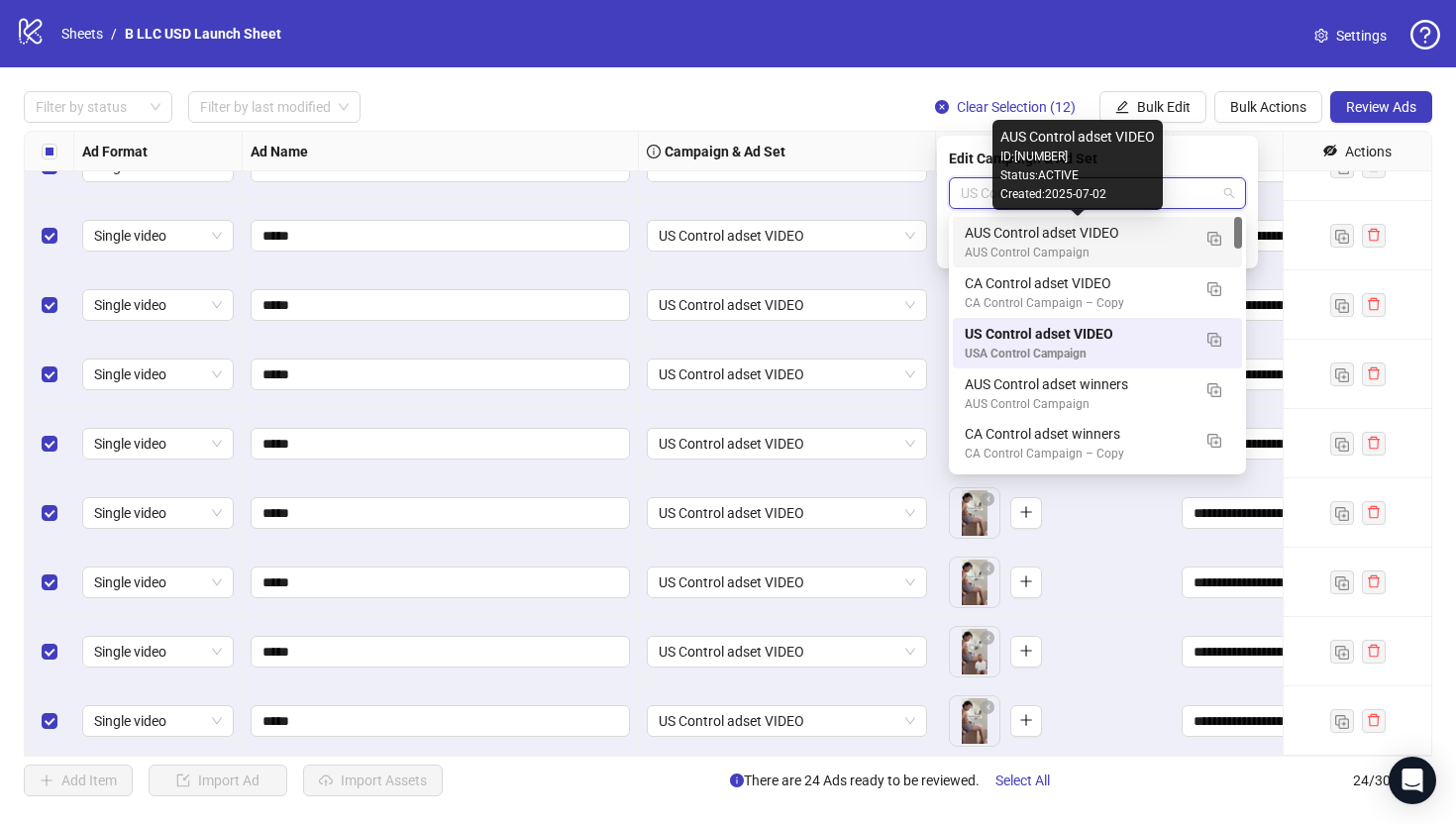 click on "AUS Control adset VIDEO" at bounding box center [1078, 233] 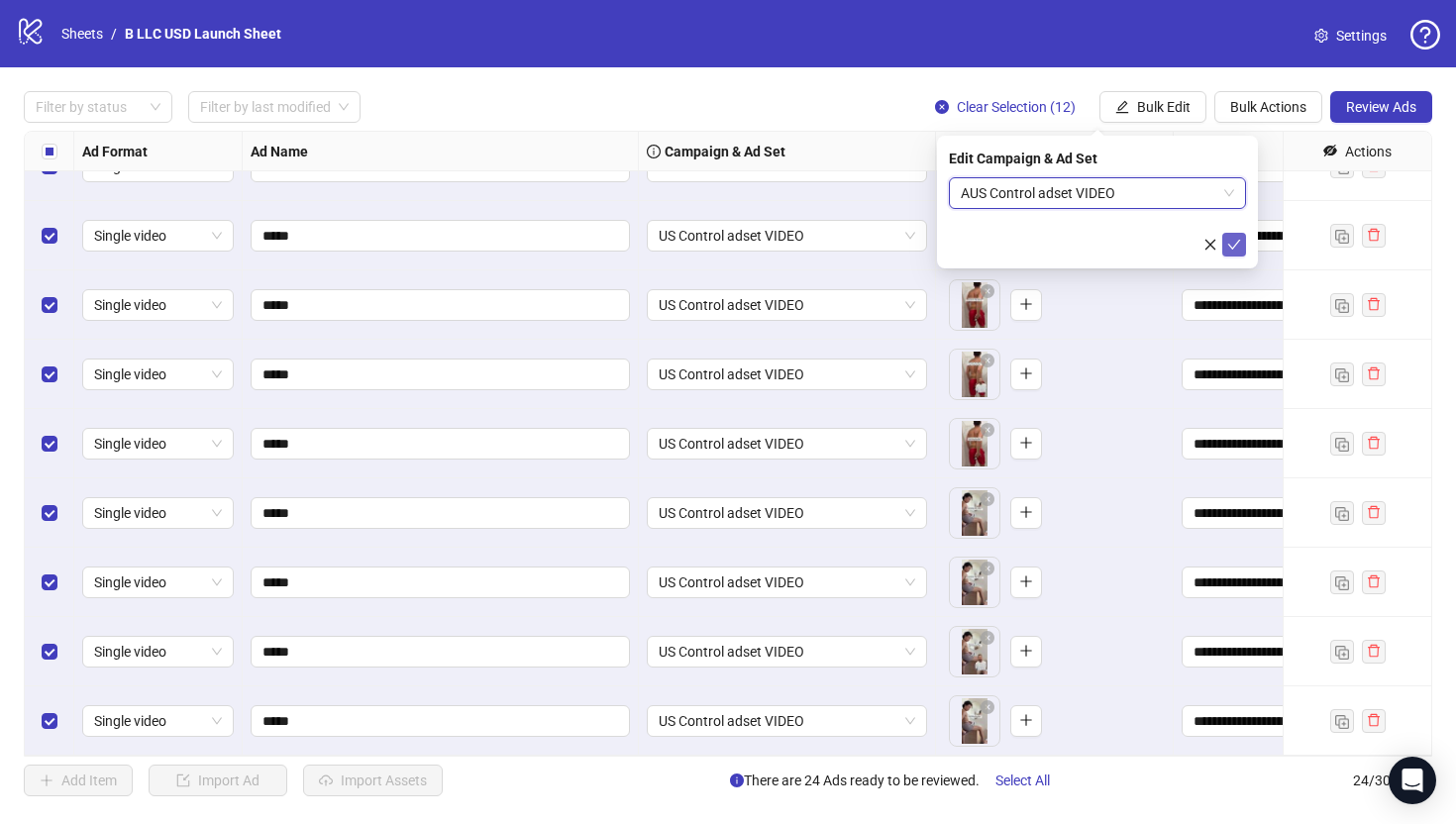 click at bounding box center (1234, 245) 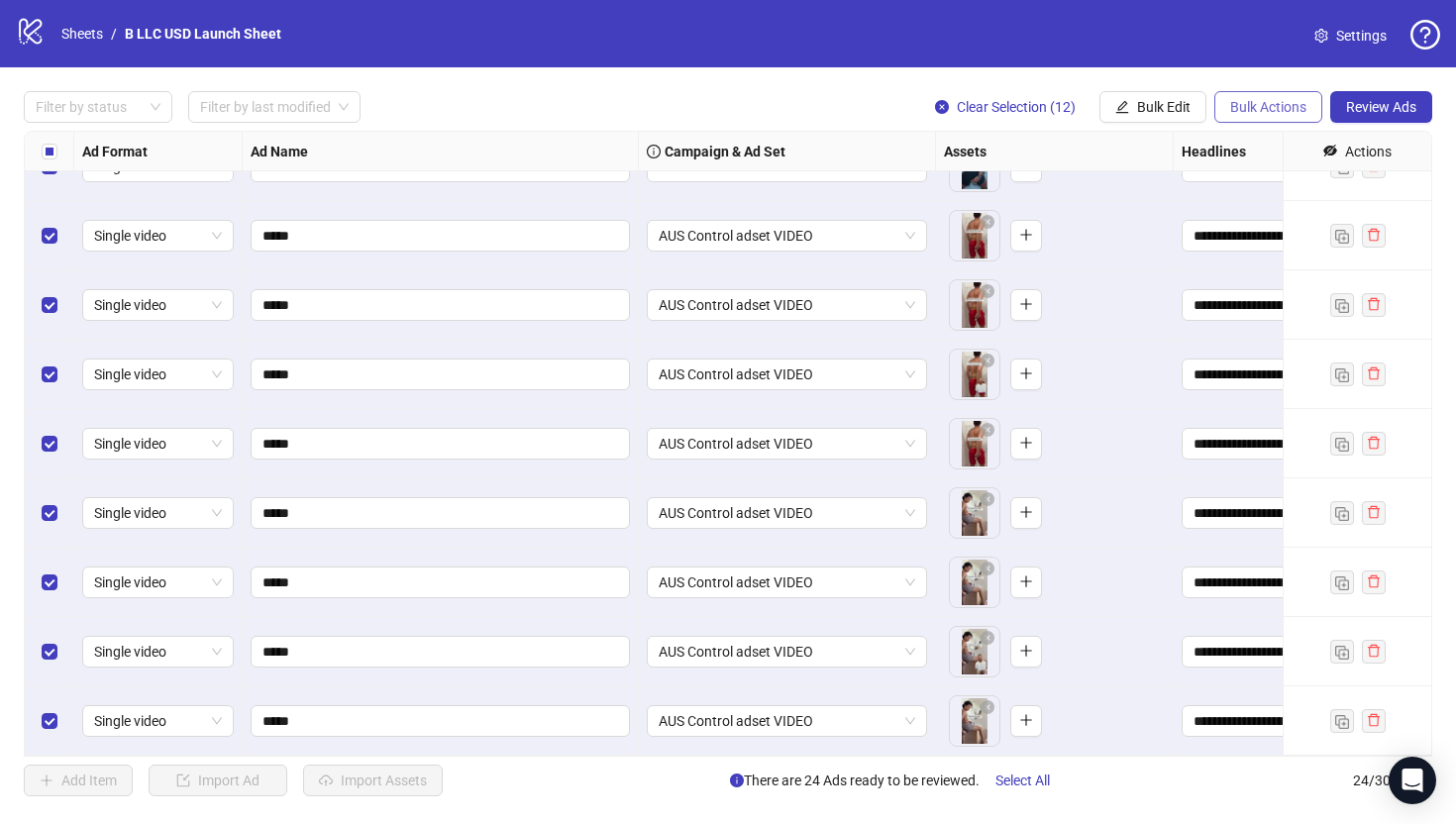 click on "Bulk Actions" at bounding box center [1153, 107] 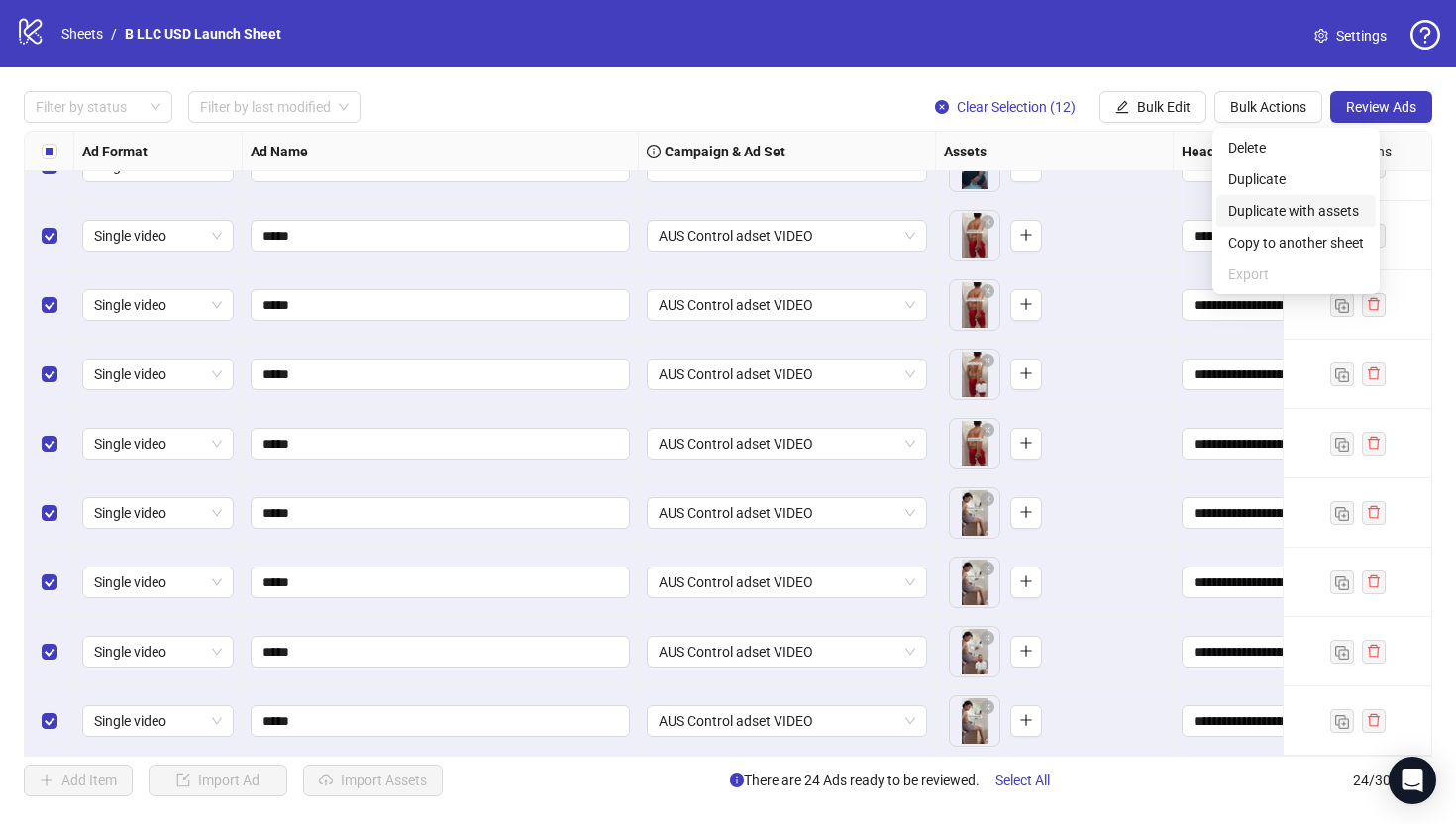 click on "Duplicate with assets" at bounding box center [1296, 211] 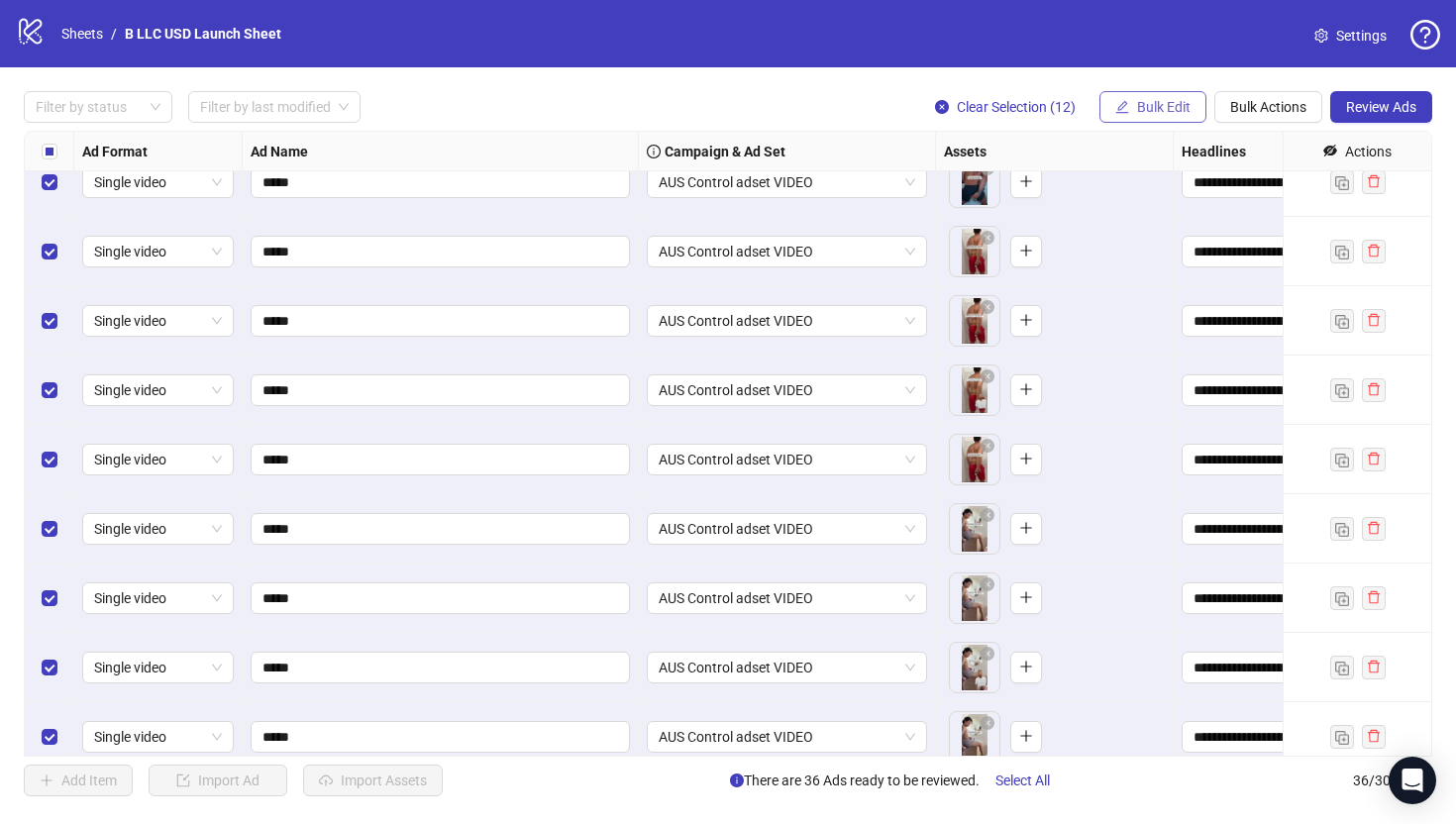 click on "Bulk Edit" at bounding box center (1164, 107) 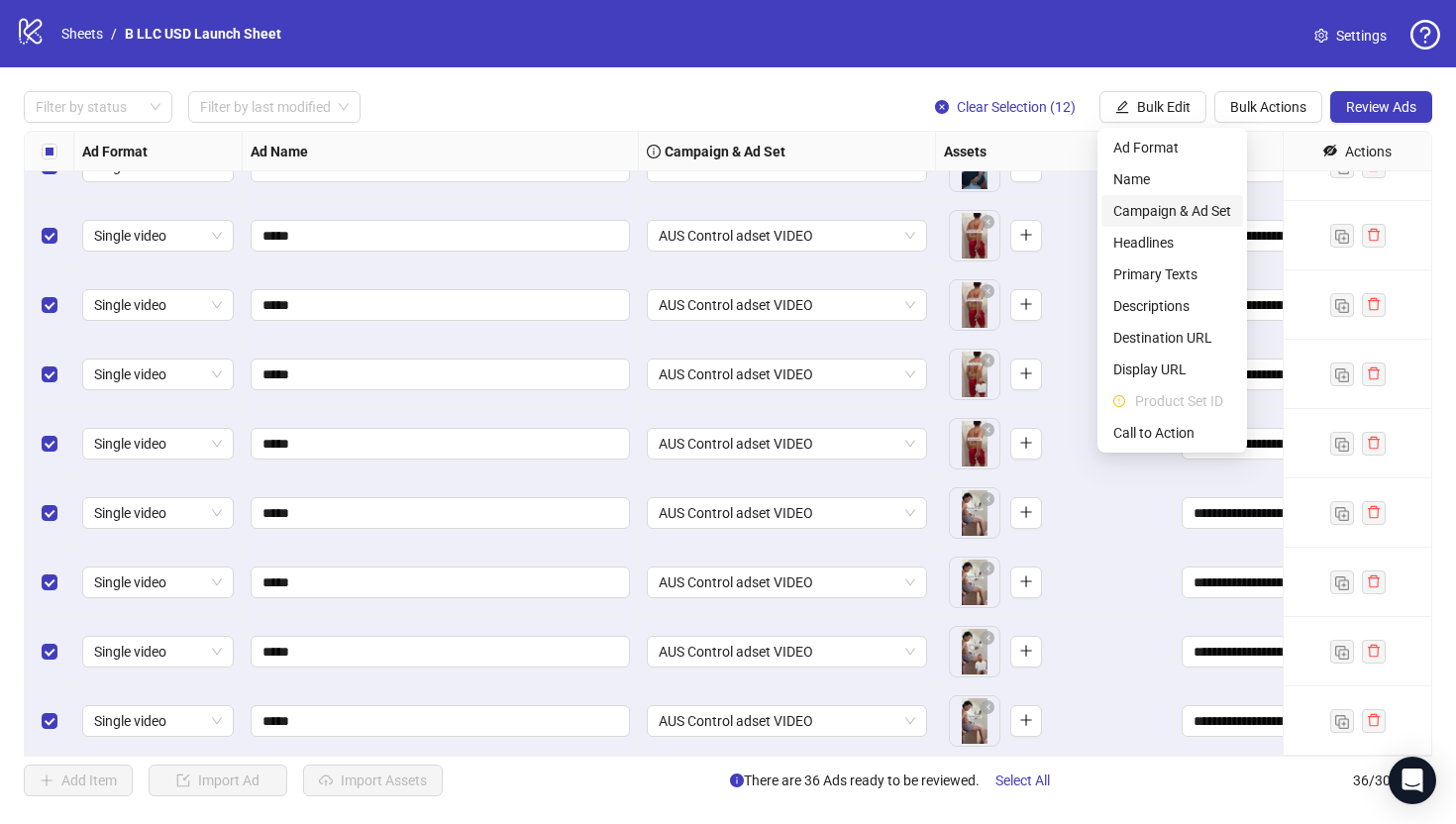 click on "Campaign & Ad Set" at bounding box center (1172, 211) 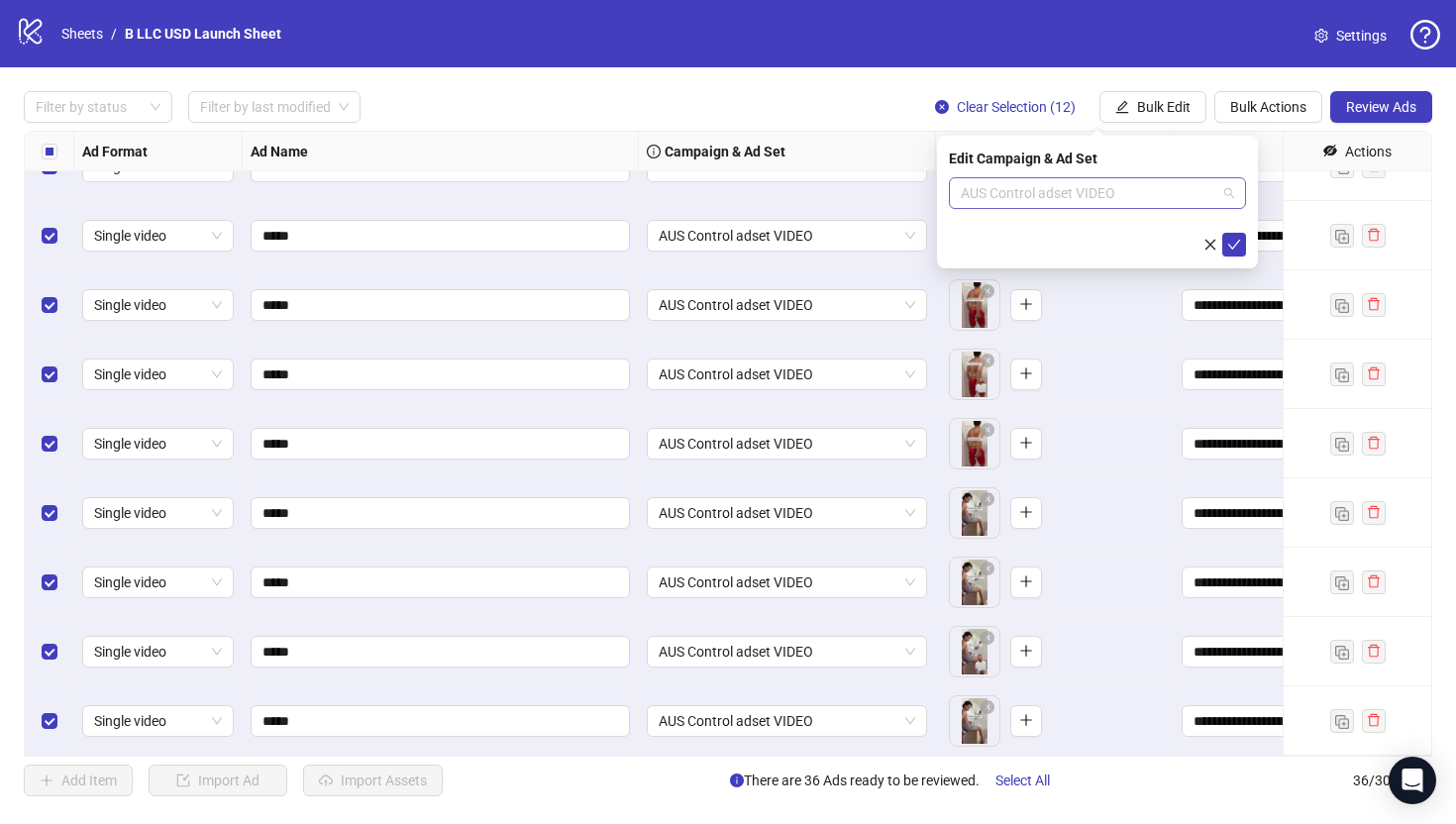 click on "AUS Control adset VIDEO" at bounding box center (1097, 193) 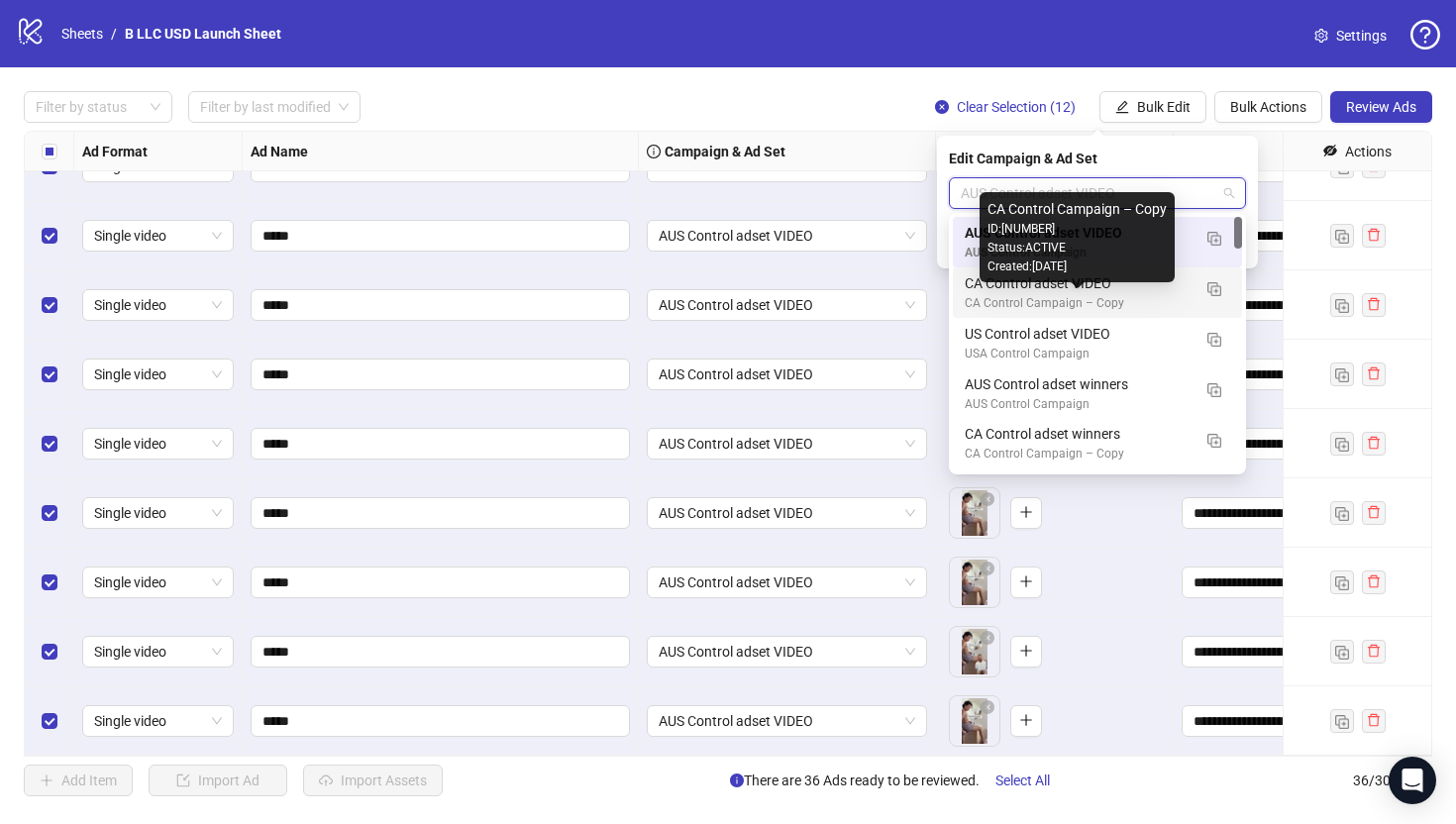 click on "CA Control Campaign – Copy" at bounding box center (1078, 303) 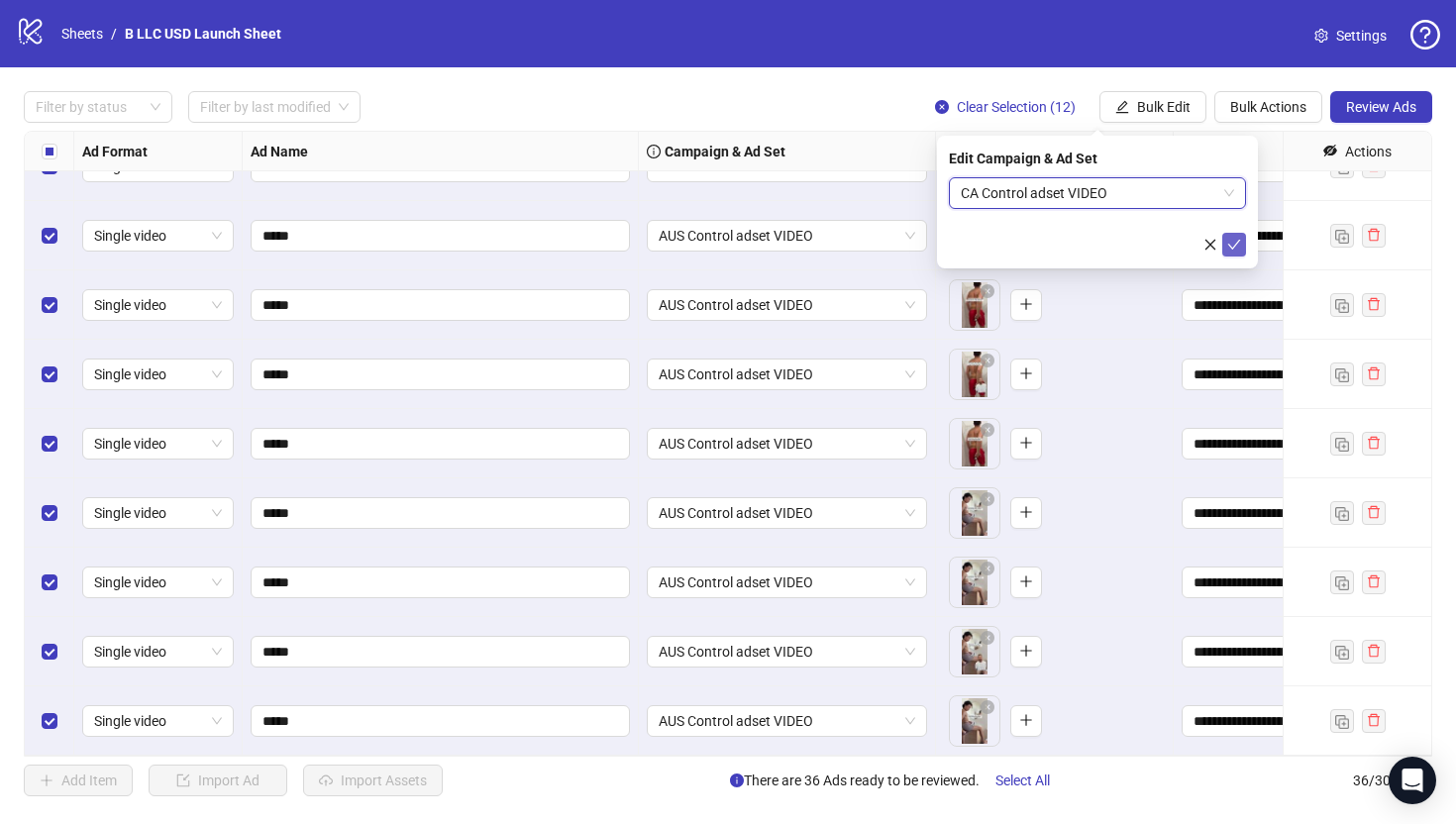 click at bounding box center (1234, 245) 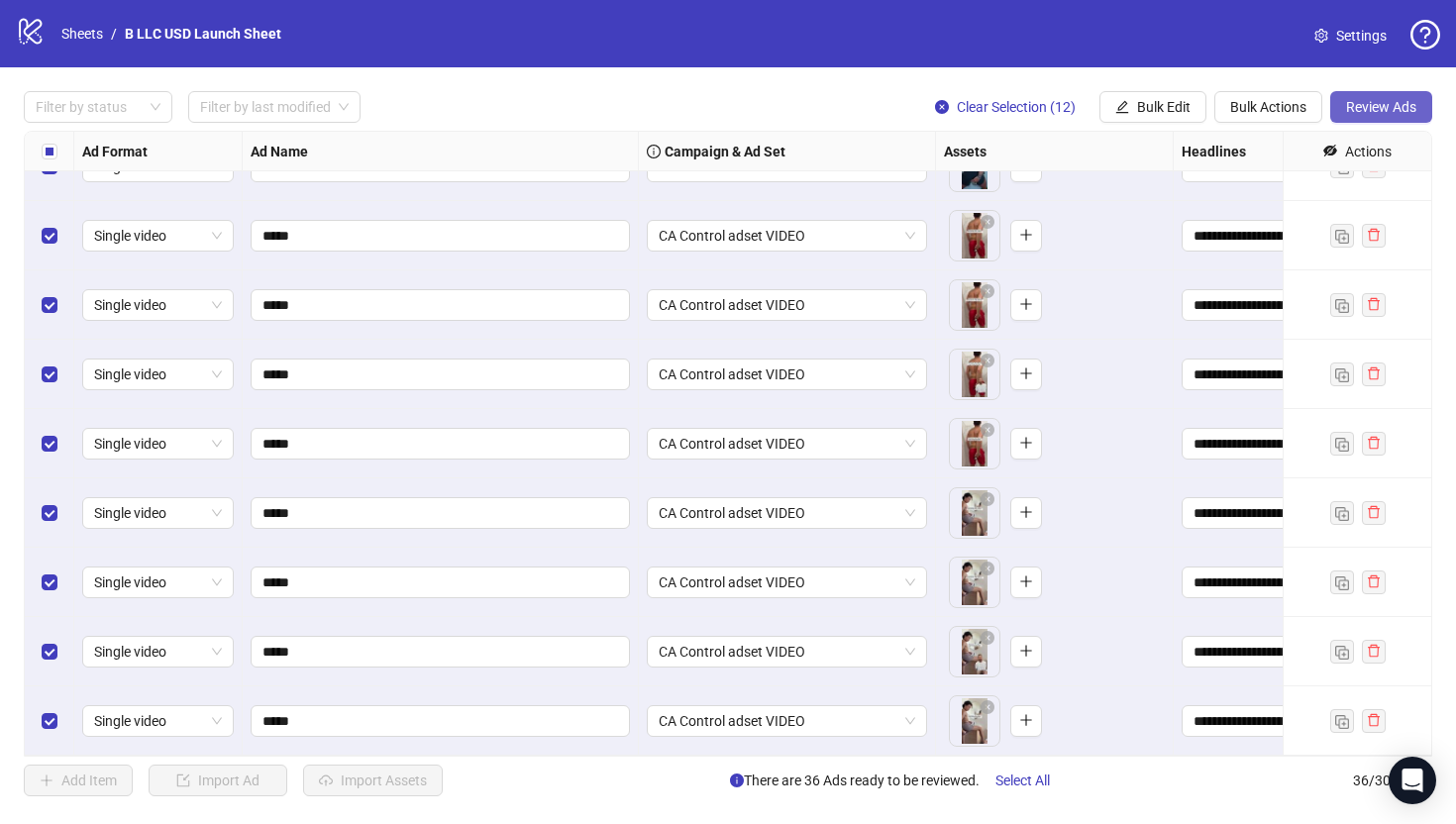 click on "Review Ads" at bounding box center (1381, 107) 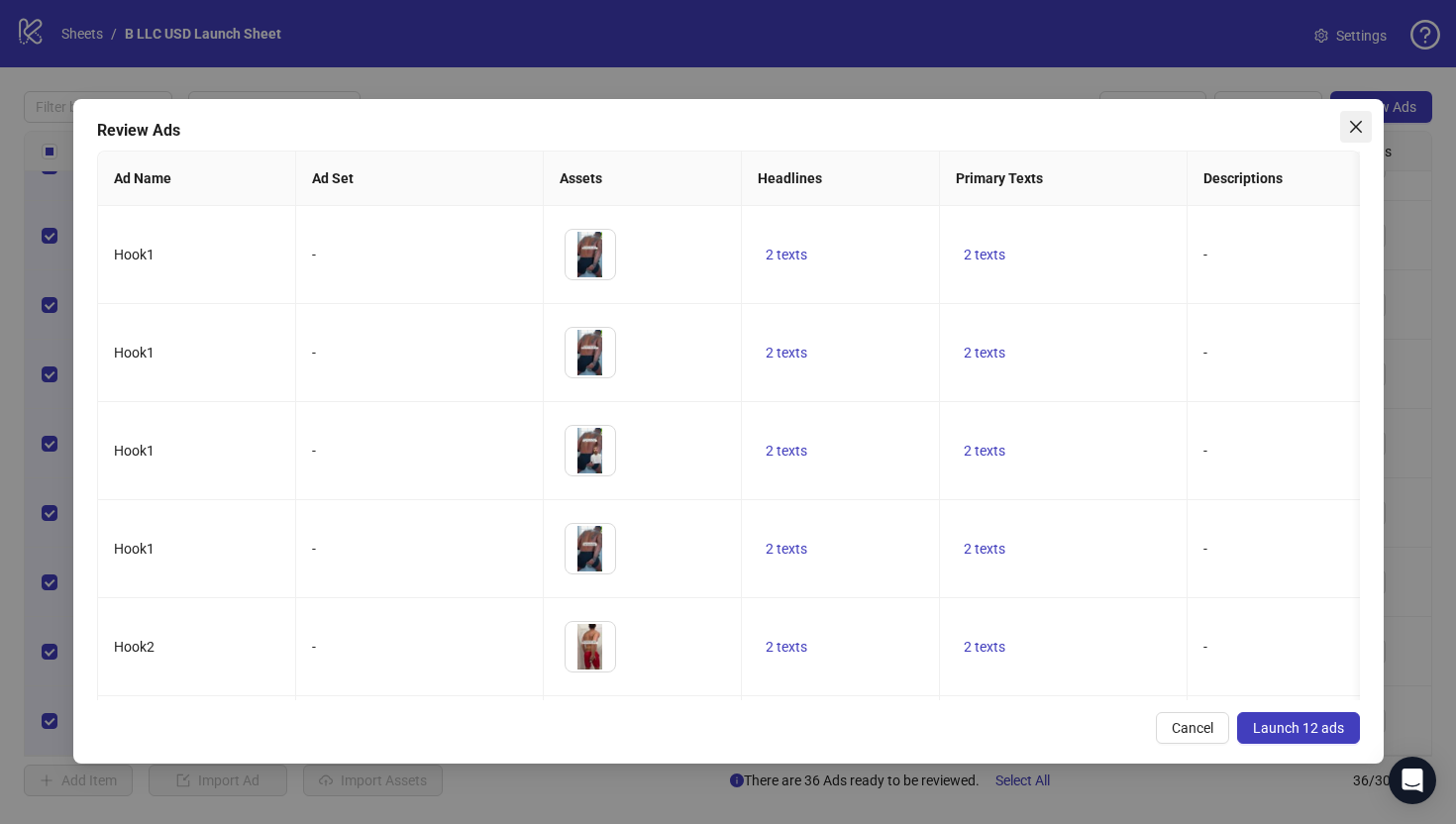 click at bounding box center (1356, 127) 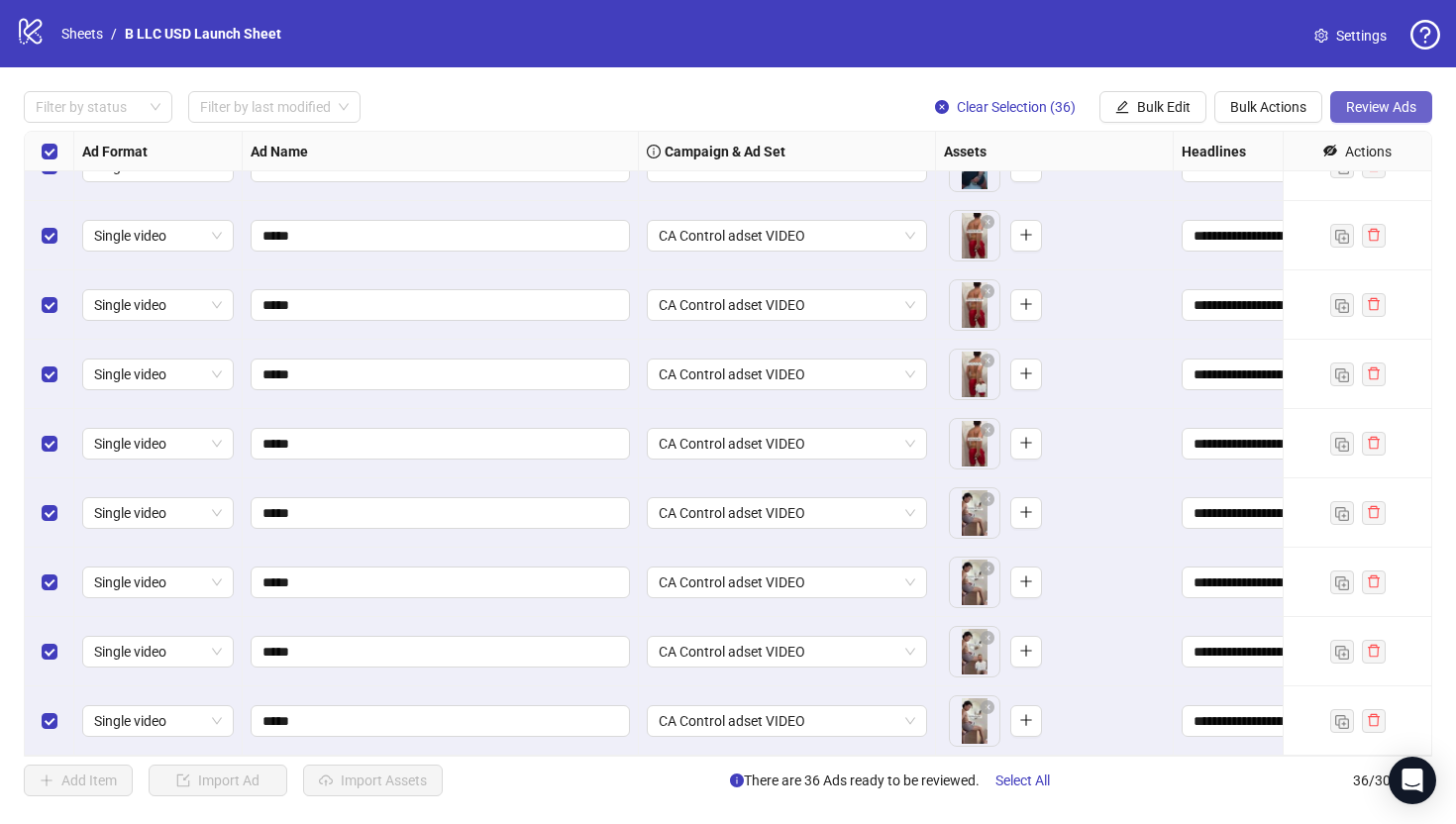click on "Review Ads" at bounding box center (1381, 107) 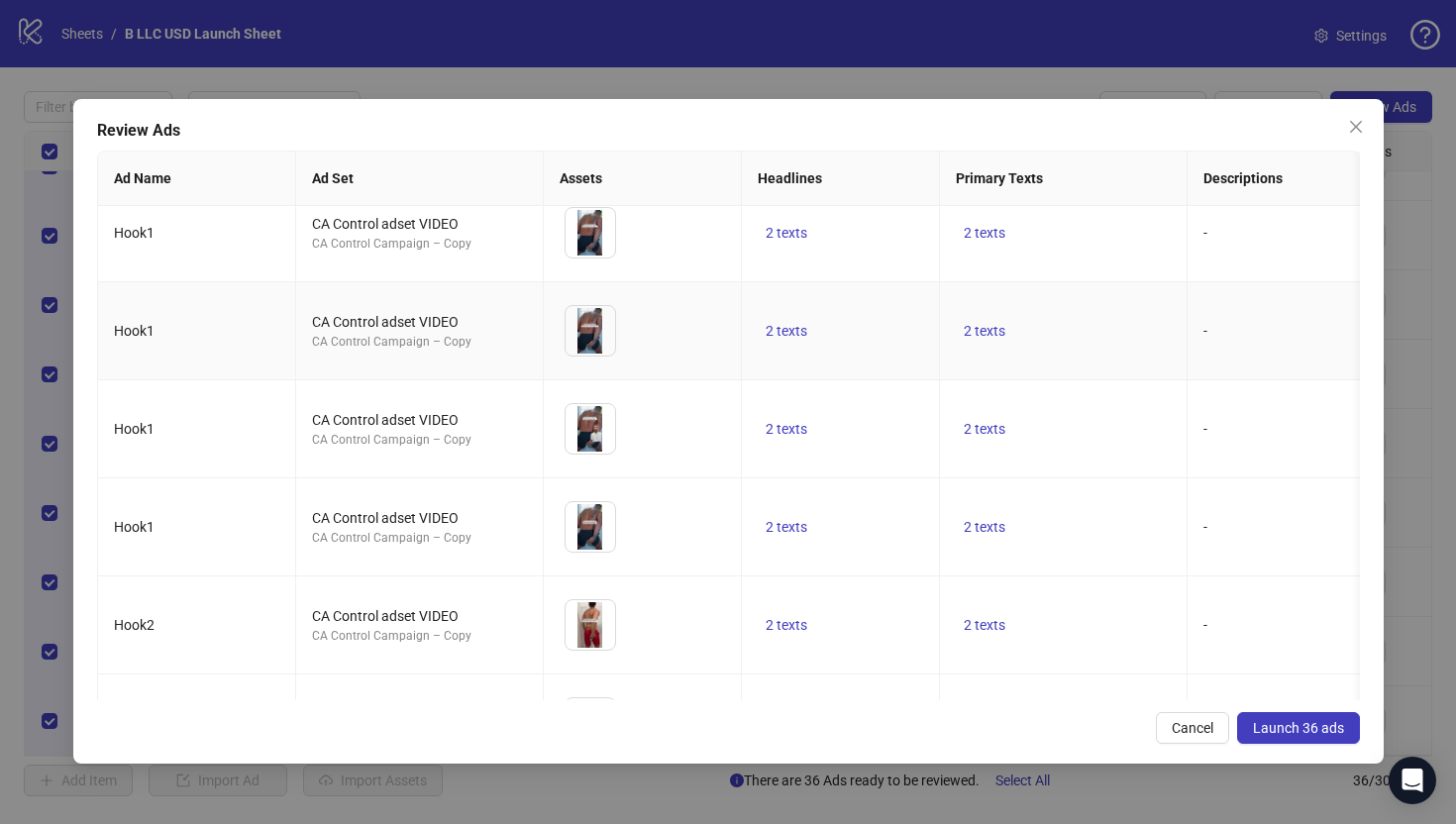 scroll, scrollTop: 2411, scrollLeft: 0, axis: vertical 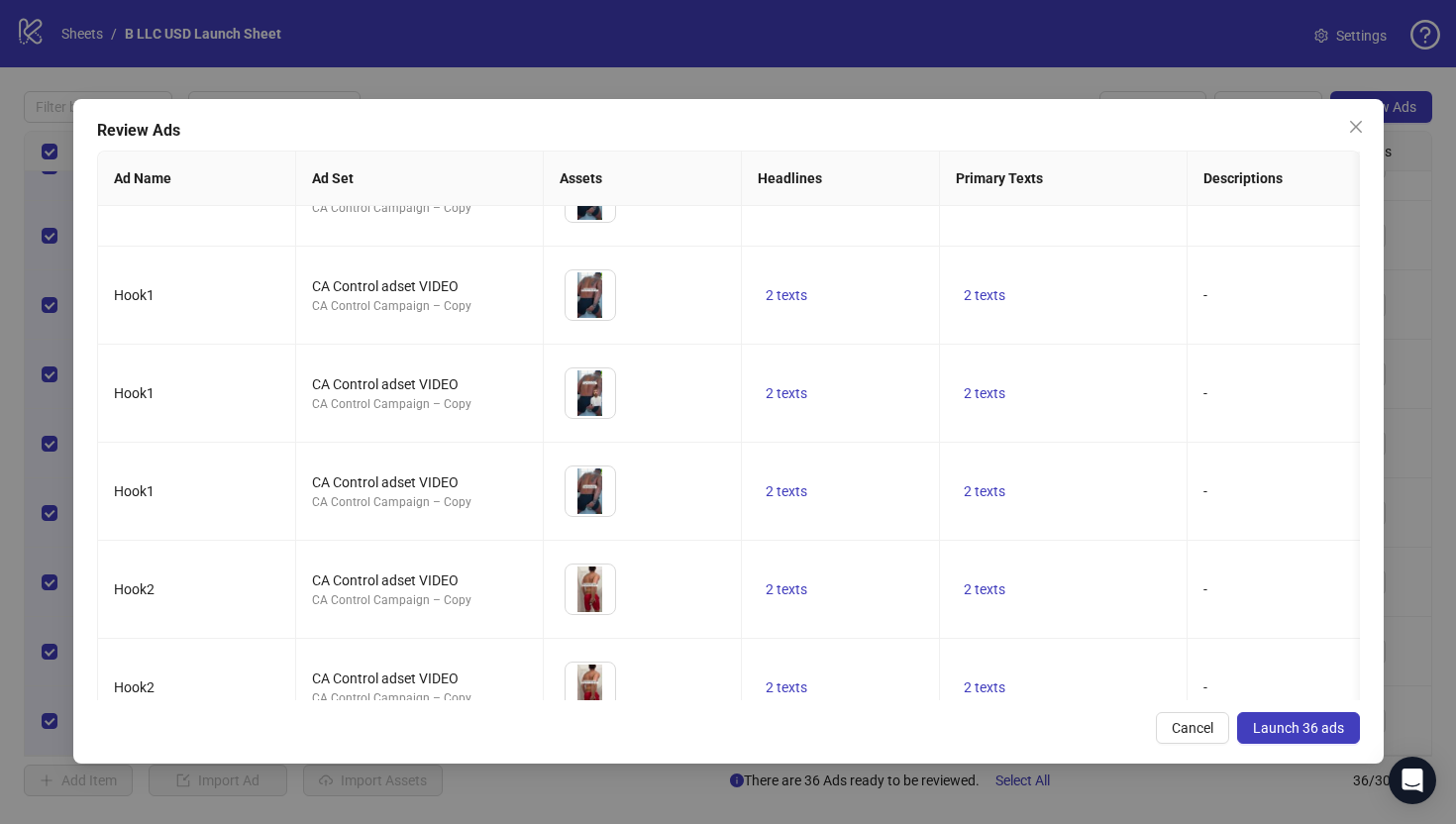 click on "Review Ads Ad Name Ad Set Assets Headlines Primary Texts Descriptions Destination URL Display URL Call to Action Facebook Page Product Set ID Leadgen Form Instagram User Status Pixel URL Parameters                                 Hook1 US Control adset VIDEO USA Control Campaign
To pick up a draggable item, press the space bar.
While dragging, use the arrow keys to move the item.
Press space again to drop the item in its new position, or press escape to cancel.
2 texts 2 texts - https://bumzzy.com/products/bumzzy-butt-shaver-1-0 https://bumzzy.com Shop now Bumzzy Co - bumzzy.co ACTIVE Bumzzy pixel tw_source={{site_source_name}}&tw_adid={{ad.id}} Hook1 US Control adset VIDEO USA Control Campaign
To pick up a draggable item, press the space bar.
While dragging, use the arrow keys to move the item.
Press space again to drop the item in its new position, or press escape to cancel.
2 texts 2 texts - https://bumzzy.com/products/bumzzy-butt-shaver-1-0 Shop now - ACTIVE" at bounding box center [728, 431] 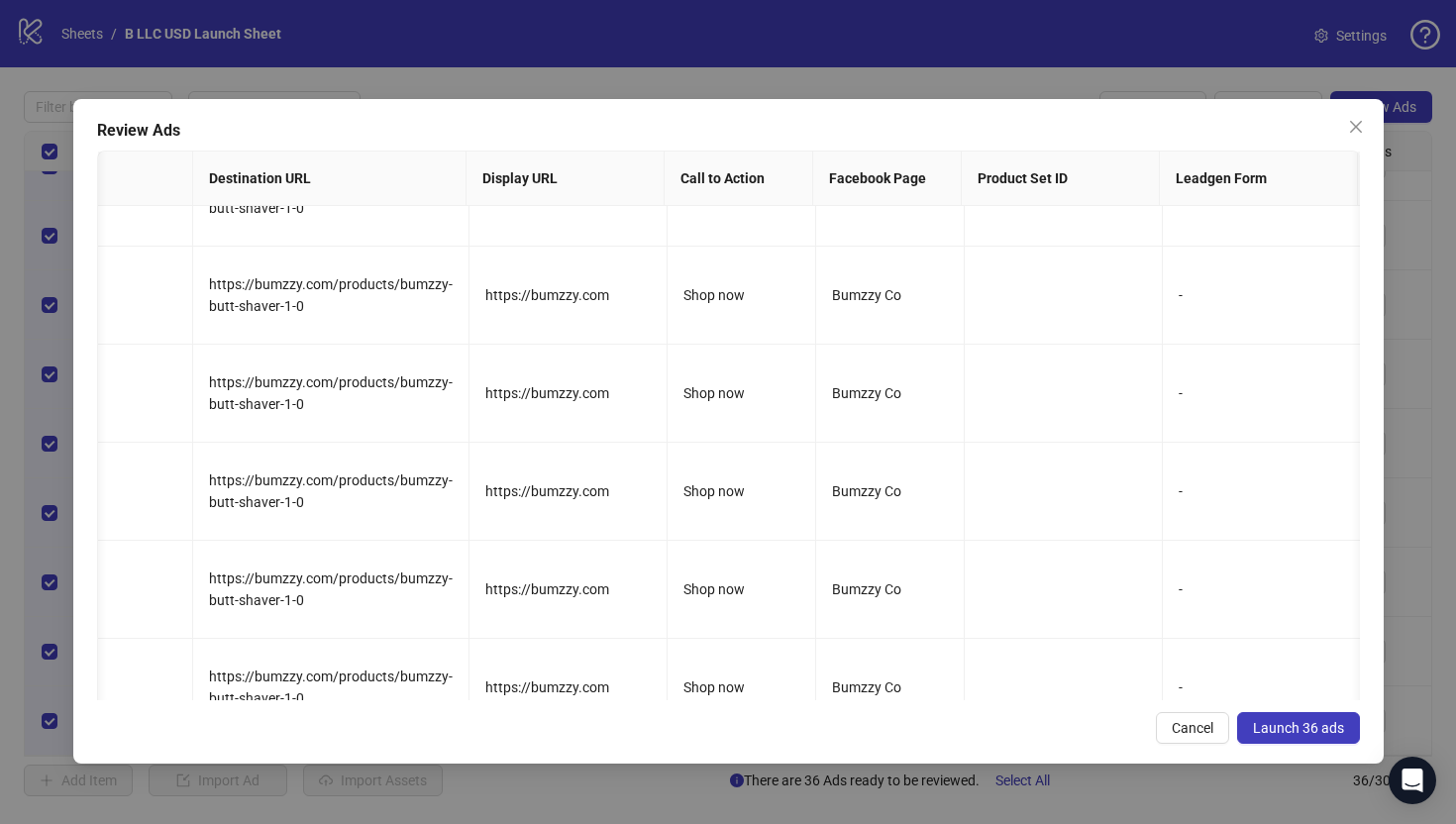 click on "Launch 36 ads" at bounding box center (1299, 728) 